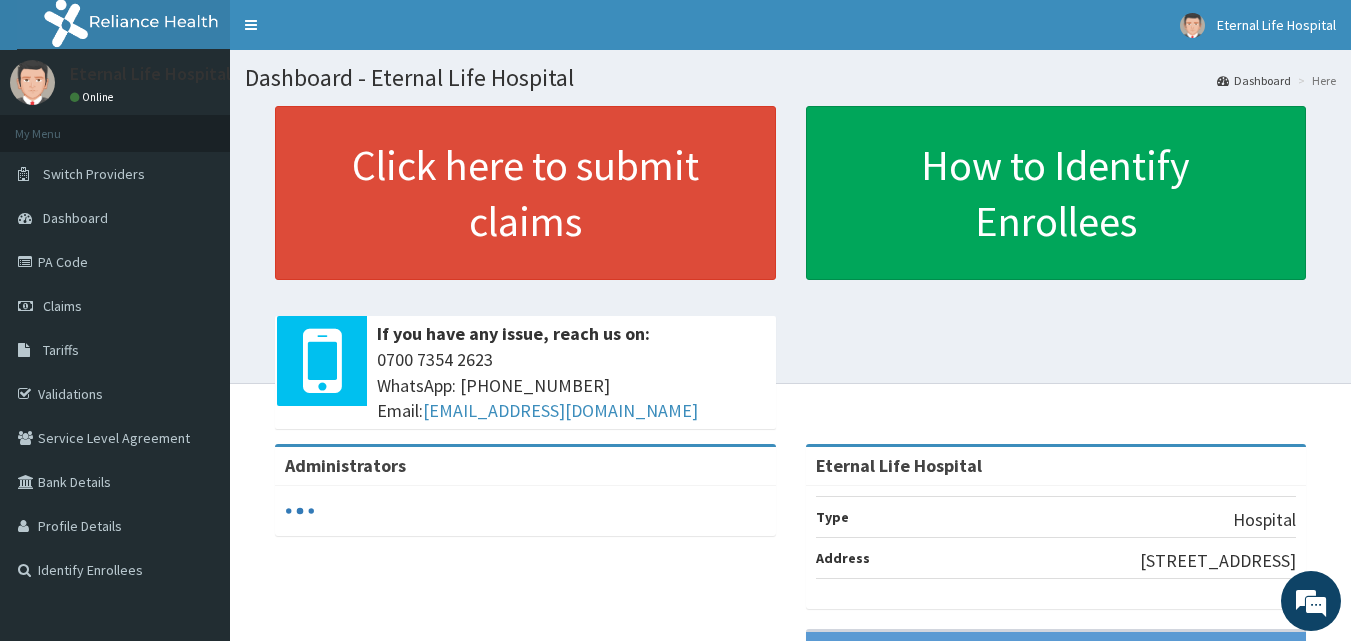 scroll, scrollTop: 0, scrollLeft: 0, axis: both 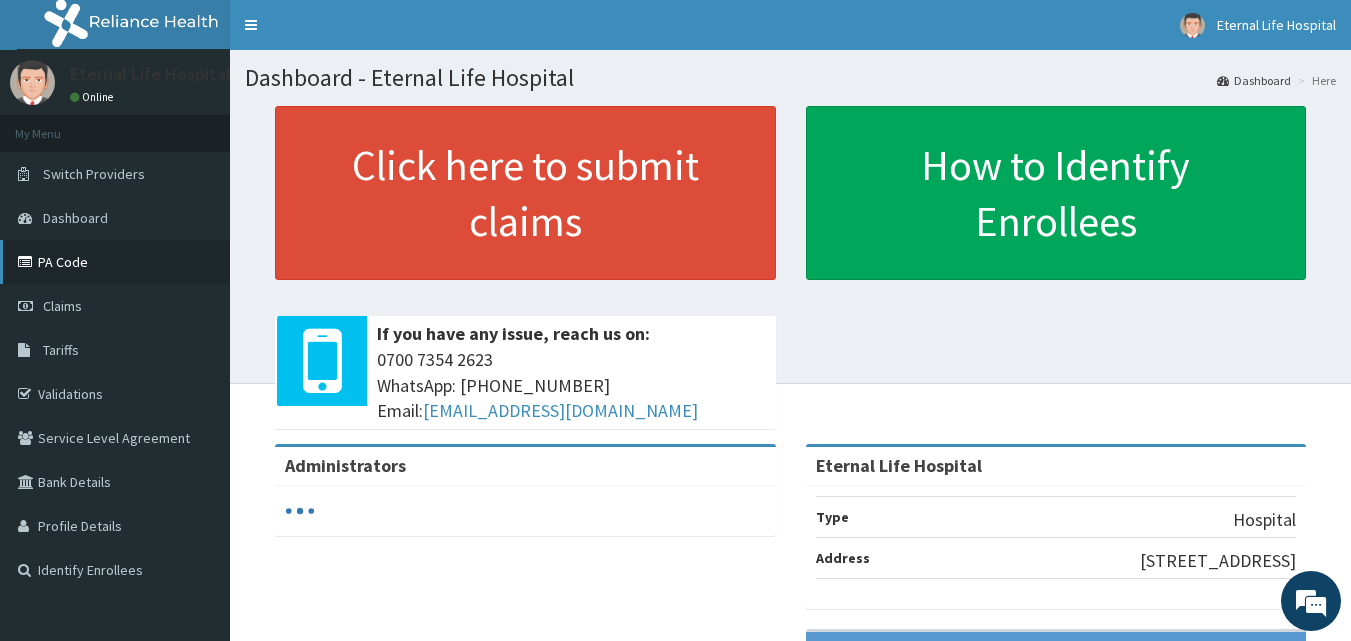 click on "PA Code" at bounding box center (115, 262) 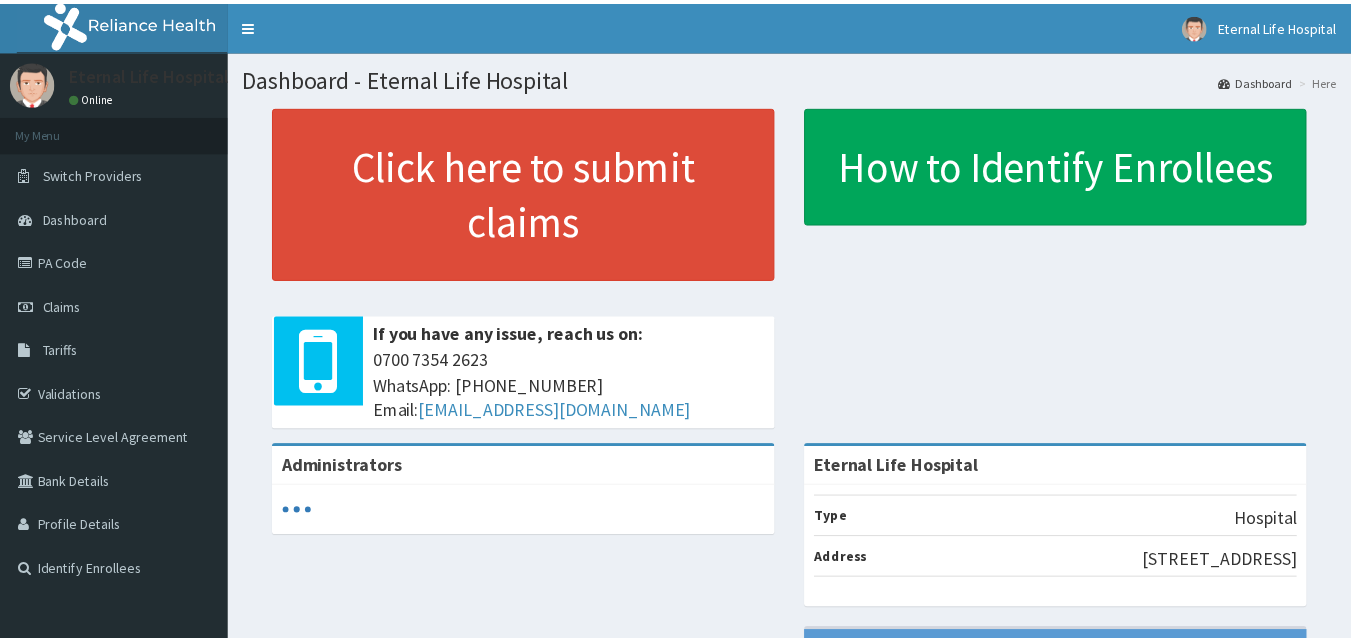 scroll, scrollTop: 0, scrollLeft: 0, axis: both 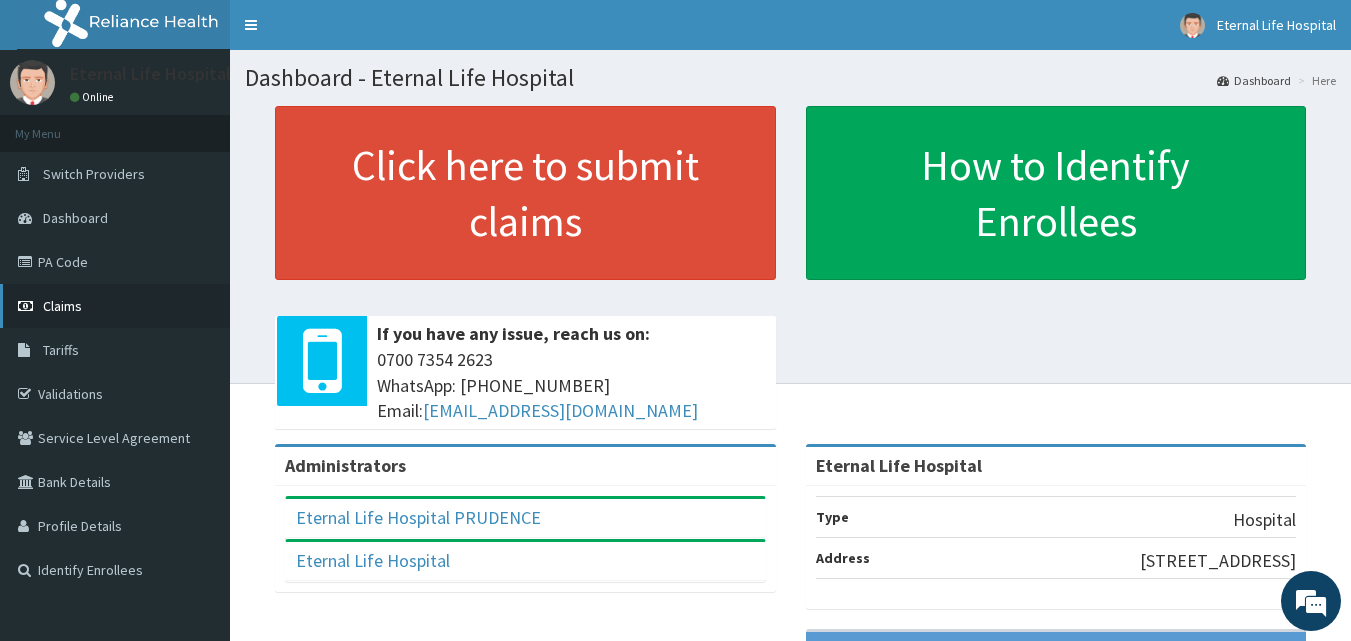 click on "Claims" at bounding box center (115, 306) 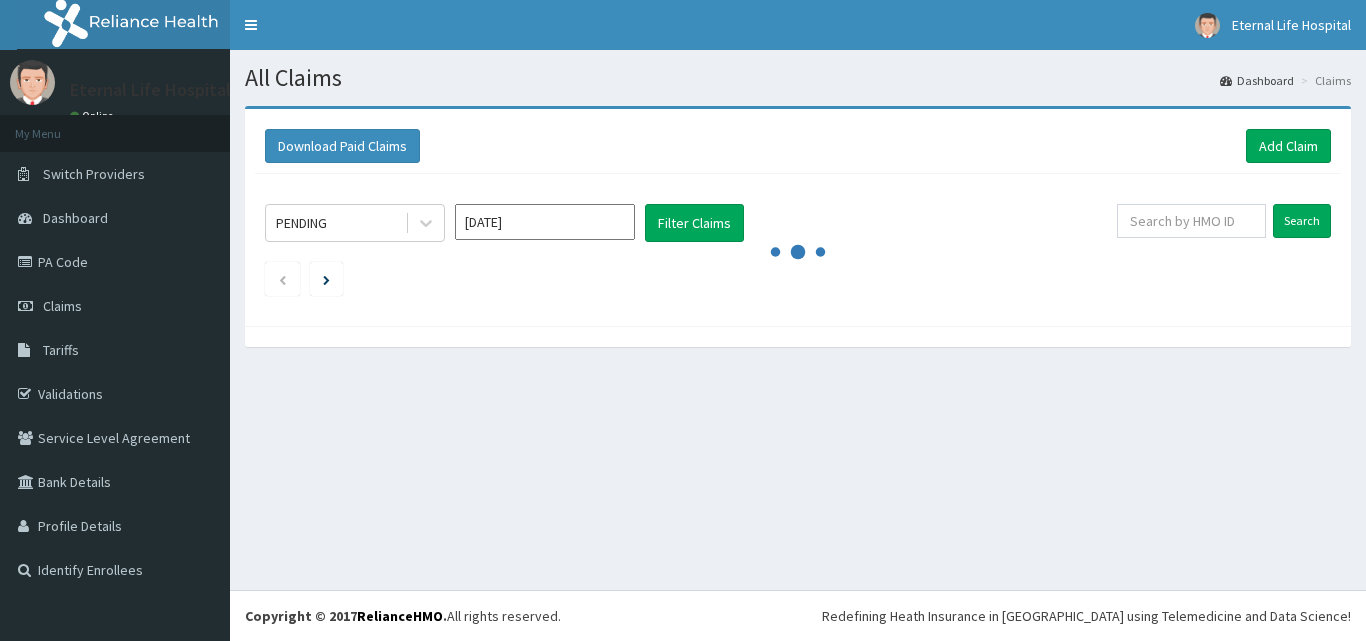 scroll, scrollTop: 0, scrollLeft: 0, axis: both 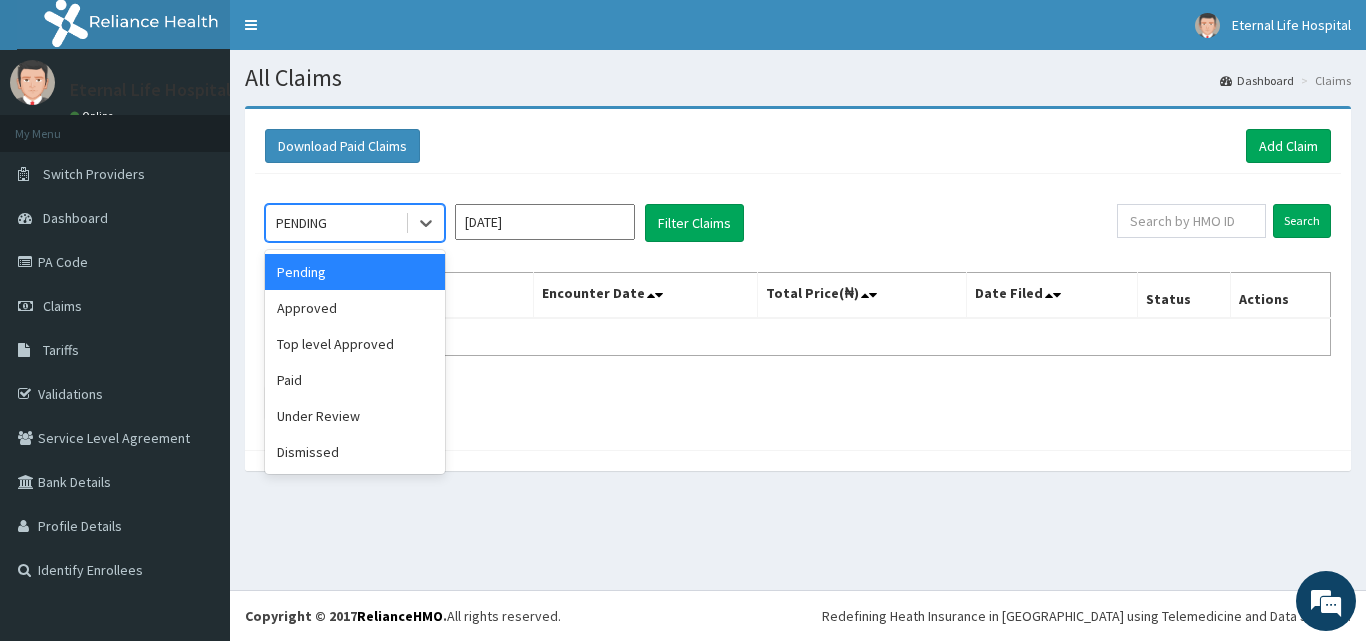 click at bounding box center [424, 223] 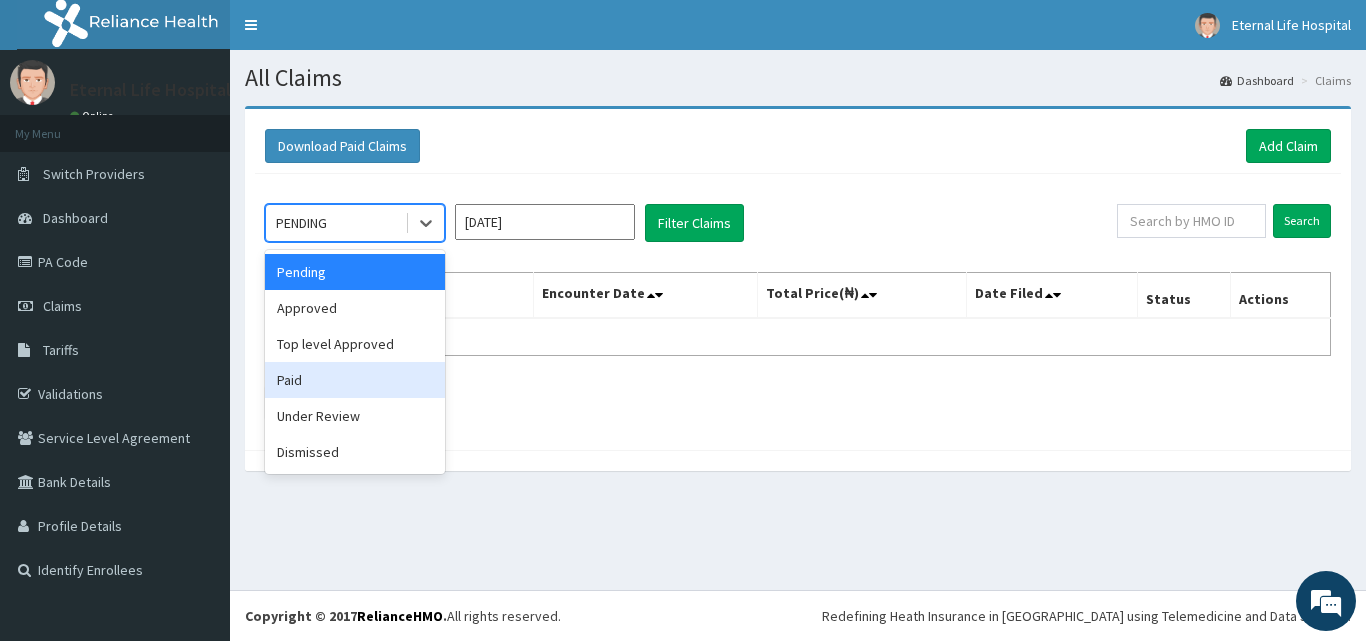 click on "Paid" at bounding box center [355, 380] 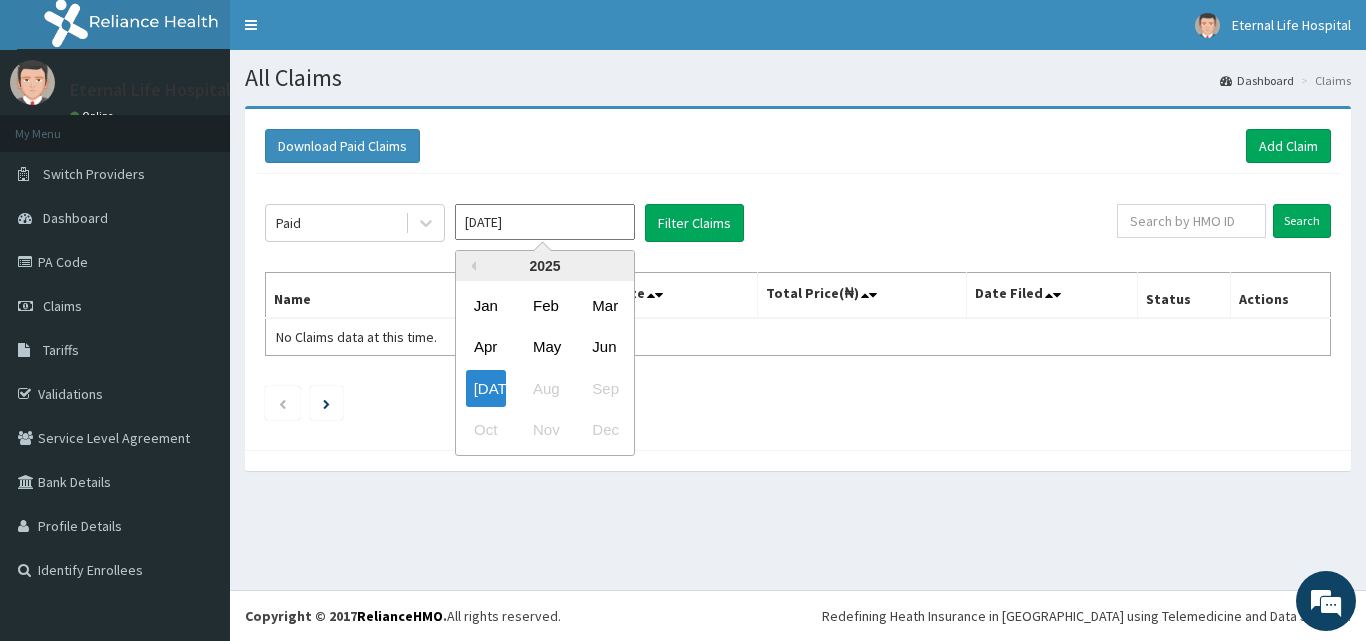 click on "Jul 2025" at bounding box center (545, 222) 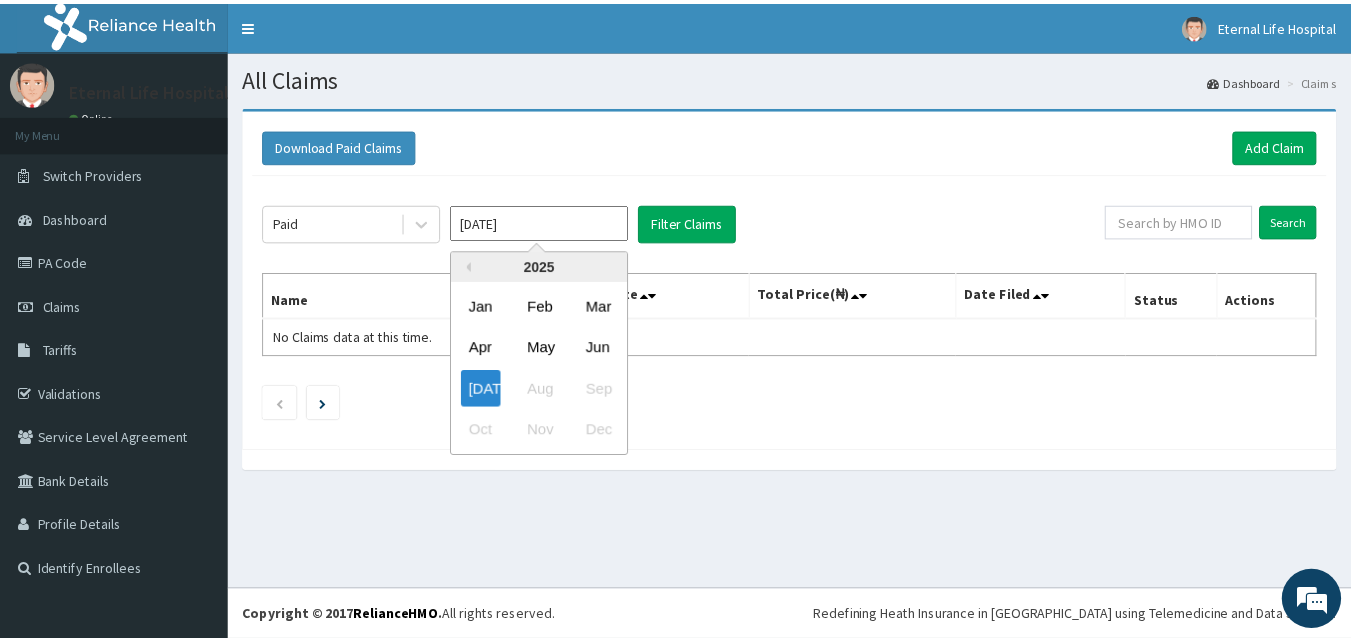 scroll, scrollTop: 0, scrollLeft: 0, axis: both 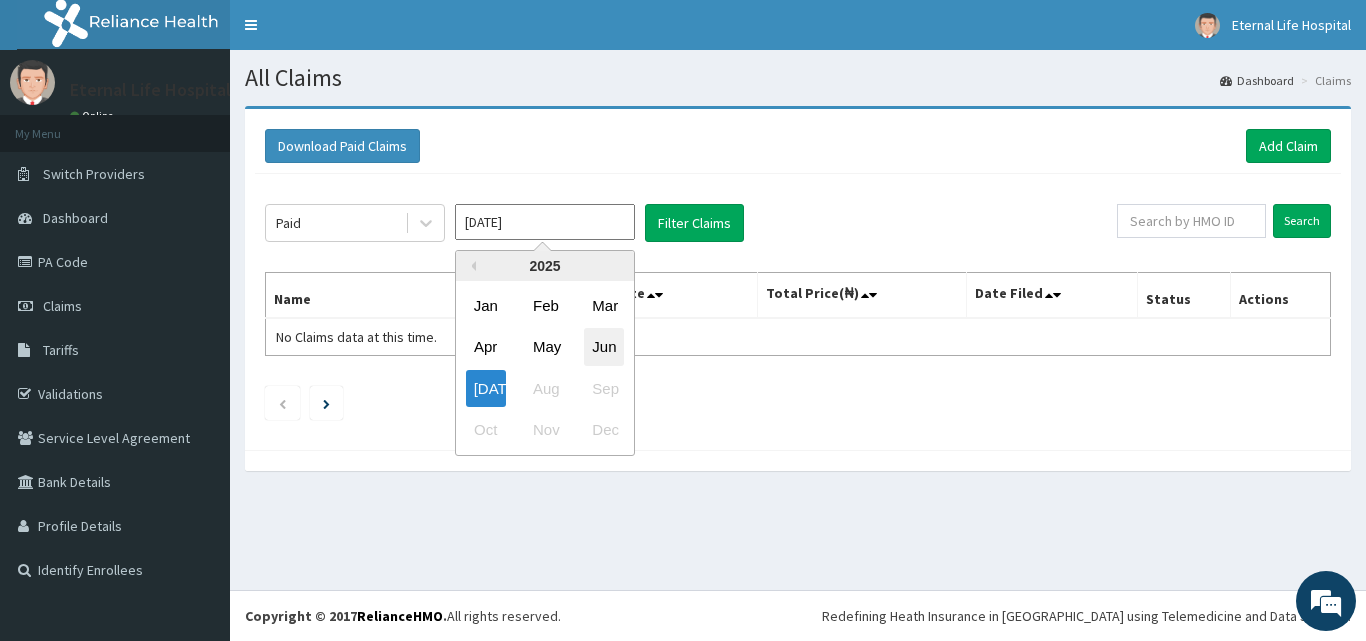 click on "Jun" at bounding box center [604, 347] 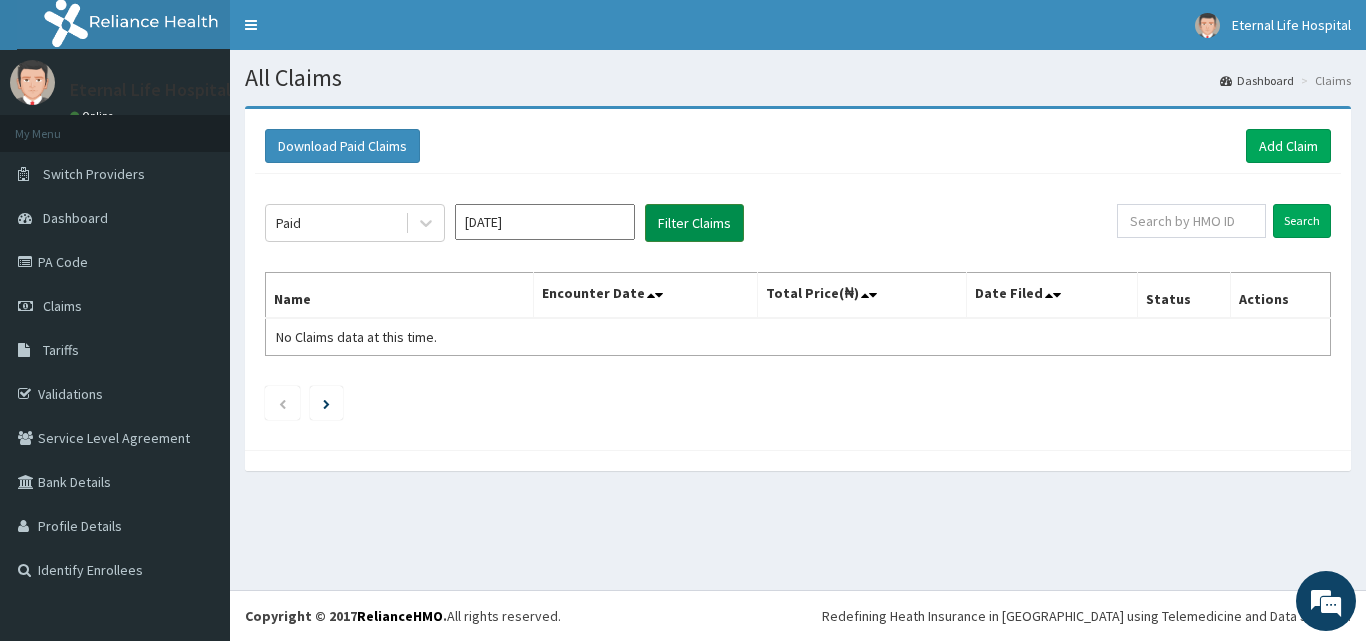 click on "Filter Claims" at bounding box center (694, 223) 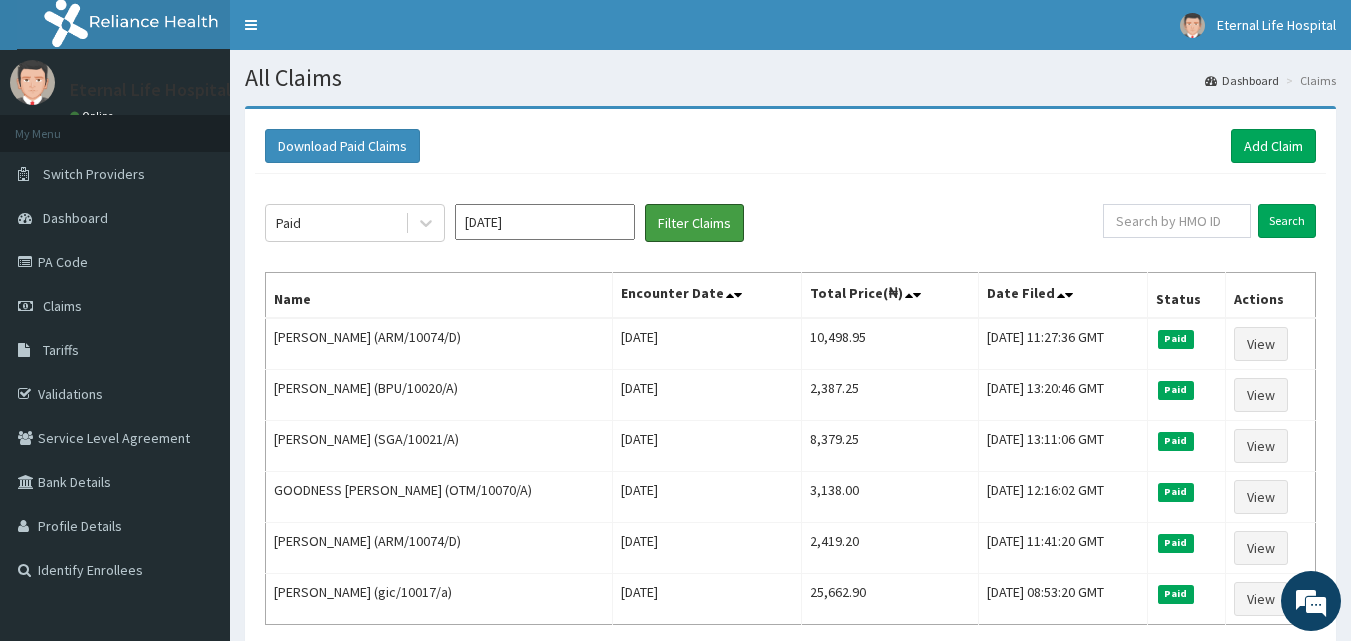 scroll, scrollTop: 1, scrollLeft: 0, axis: vertical 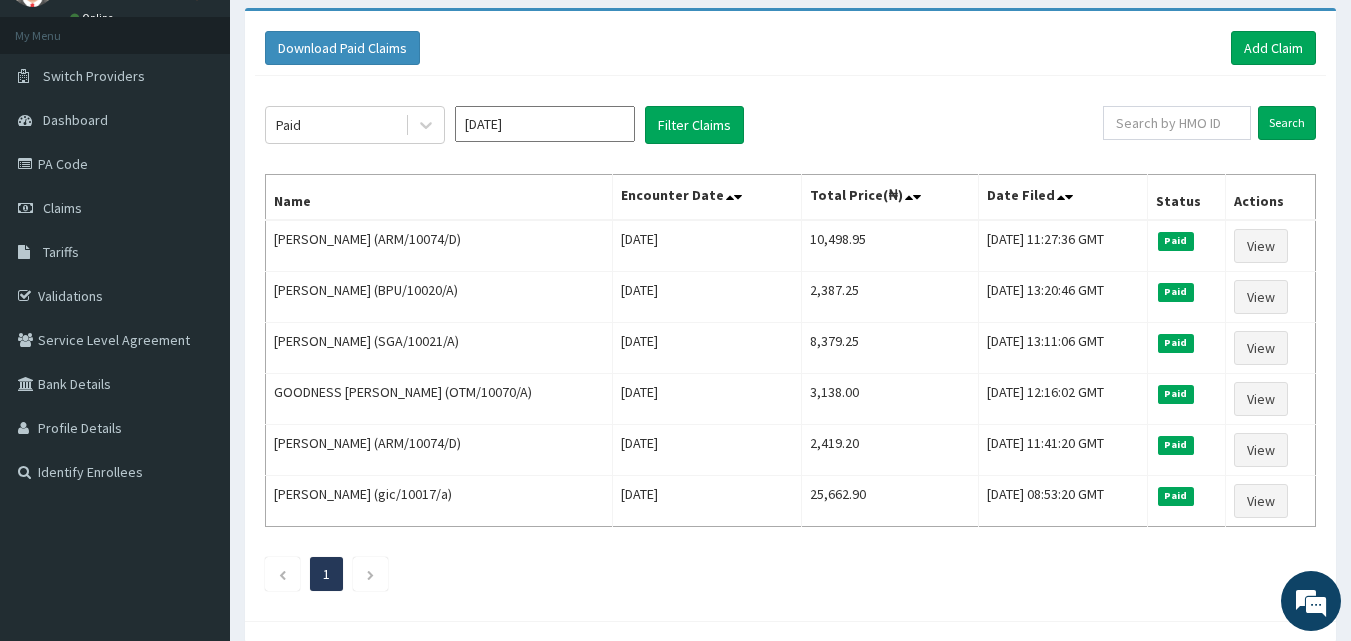 click on "Jun 2025" at bounding box center (545, 124) 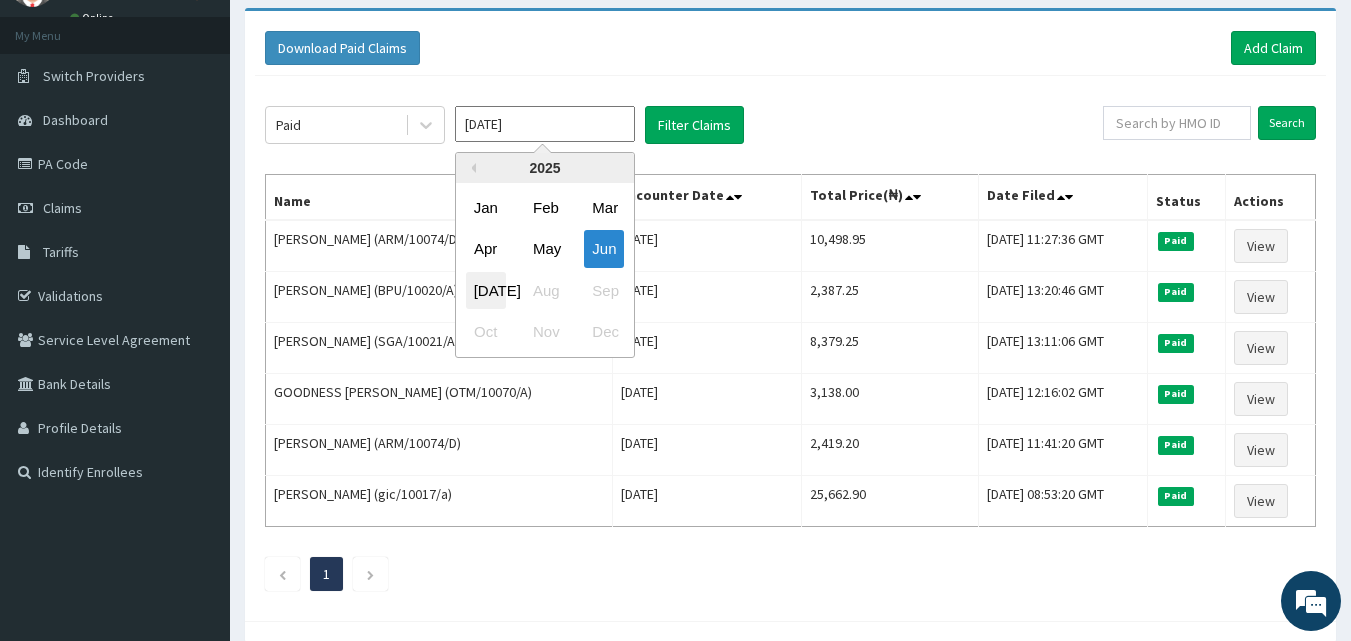 click on "Jul" at bounding box center (486, 290) 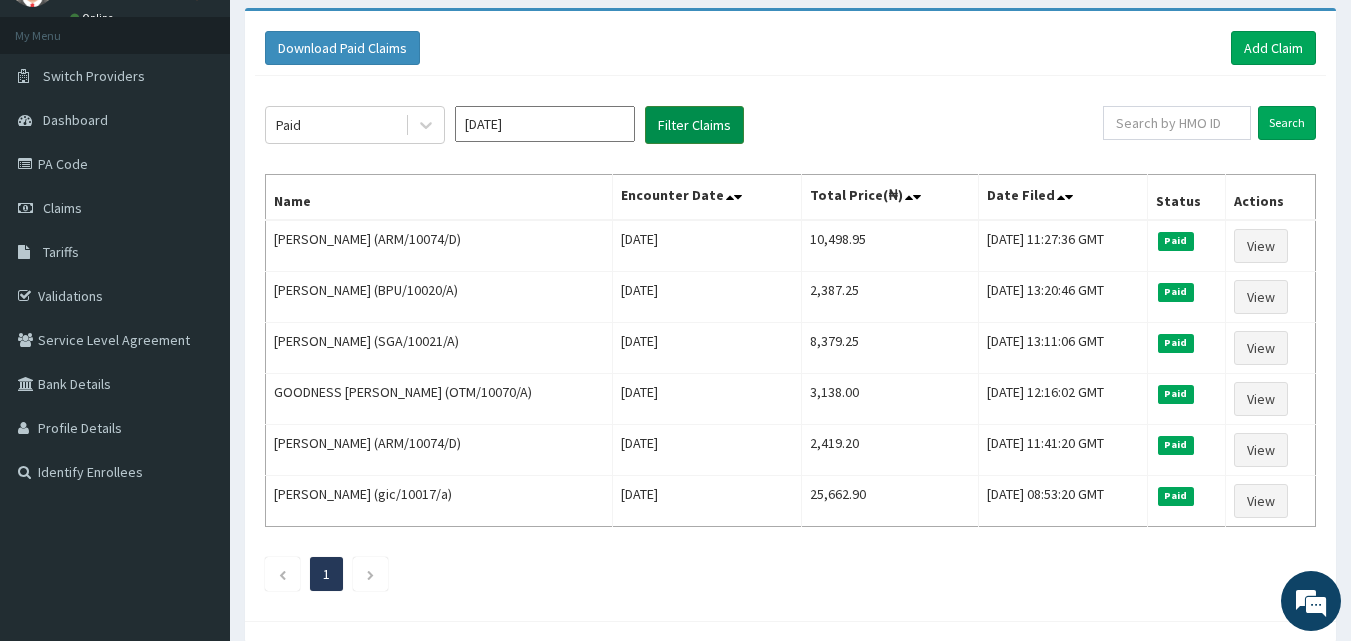 click on "Filter Claims" at bounding box center (694, 125) 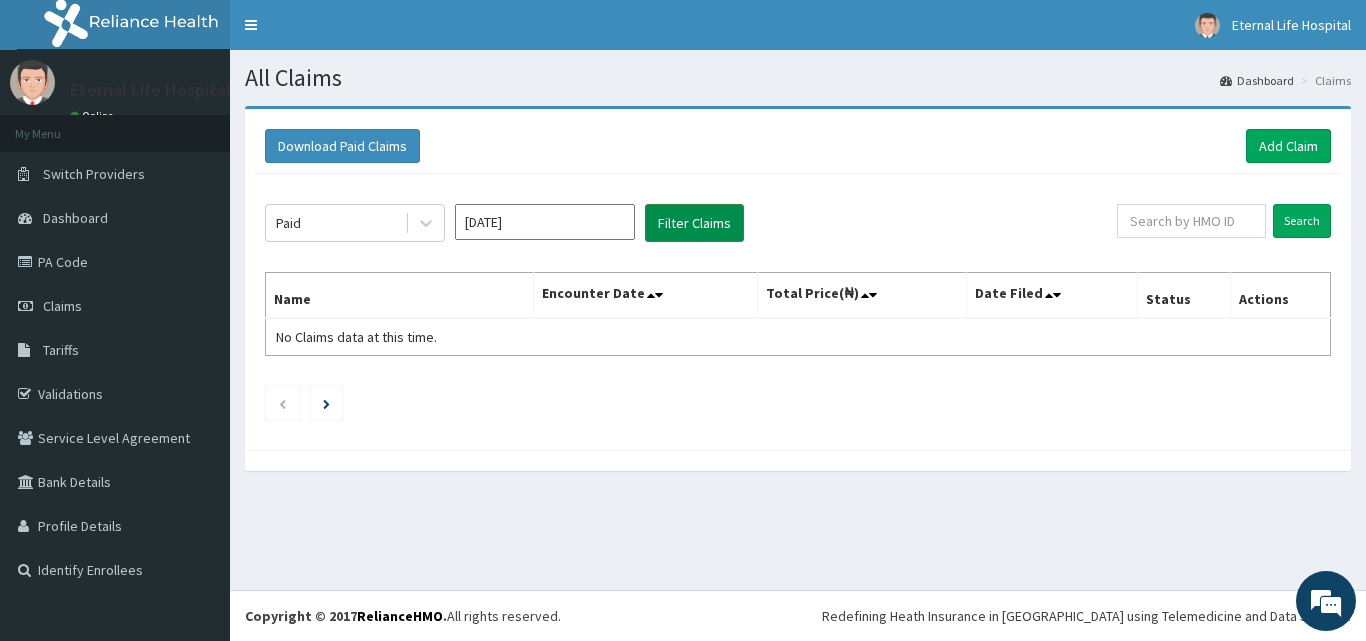 click on "Filter Claims" at bounding box center [694, 223] 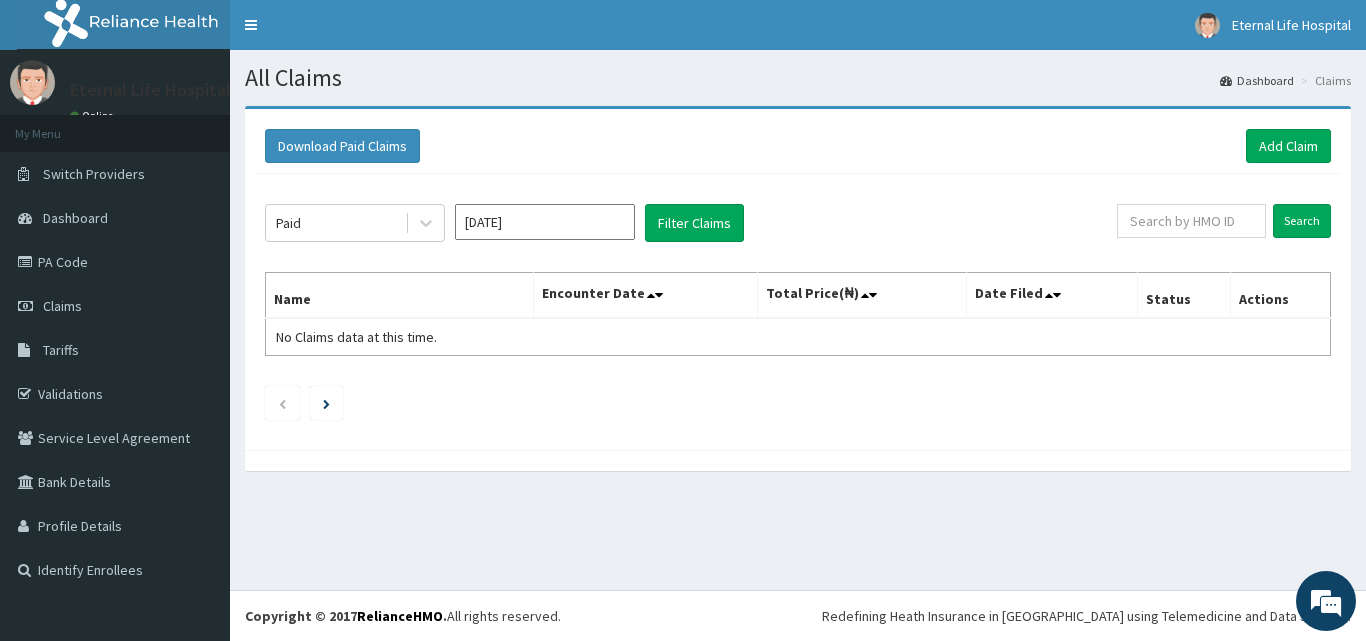 click on "Jul 2025" at bounding box center (545, 222) 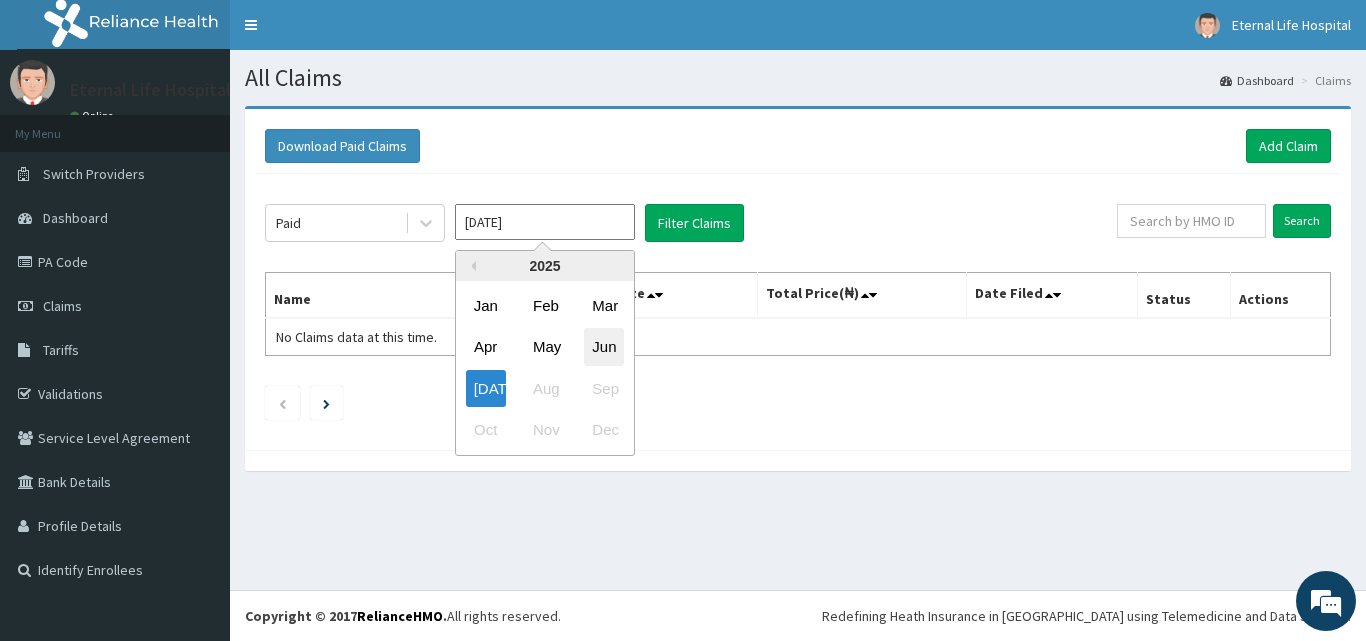 click on "Jun" at bounding box center (604, 347) 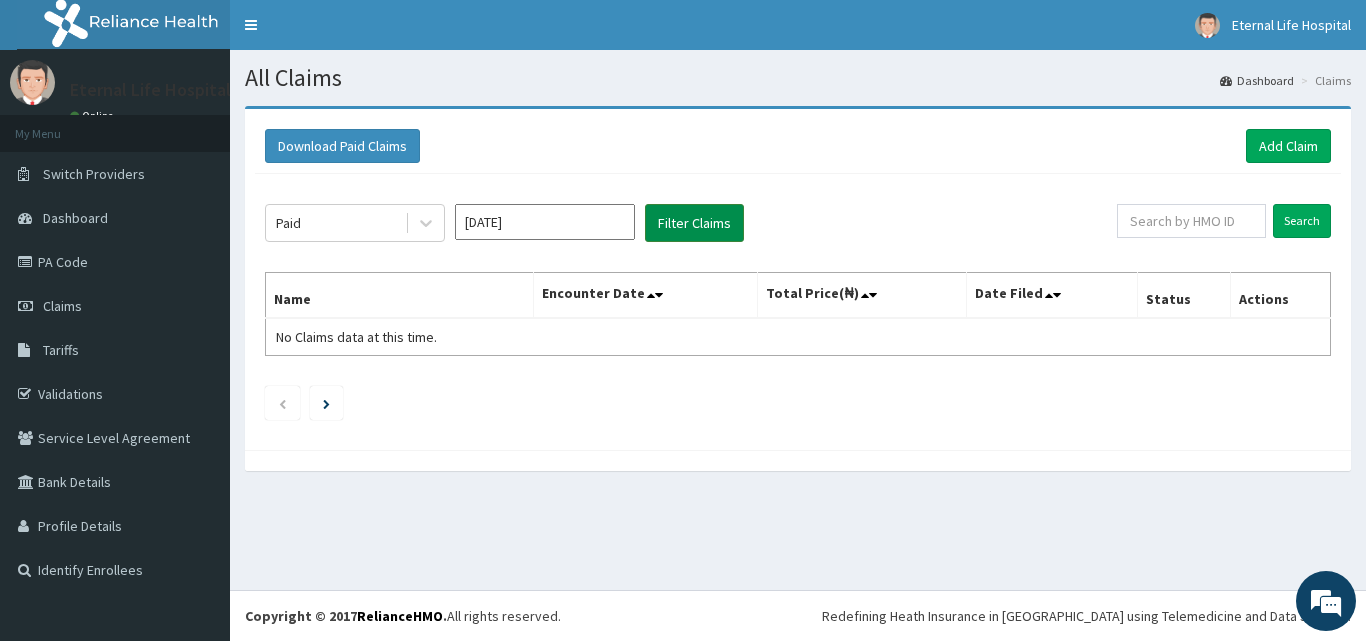 click on "Filter Claims" at bounding box center [694, 223] 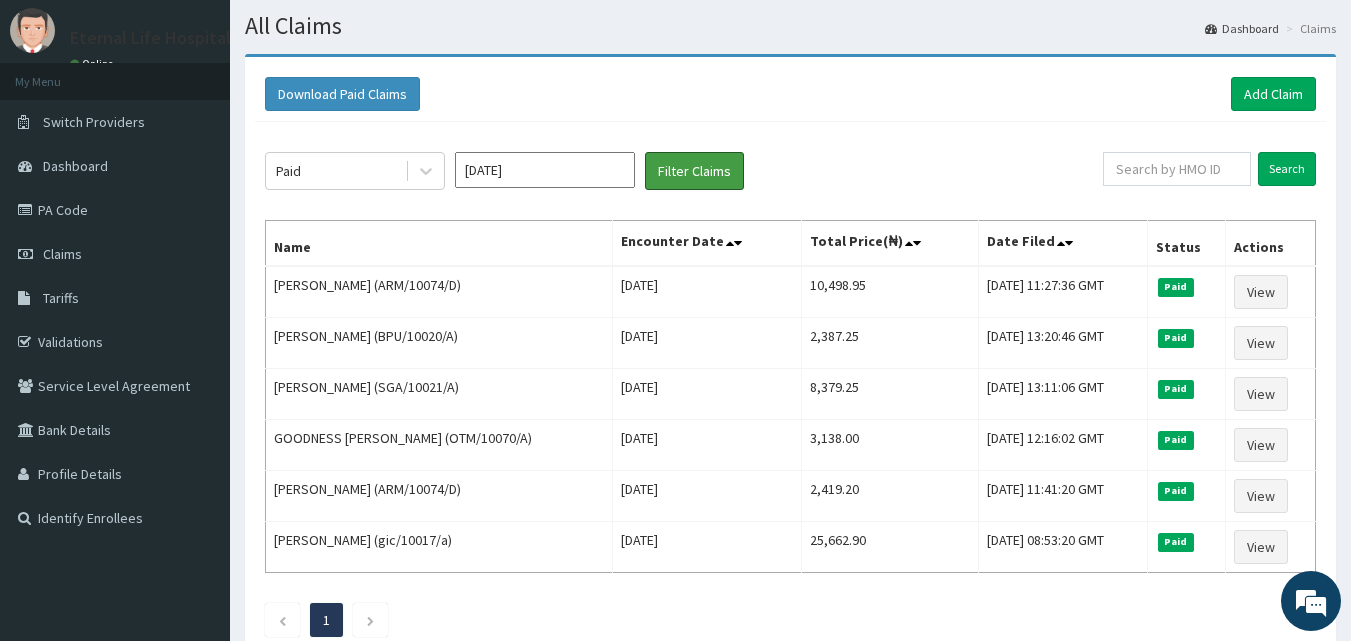 scroll, scrollTop: 54, scrollLeft: 0, axis: vertical 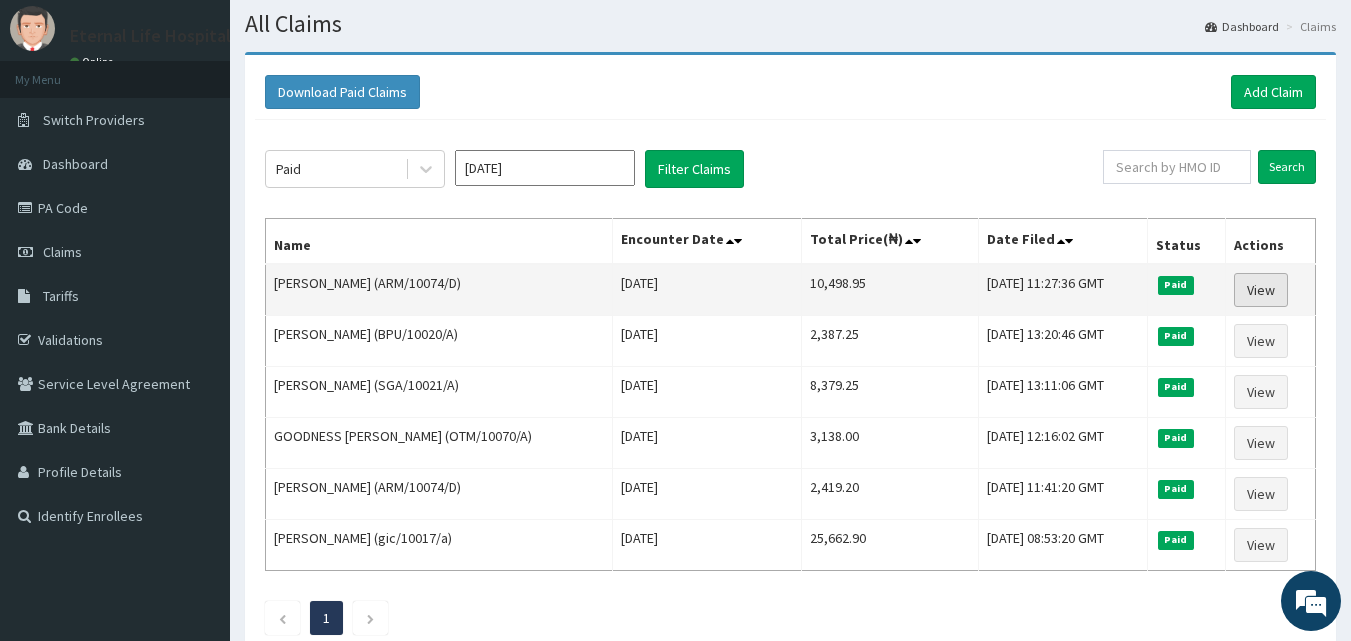 click on "View" at bounding box center (1261, 290) 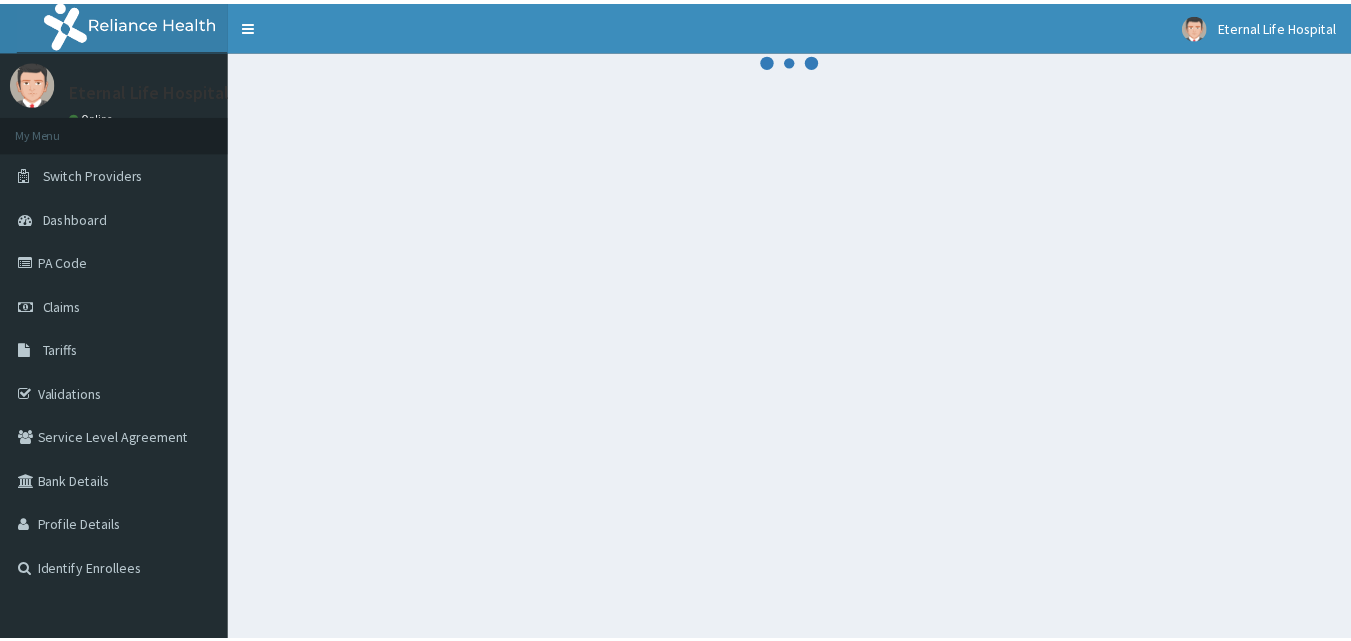 scroll, scrollTop: 0, scrollLeft: 0, axis: both 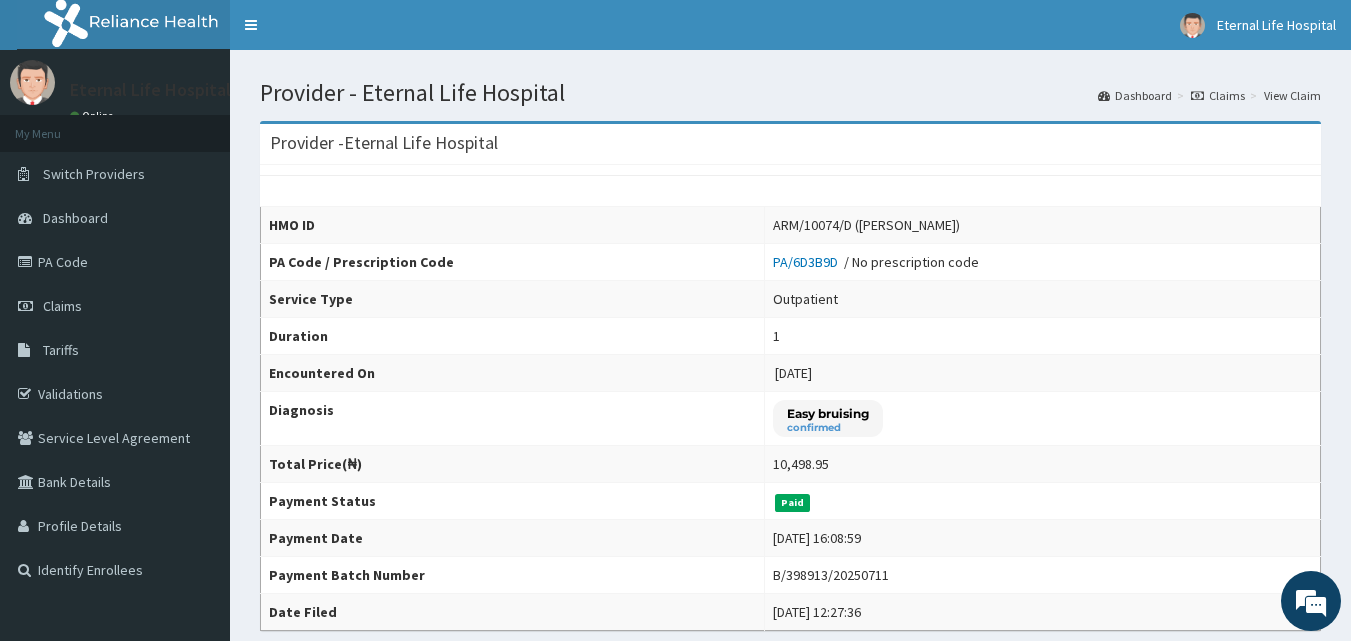 click on "Provider - Eternal Life Hospital Dashboard Claims View Claim" at bounding box center (790, 78) 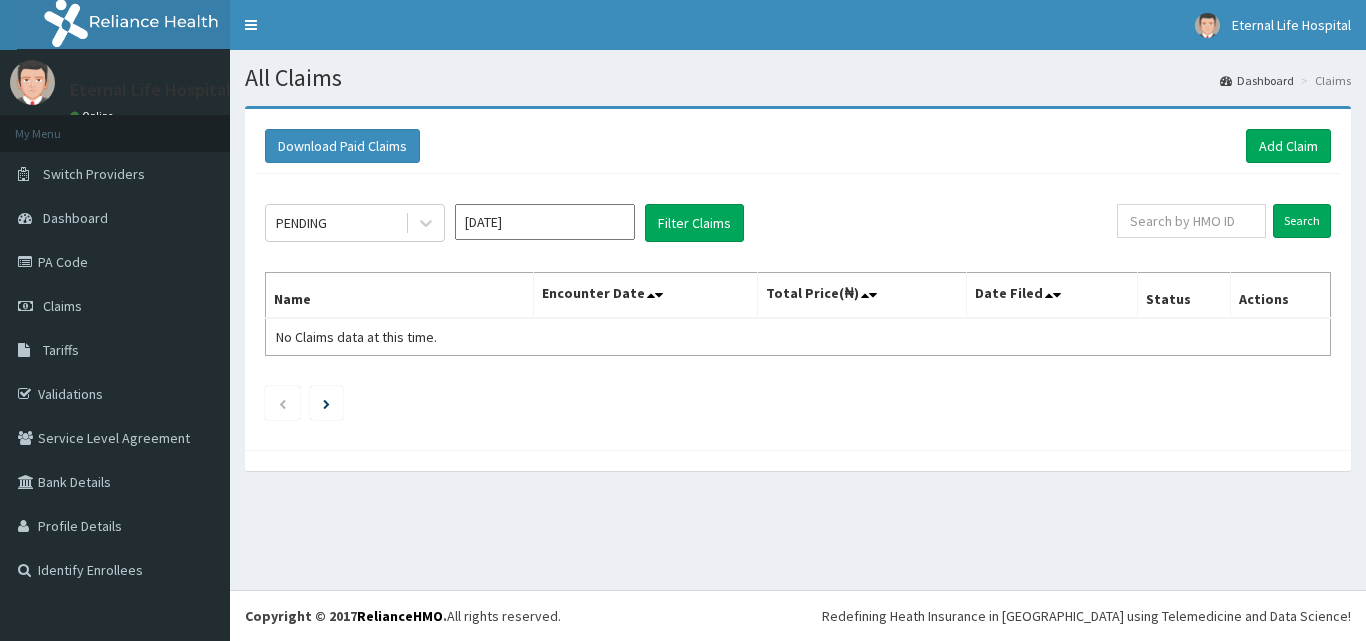 scroll, scrollTop: 0, scrollLeft: 0, axis: both 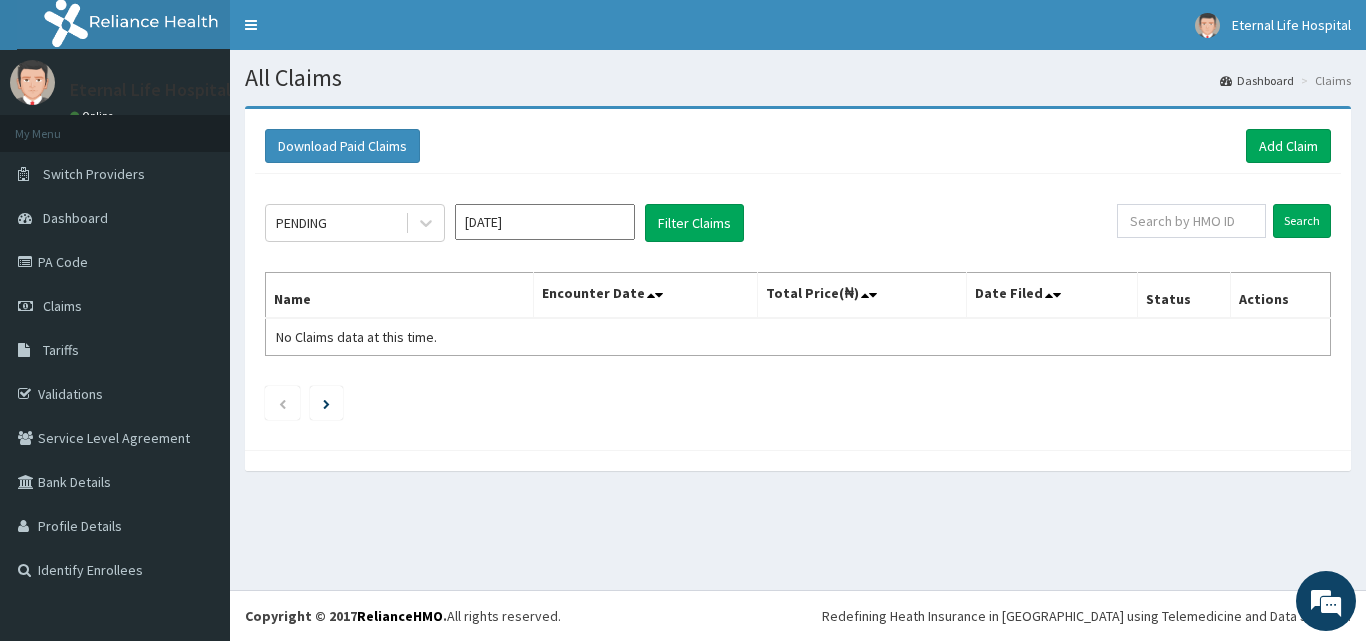 click on "[DATE]" at bounding box center [545, 222] 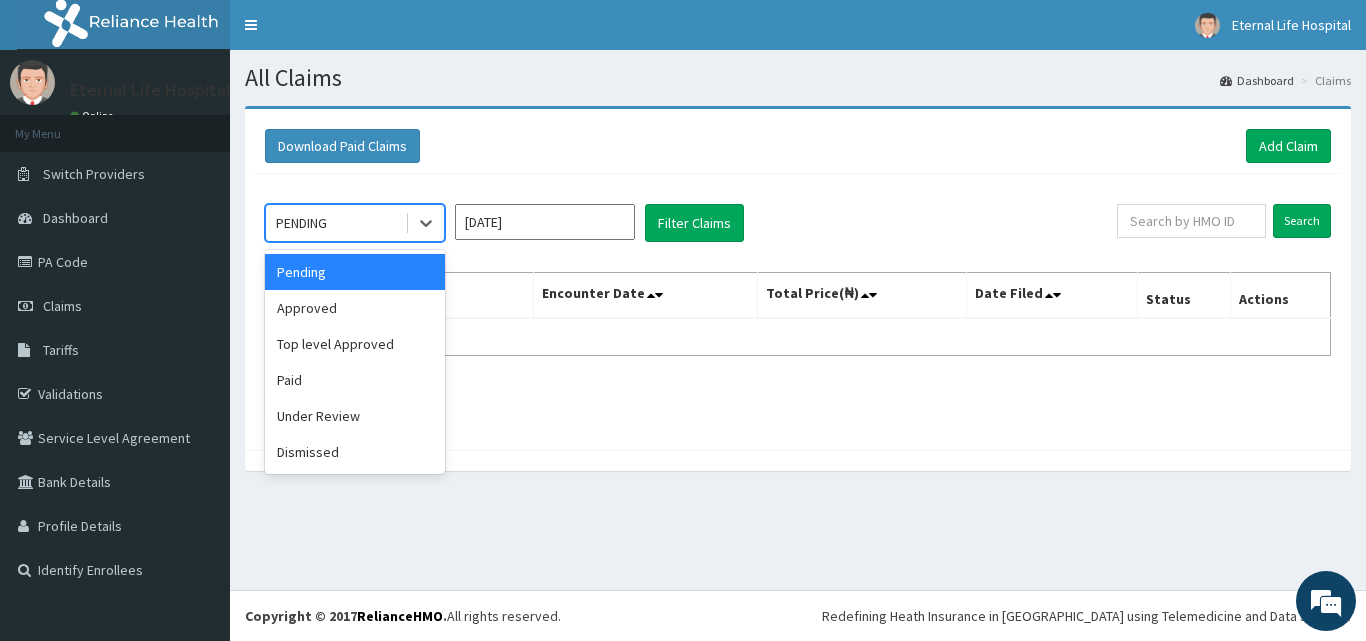 click on "PENDING" at bounding box center (335, 223) 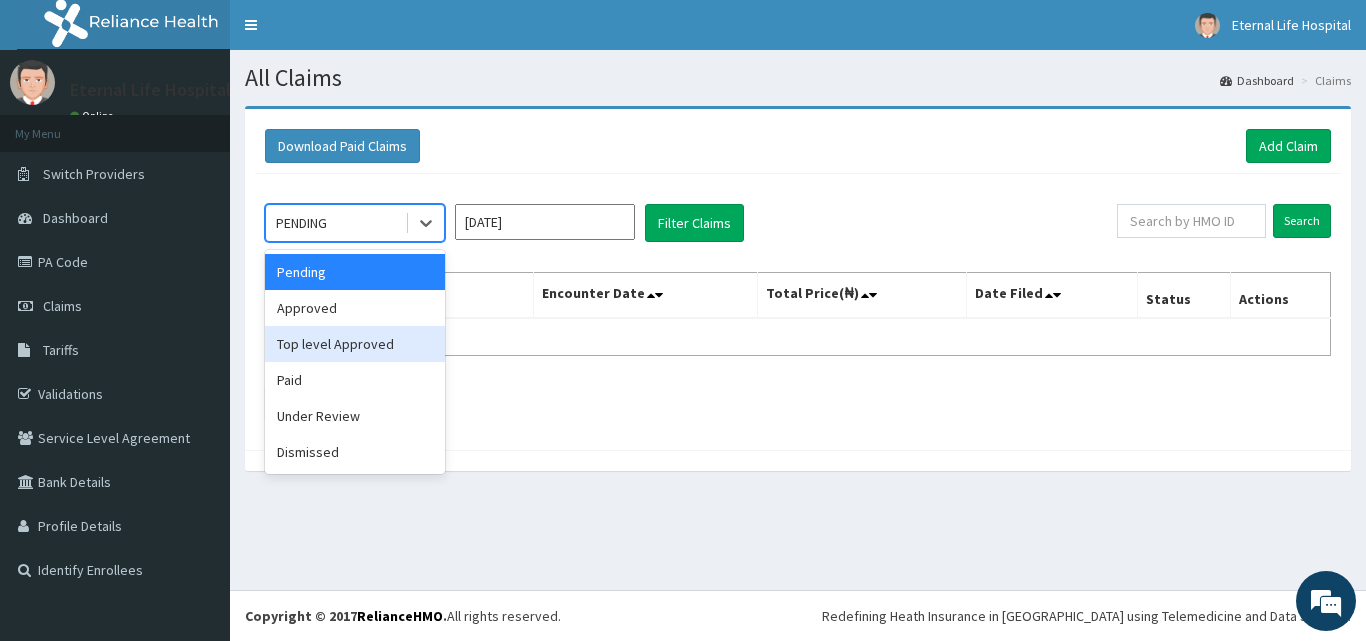 click on "Top level Approved" at bounding box center [355, 344] 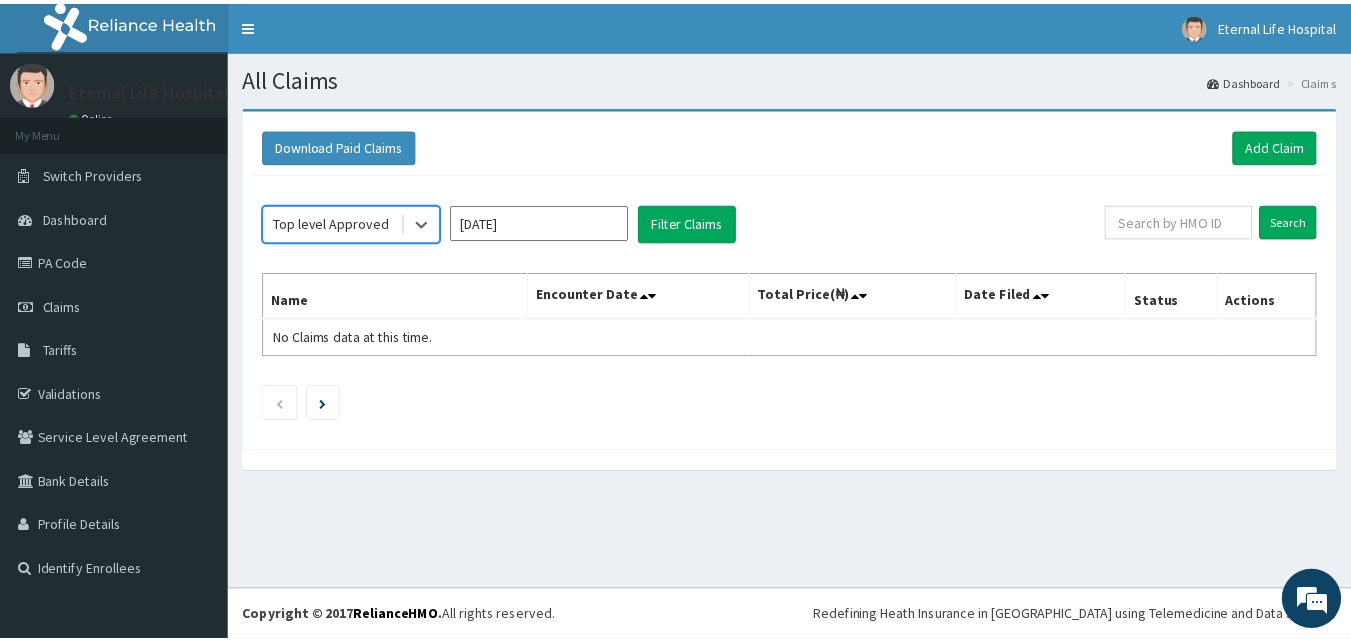 scroll, scrollTop: 0, scrollLeft: 0, axis: both 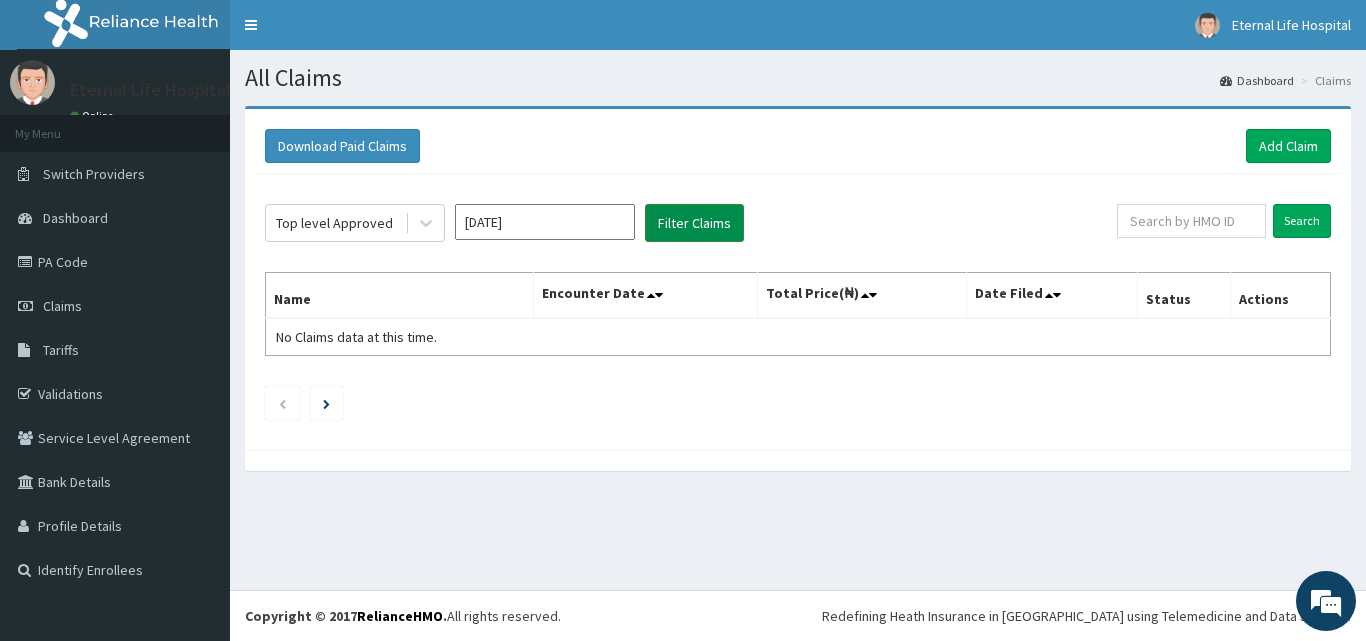 click on "Filter Claims" at bounding box center (694, 223) 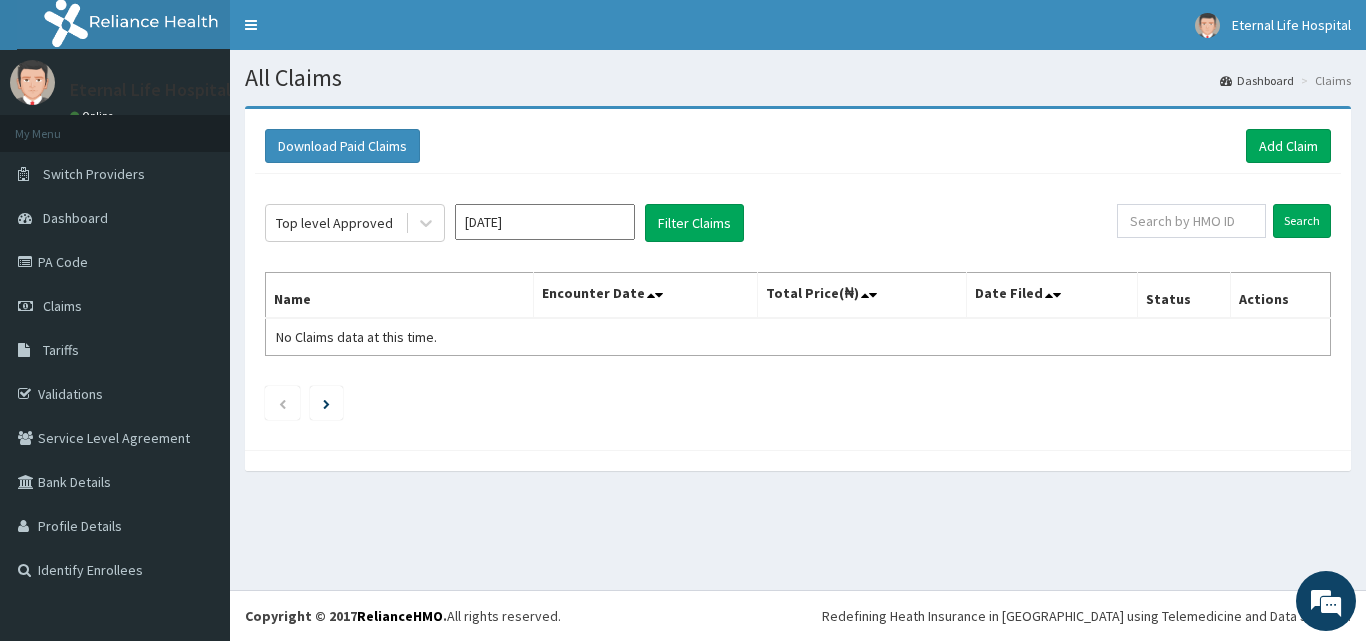 click on "[DATE]" at bounding box center [545, 222] 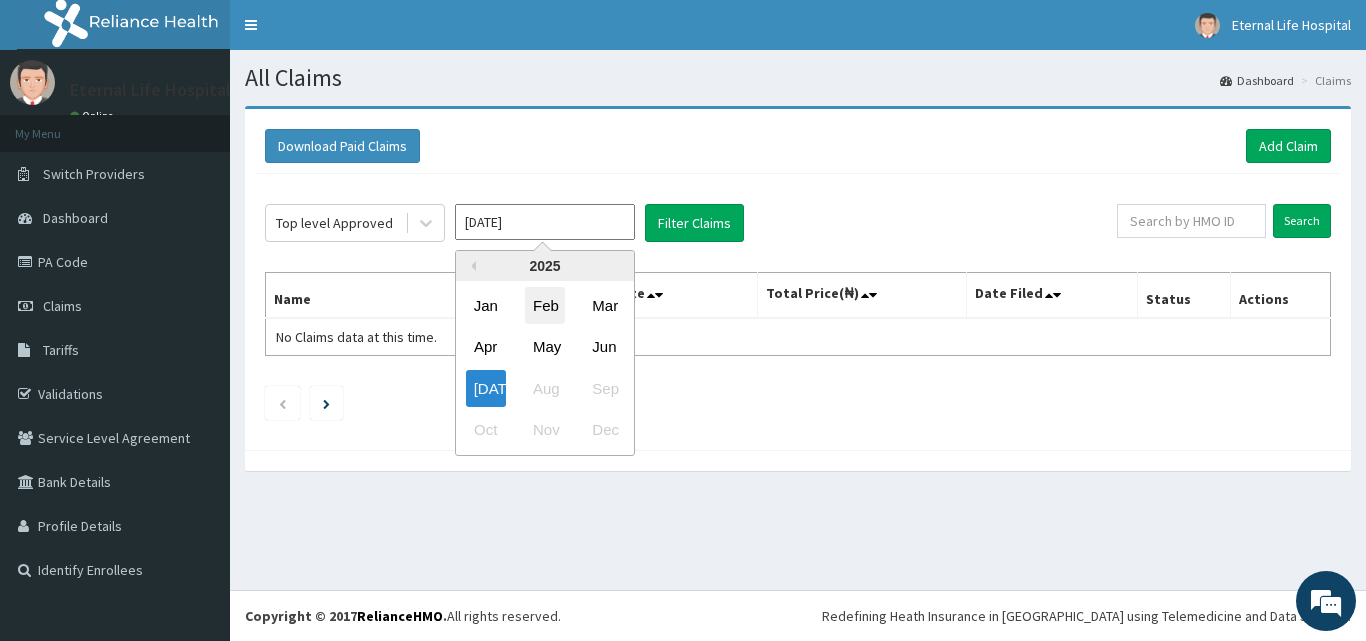 click on "Feb" at bounding box center (545, 305) 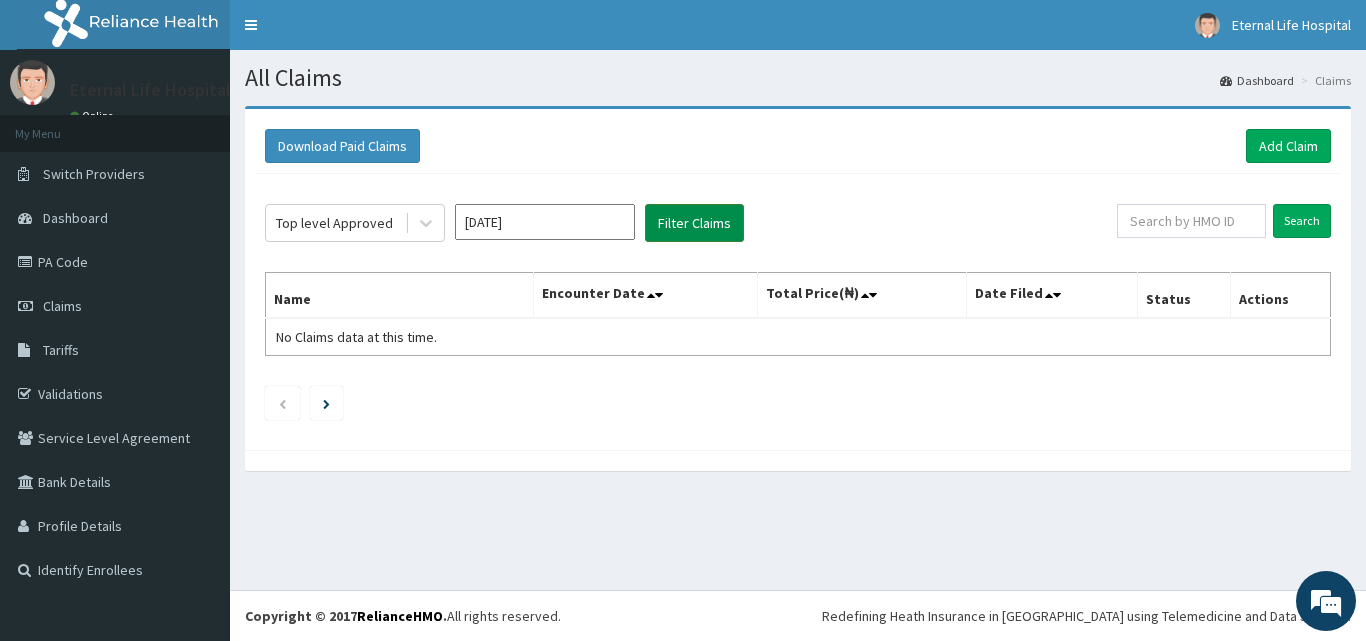 click on "Filter Claims" at bounding box center (694, 223) 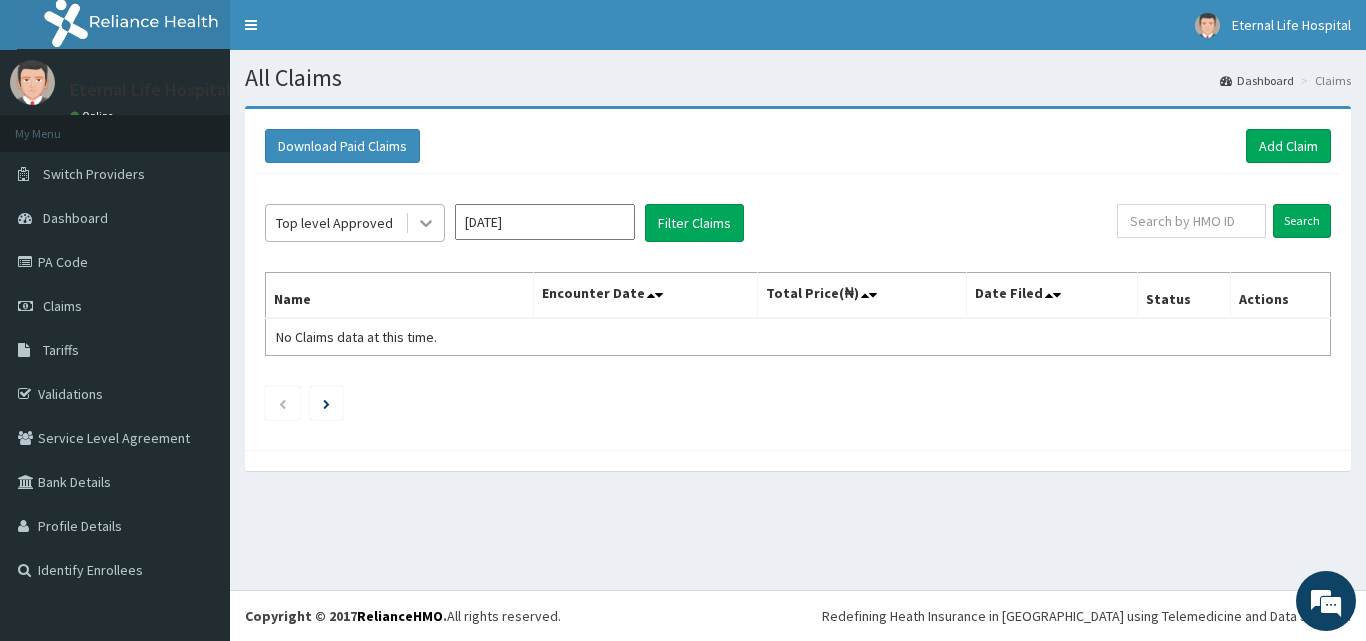 click 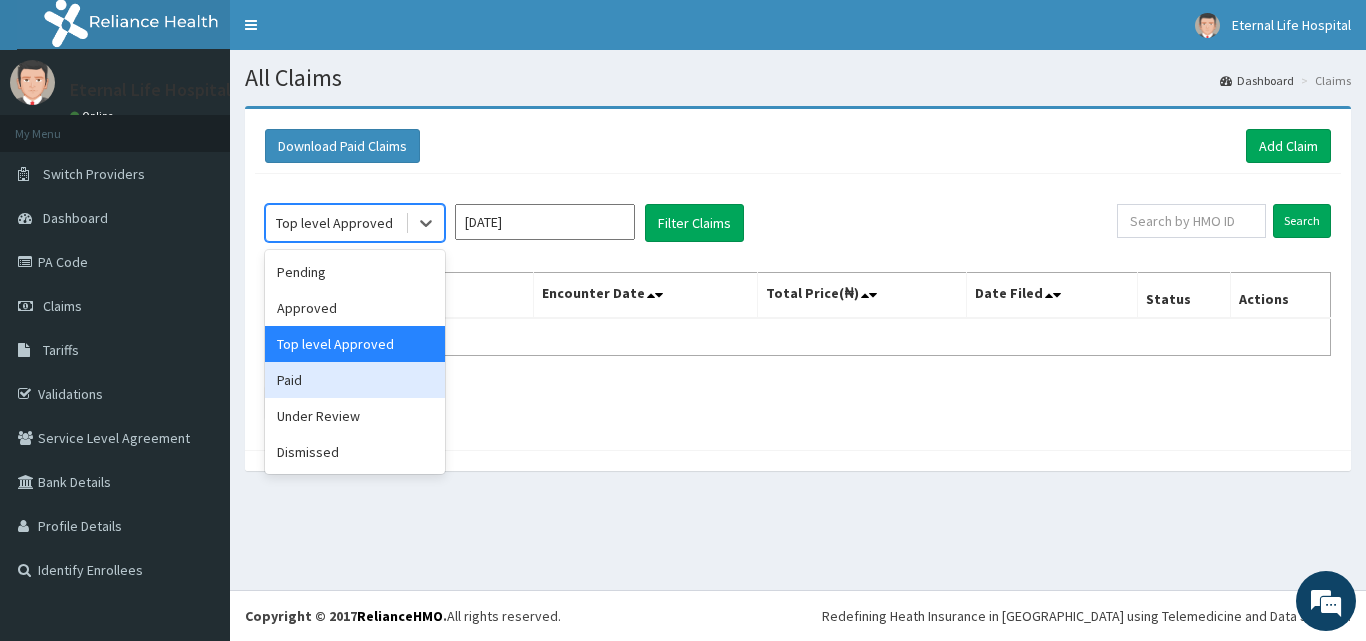 click on "Paid" at bounding box center (355, 380) 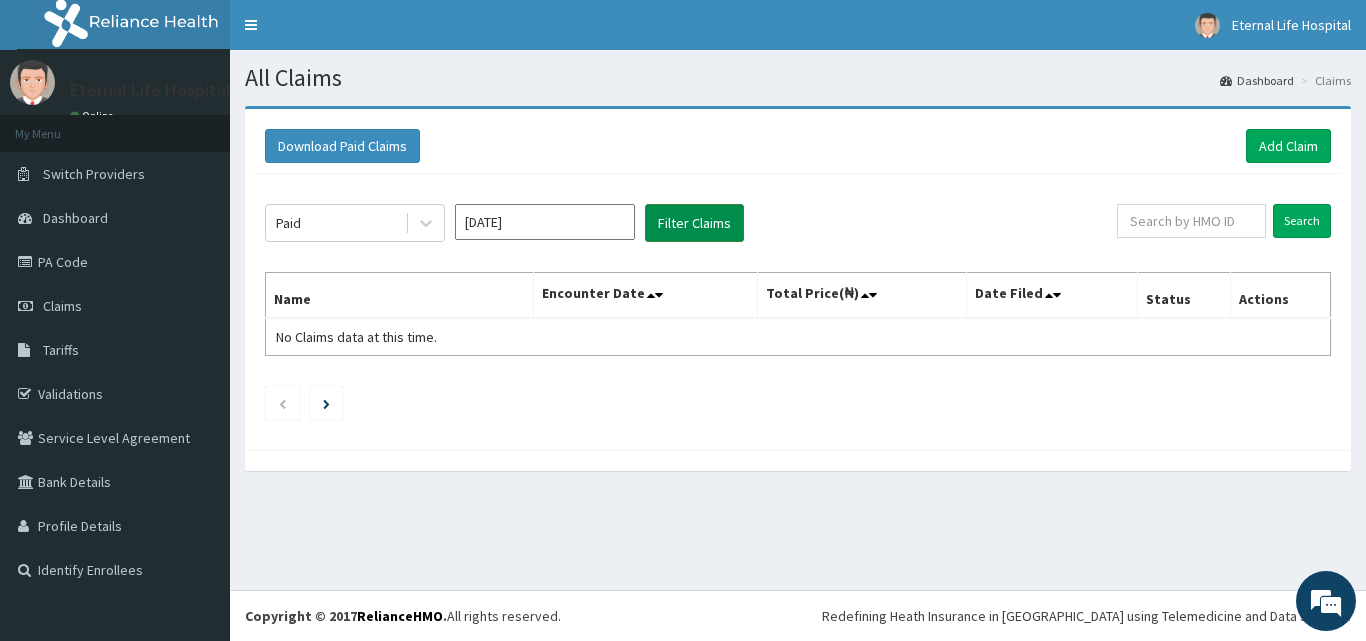click on "Filter Claims" at bounding box center [694, 223] 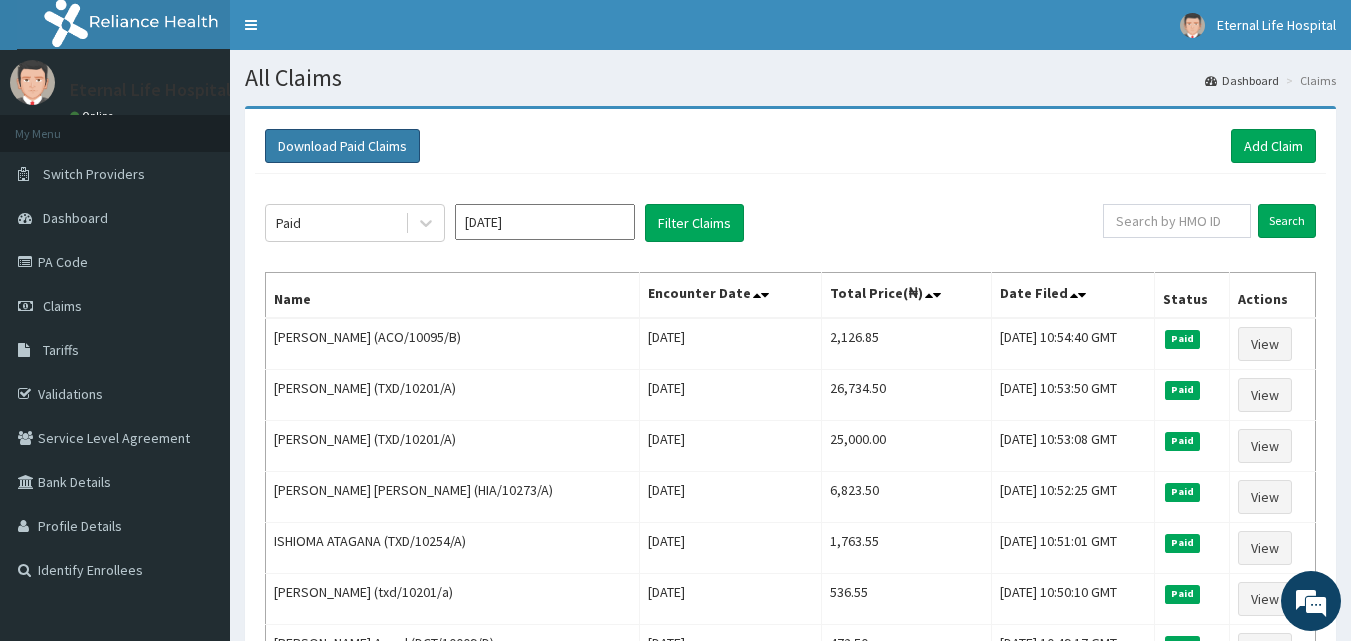 click on "Download Paid Claims" at bounding box center (342, 146) 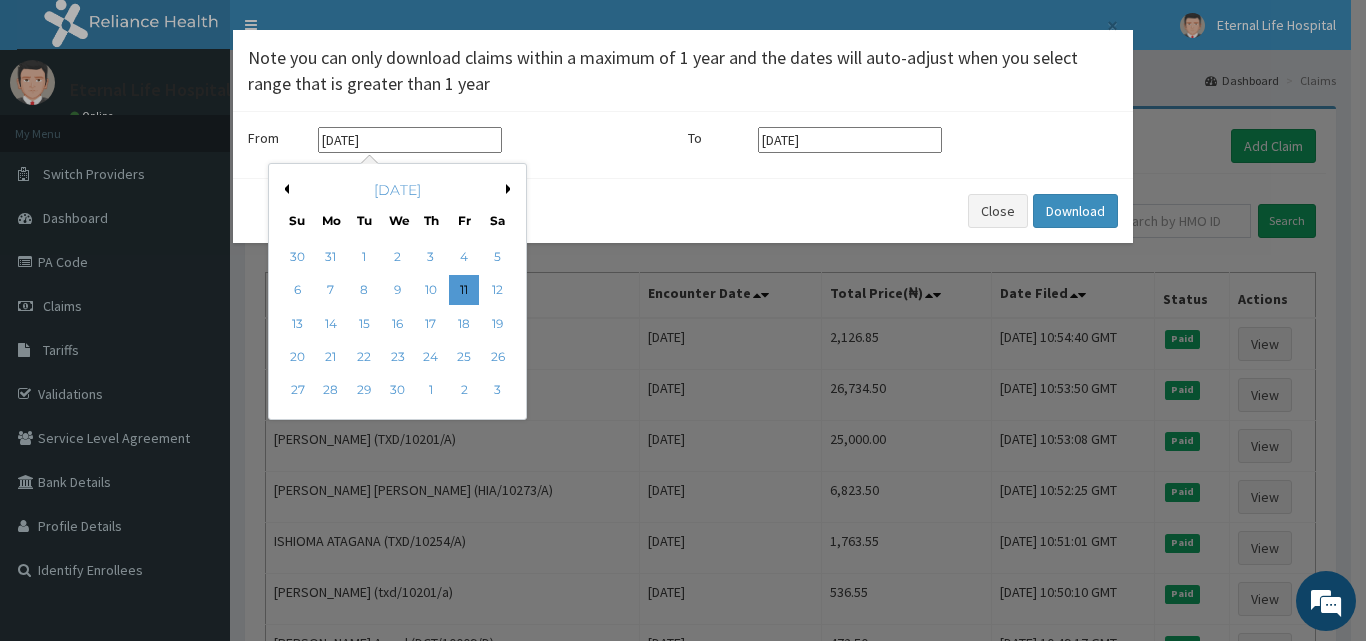 click on "11-04-2025" at bounding box center (410, 140) 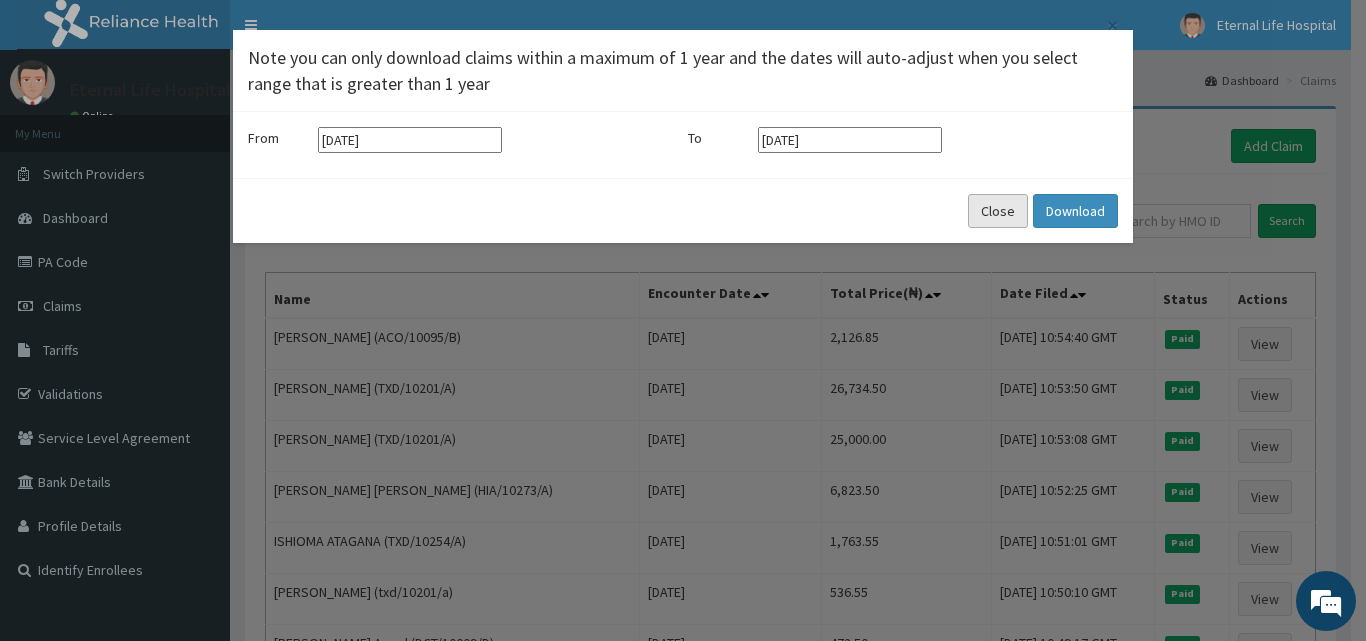 click on "Close" at bounding box center (998, 211) 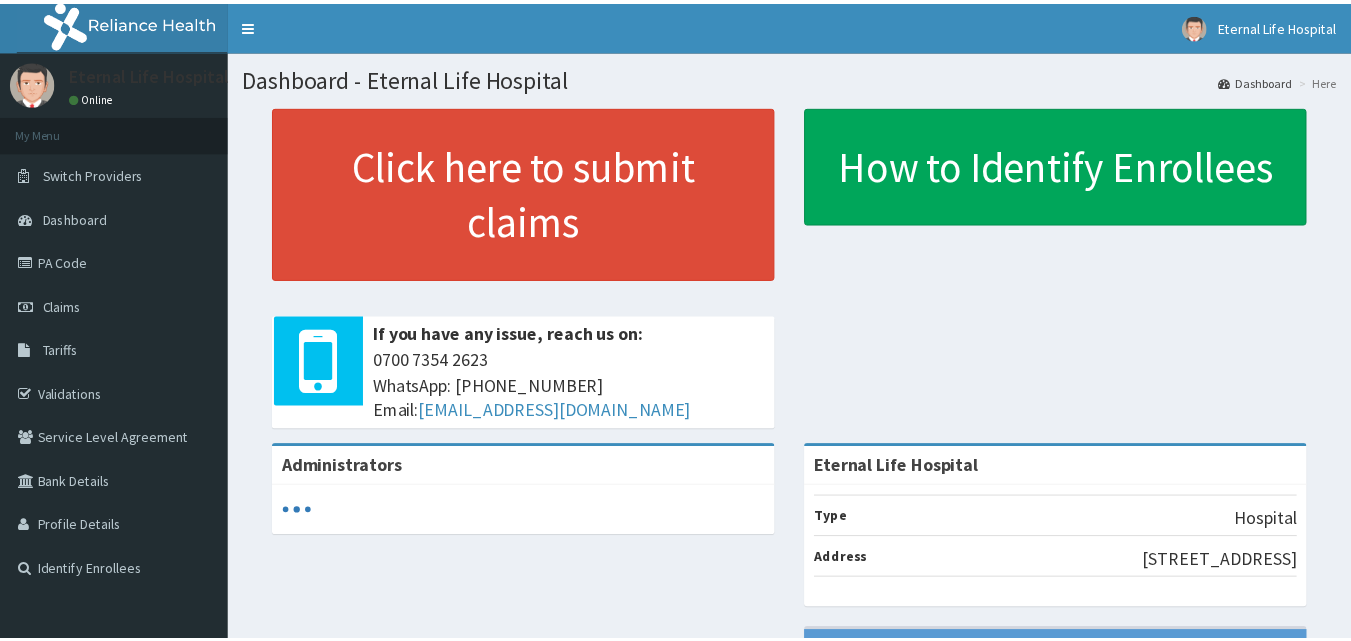 scroll, scrollTop: 0, scrollLeft: 0, axis: both 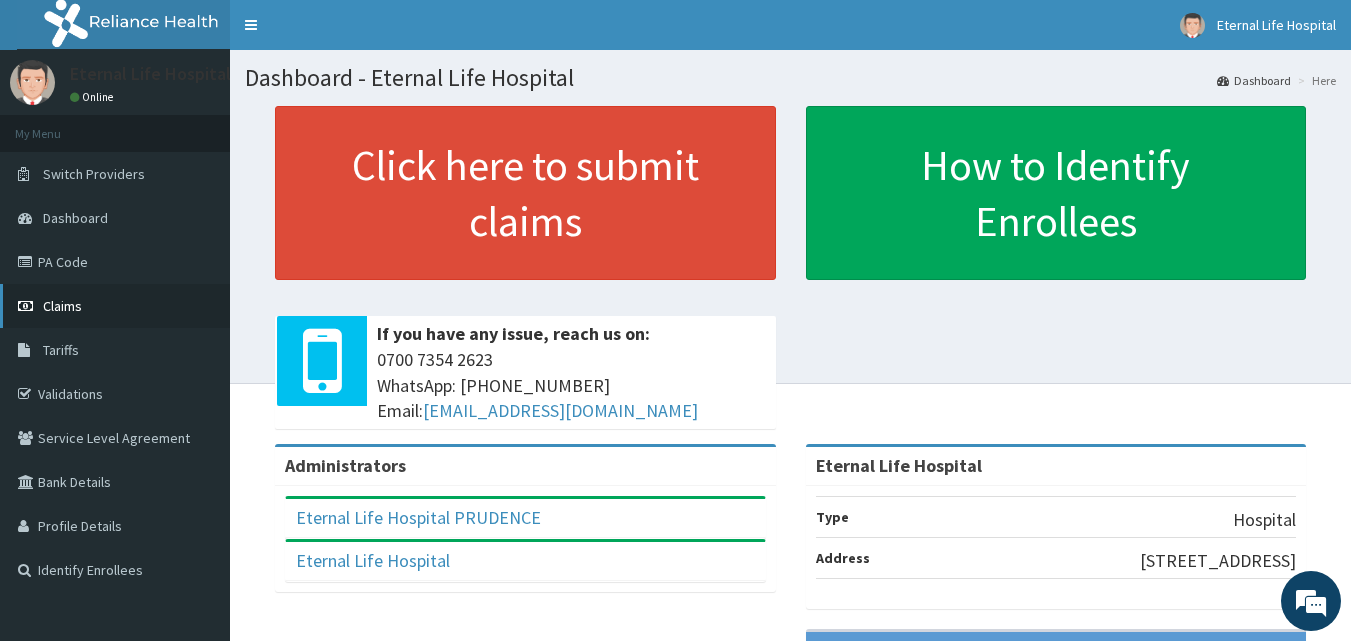 click on "Claims" at bounding box center (115, 306) 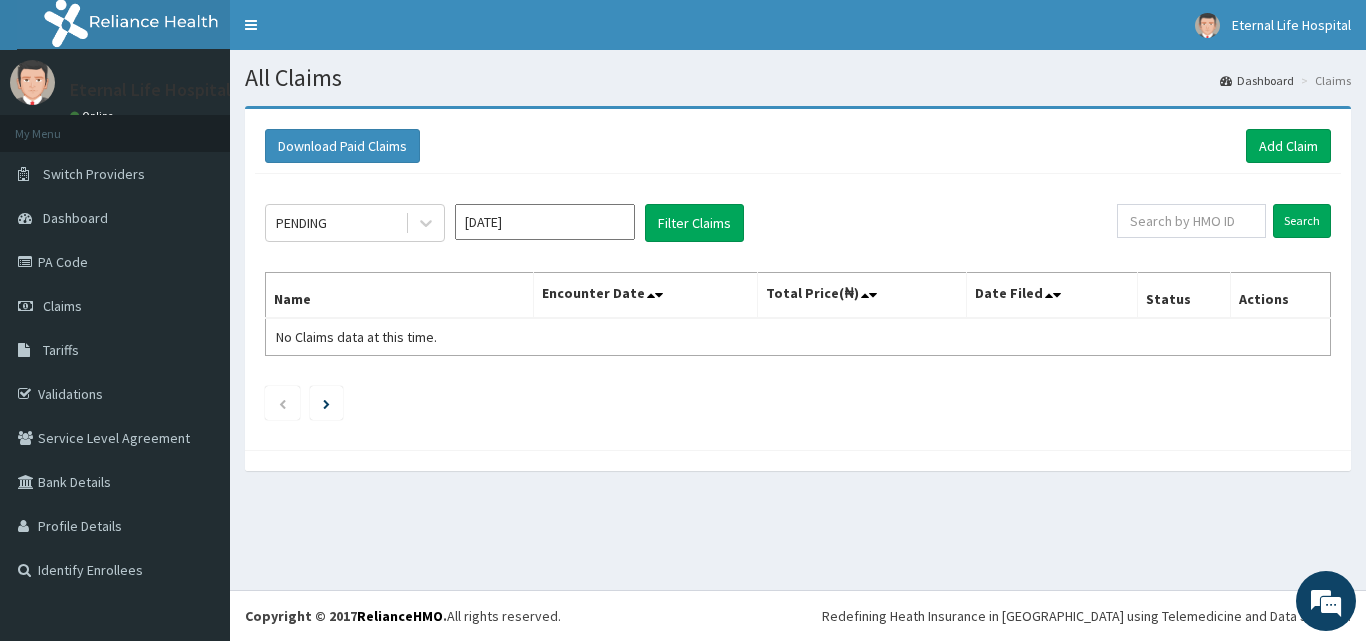 scroll, scrollTop: 0, scrollLeft: 0, axis: both 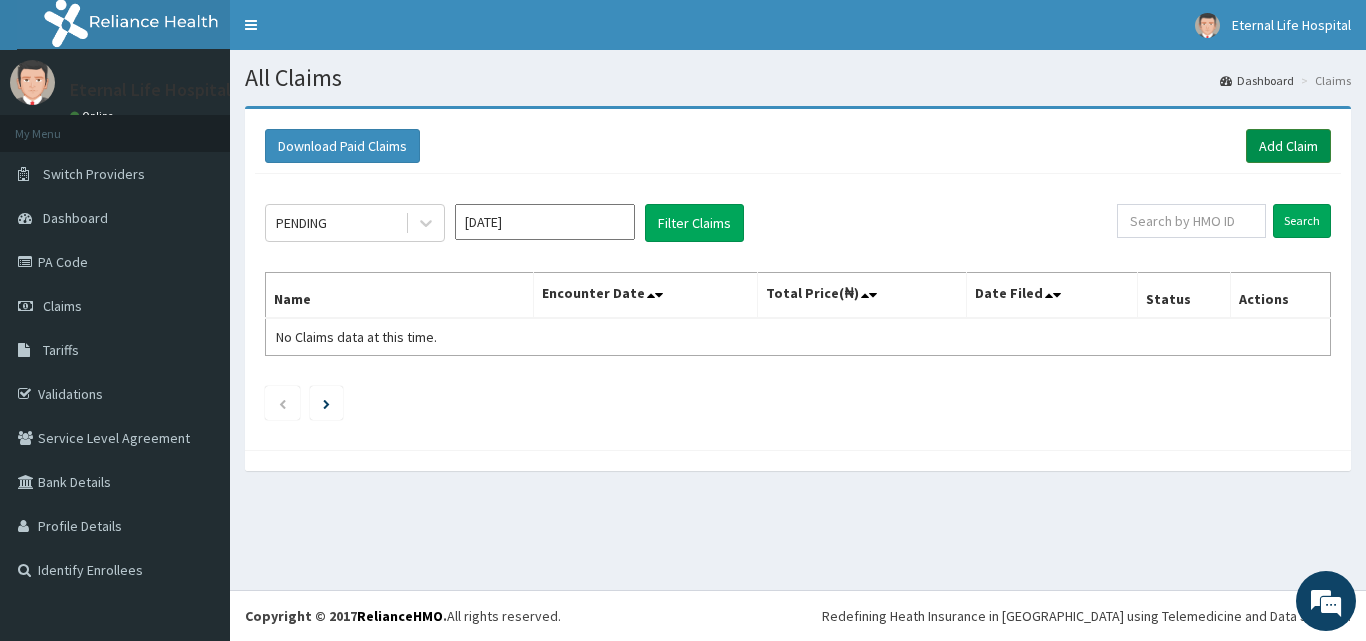 click on "Add Claim" at bounding box center [1288, 146] 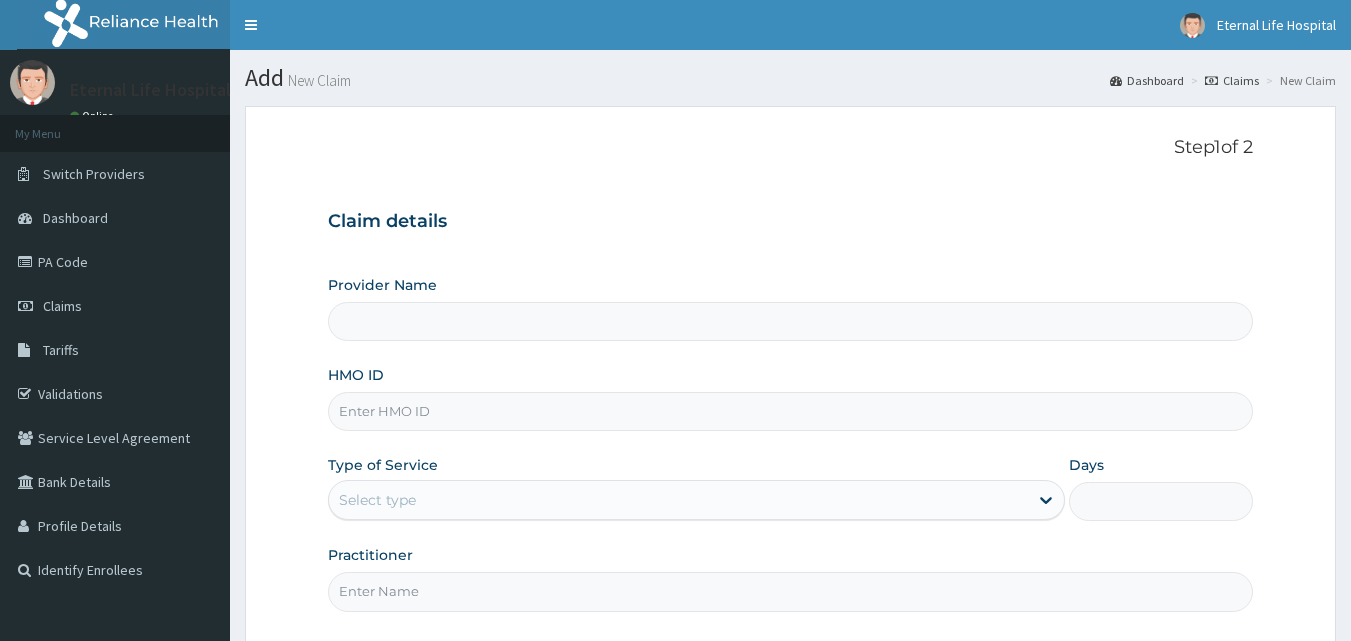 scroll, scrollTop: 0, scrollLeft: 0, axis: both 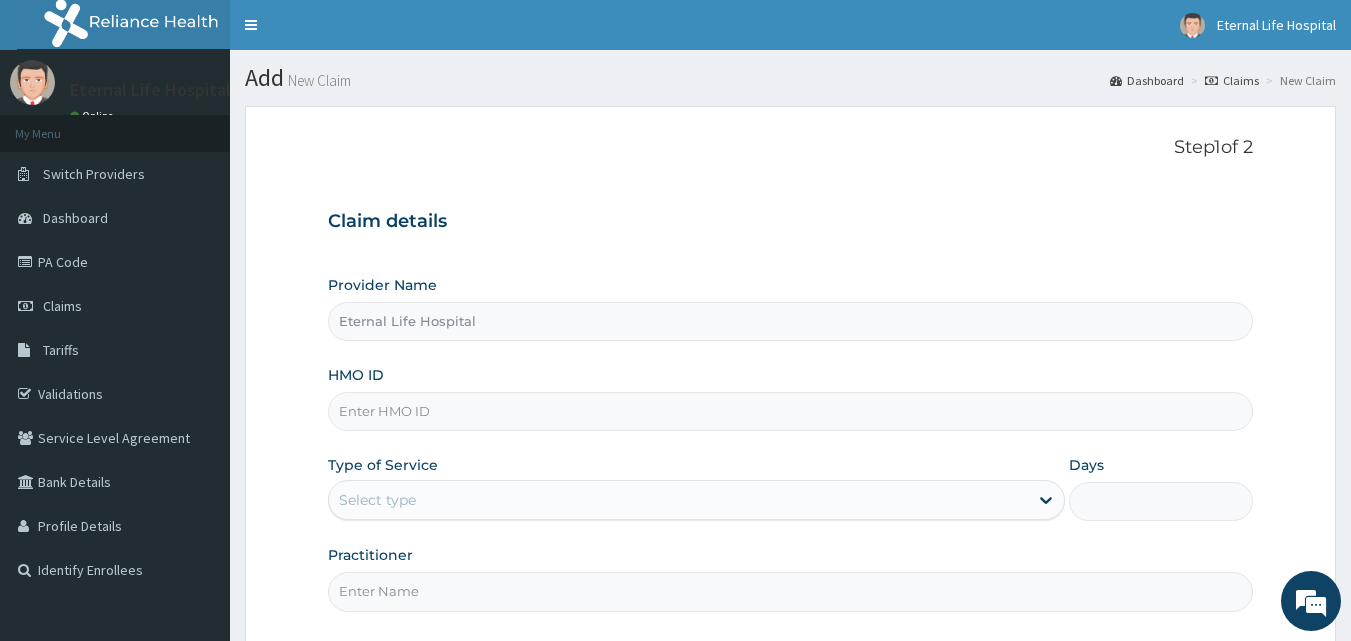click on "HMO ID" at bounding box center (791, 411) 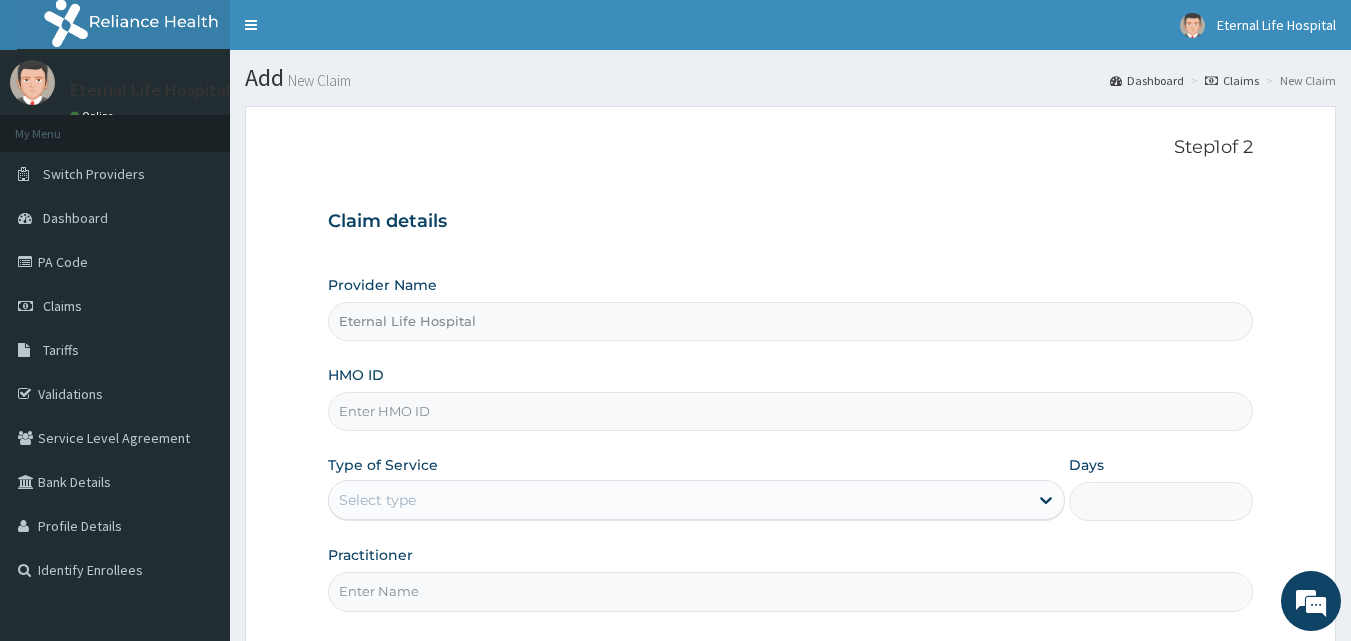 scroll, scrollTop: 0, scrollLeft: 0, axis: both 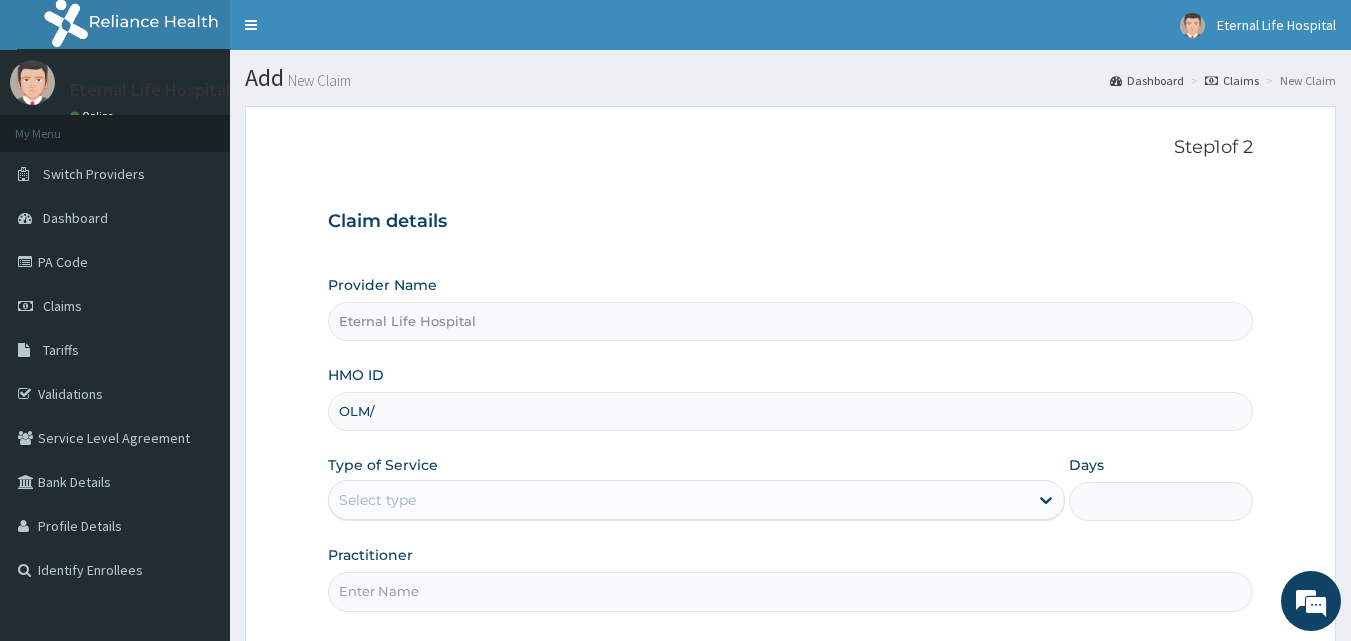 type on "OLM/10063/A" 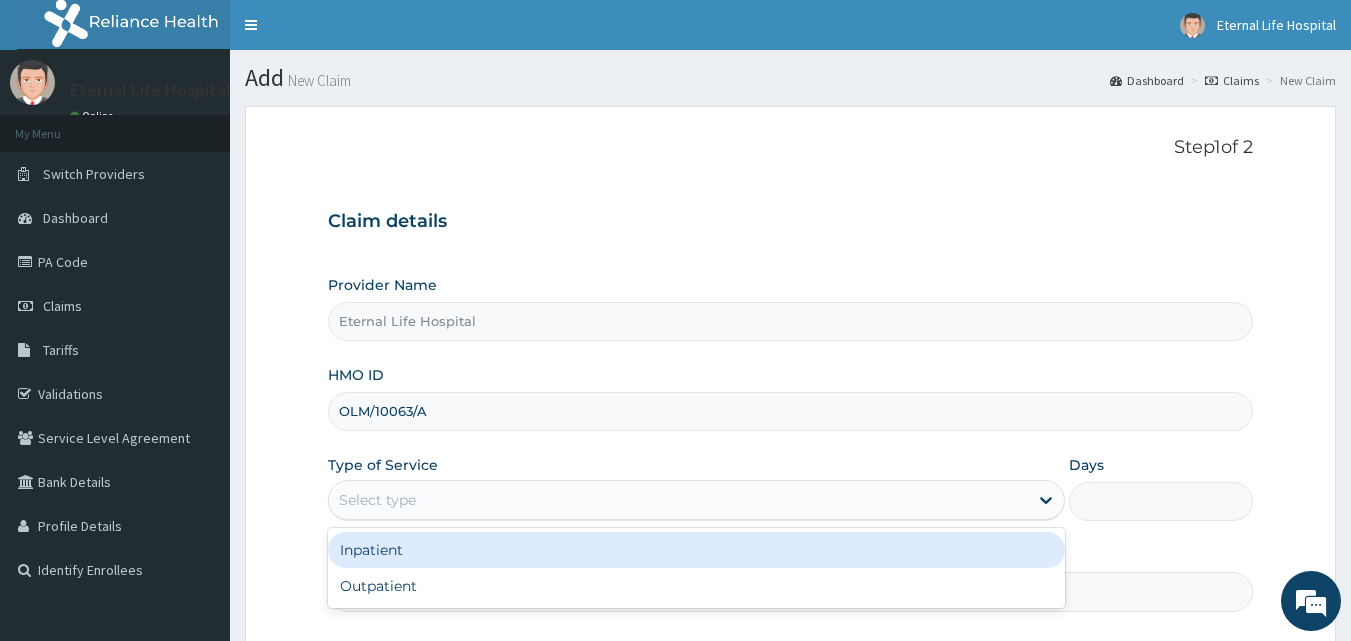 click on "Select type" at bounding box center (678, 500) 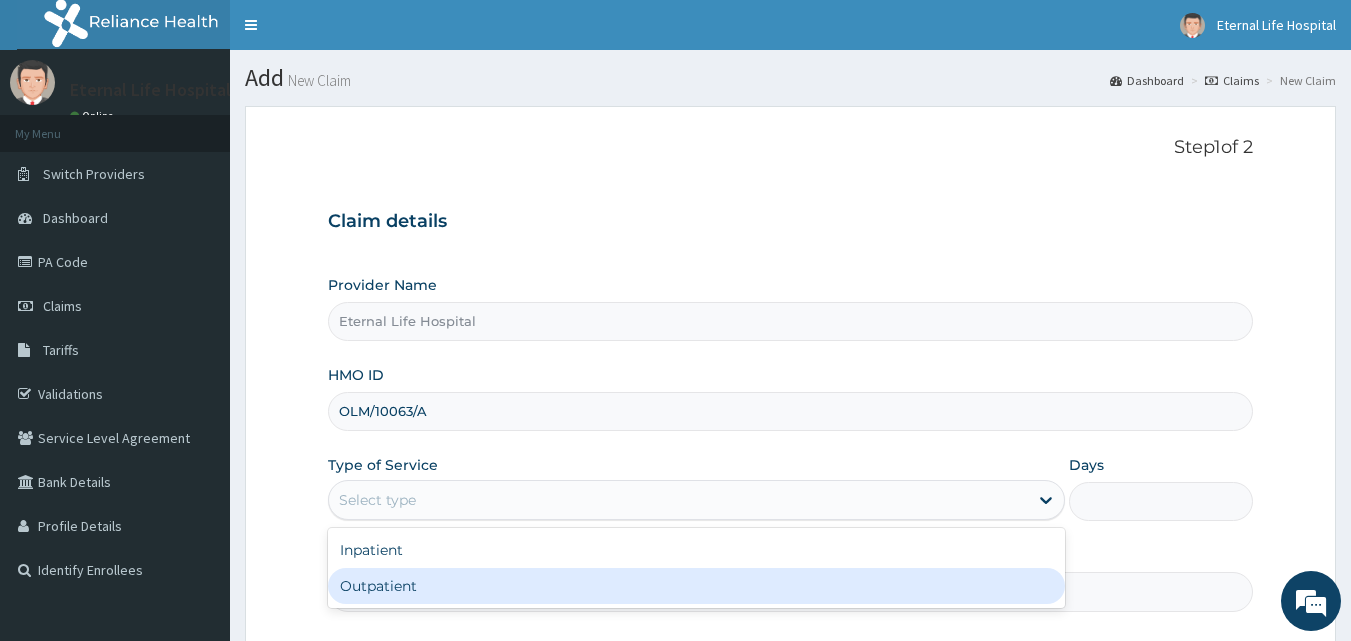 click on "Outpatient" at bounding box center [696, 586] 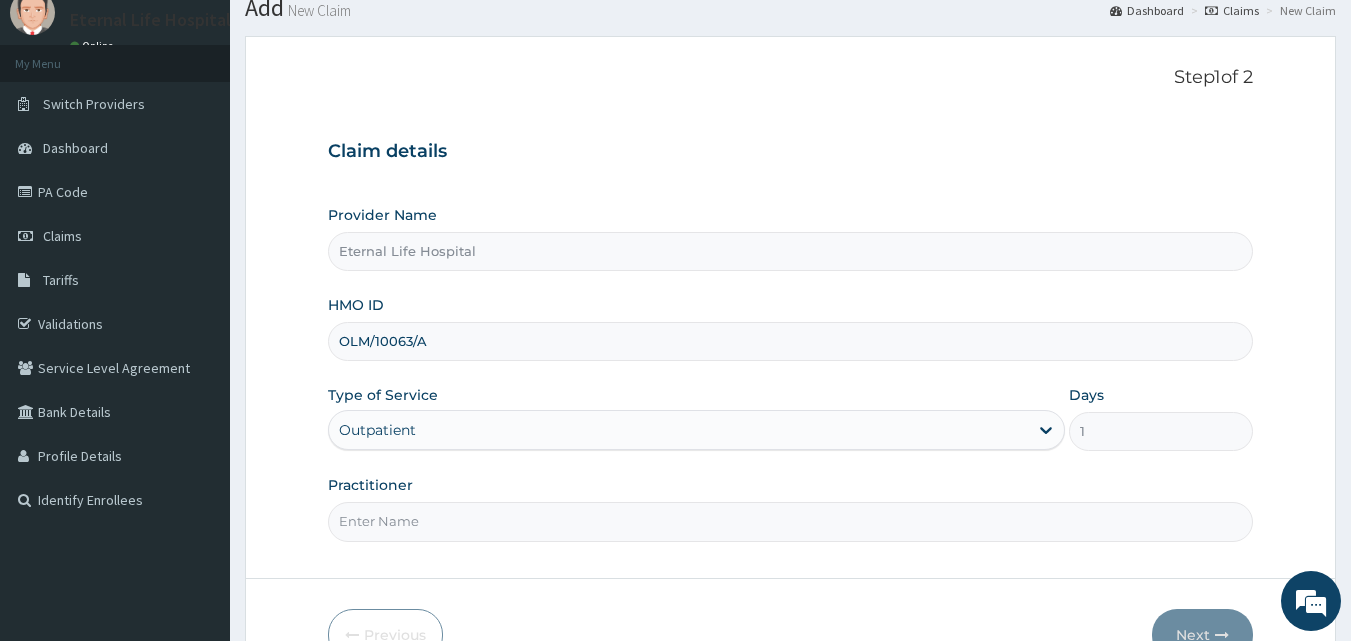 scroll, scrollTop: 74, scrollLeft: 0, axis: vertical 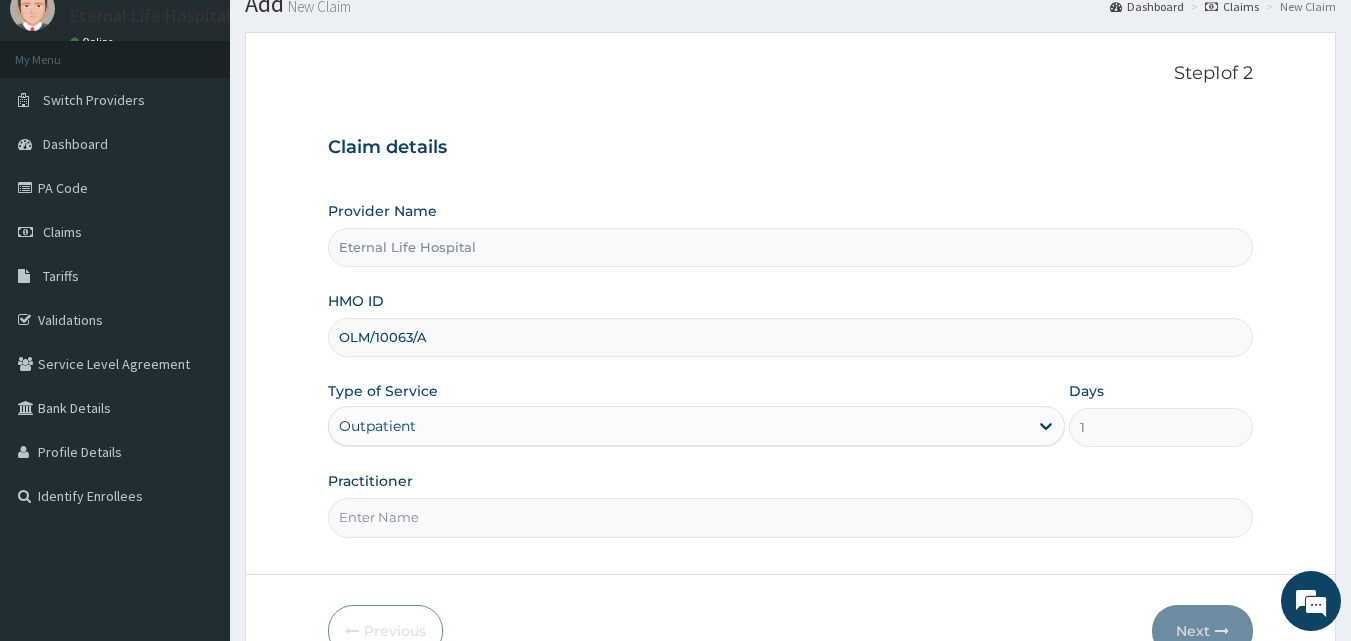 click on "Practitioner" at bounding box center (791, 517) 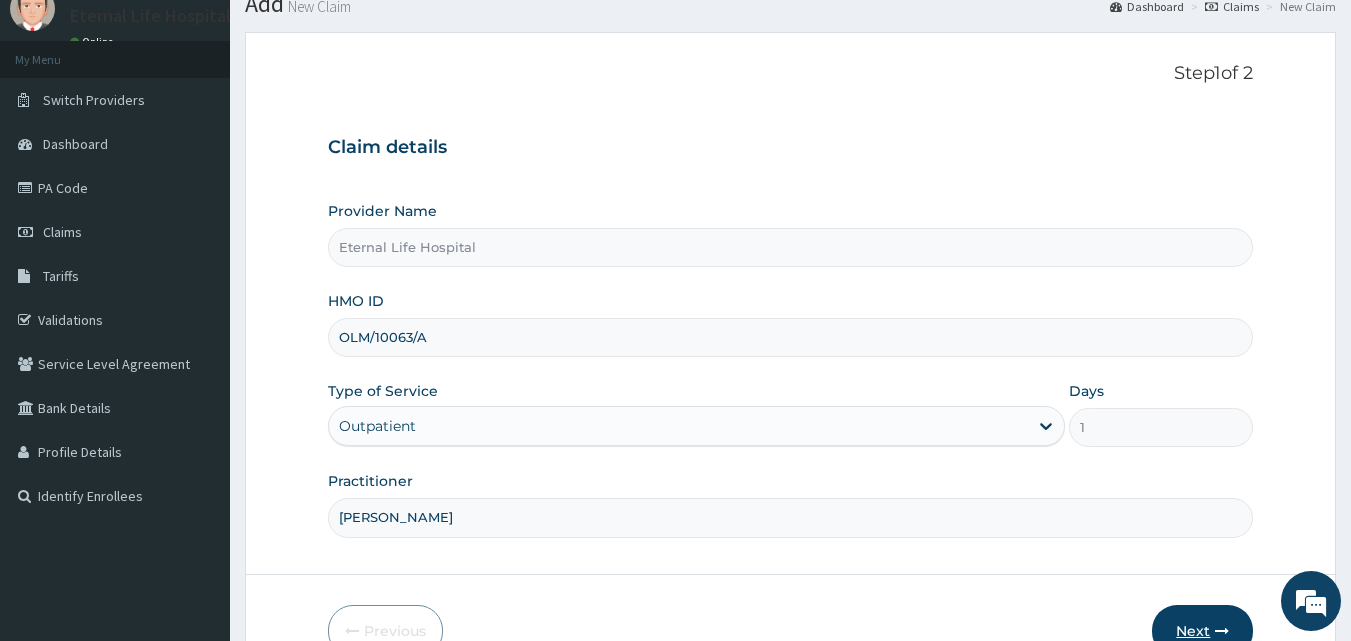 type on "[PERSON_NAME]" 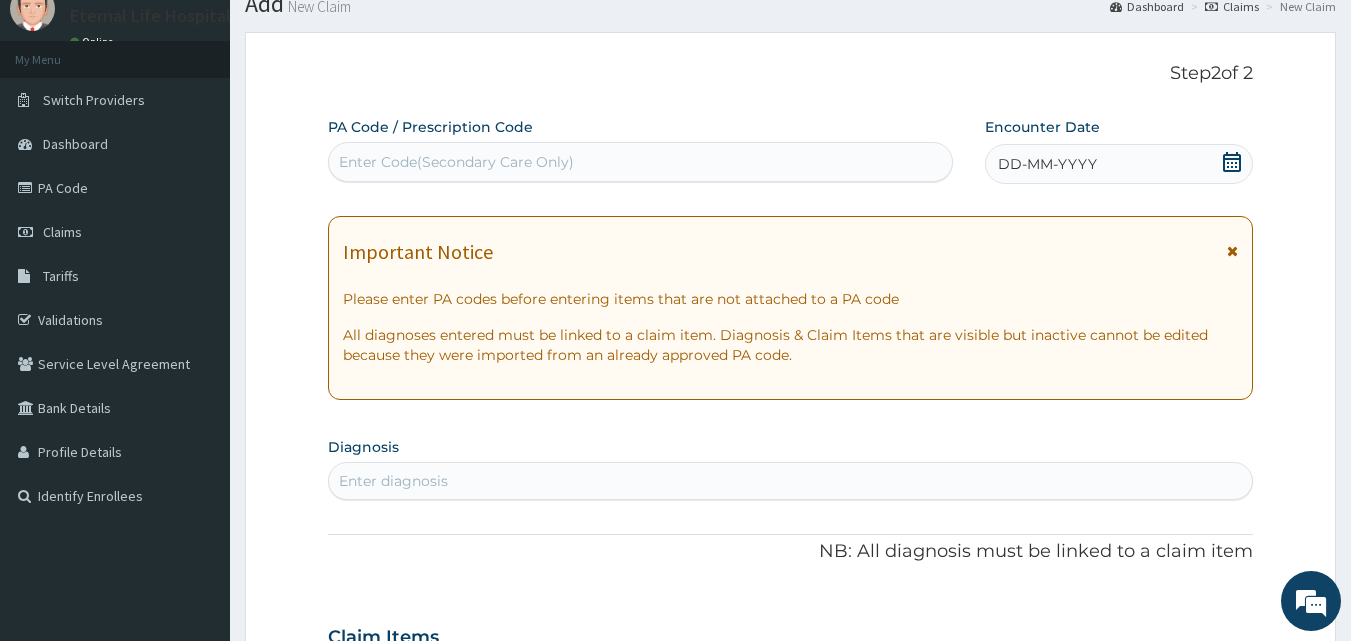 click on "Enter Code(Secondary Care Only)" at bounding box center (641, 162) 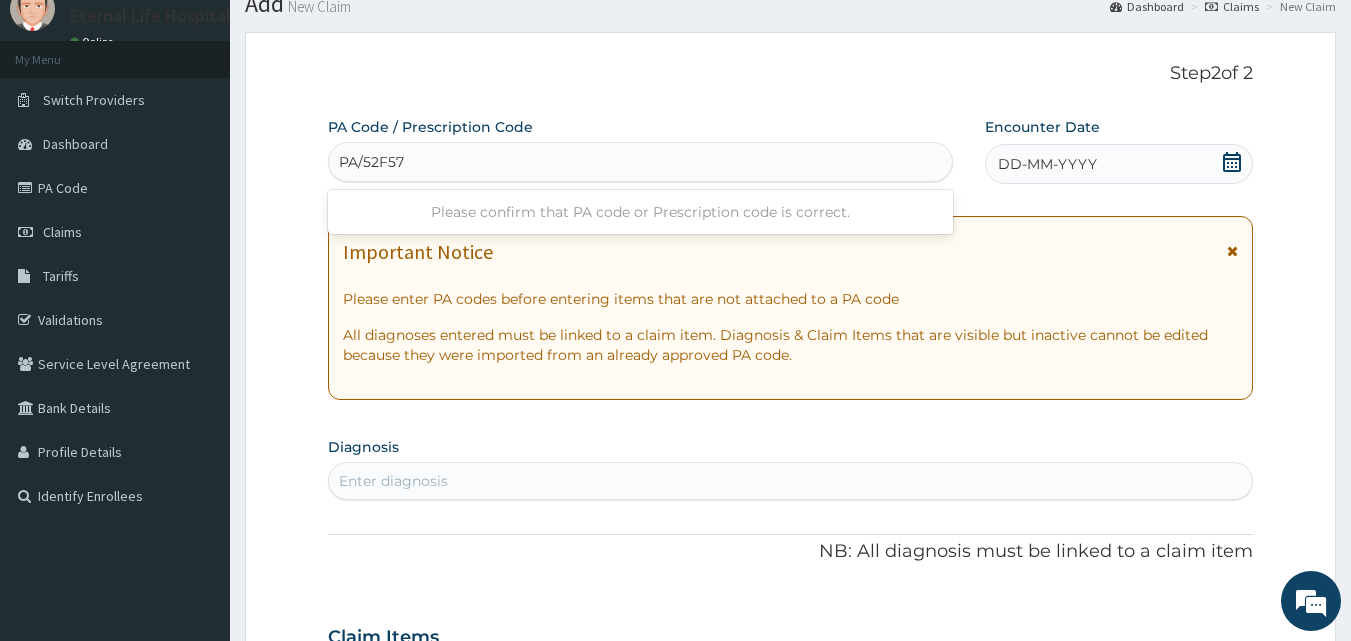 type on "PA/52F575" 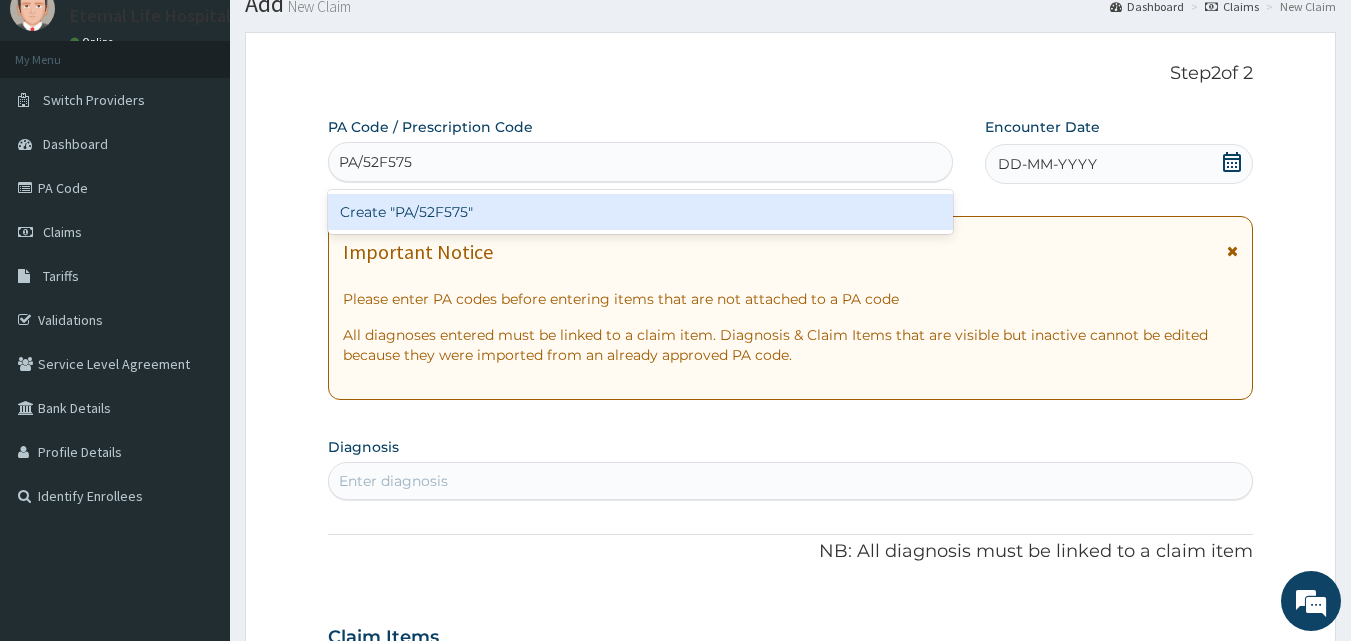click on "Create "PA/52F575"" at bounding box center (641, 212) 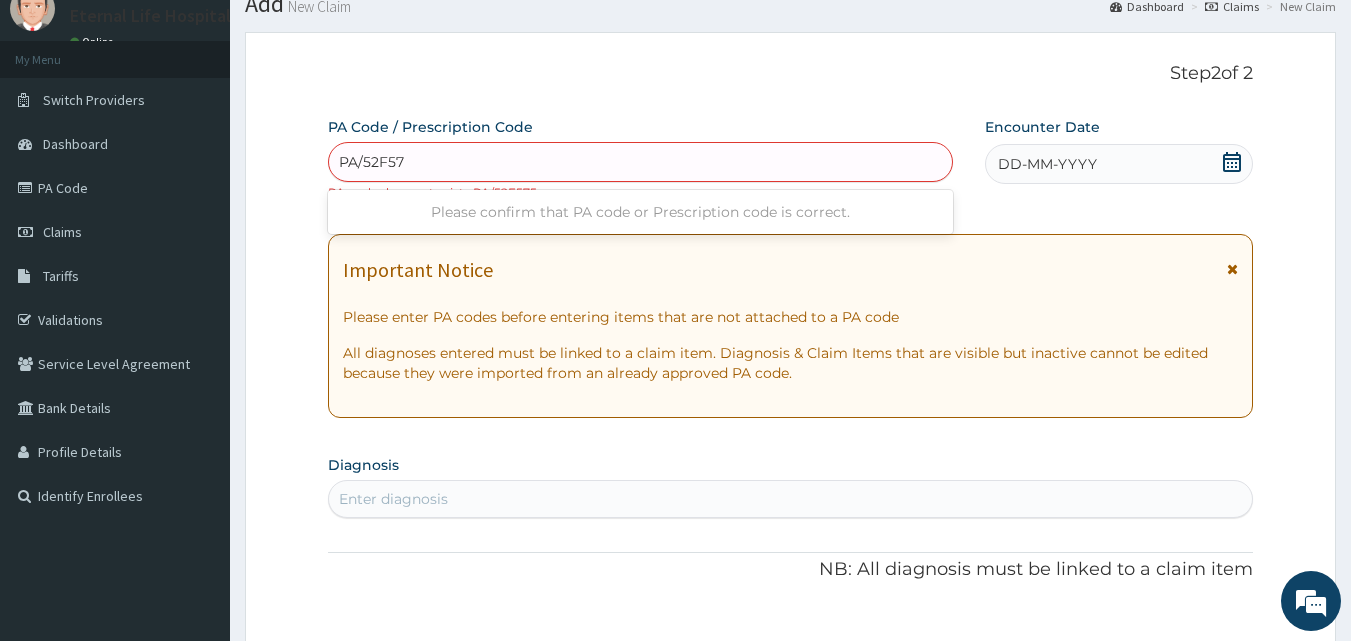 type on "PA/52F575" 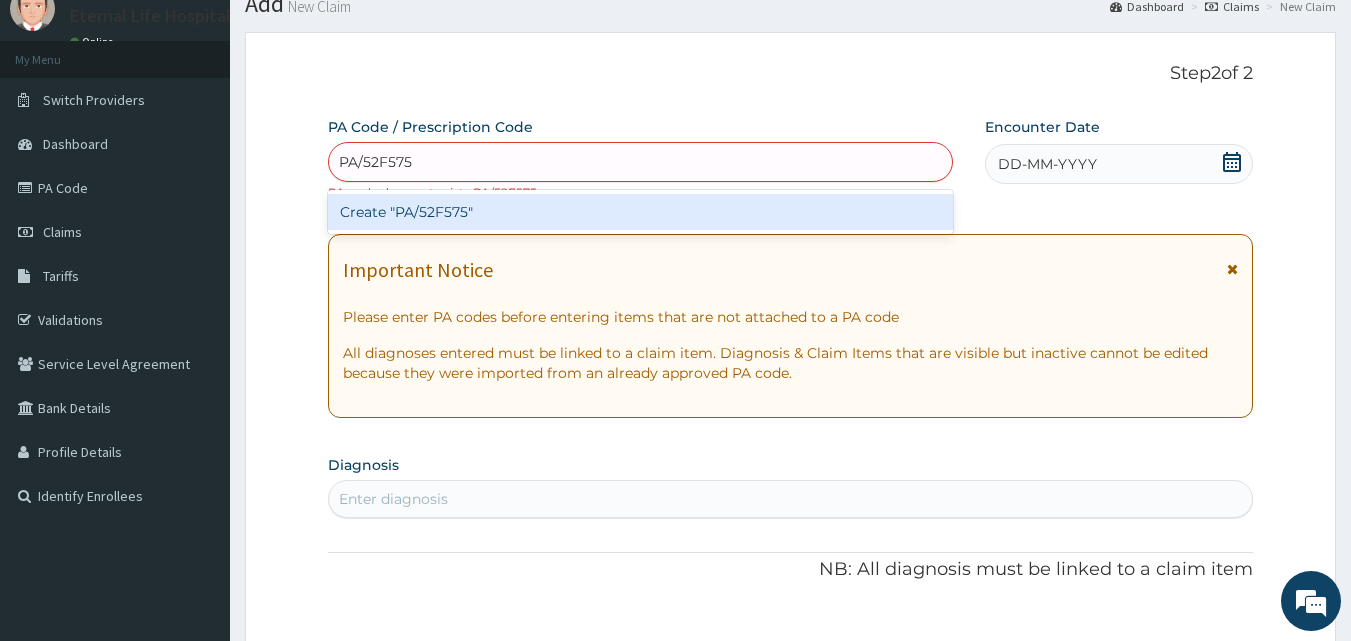 click on "Create "PA/52F575"" at bounding box center [641, 212] 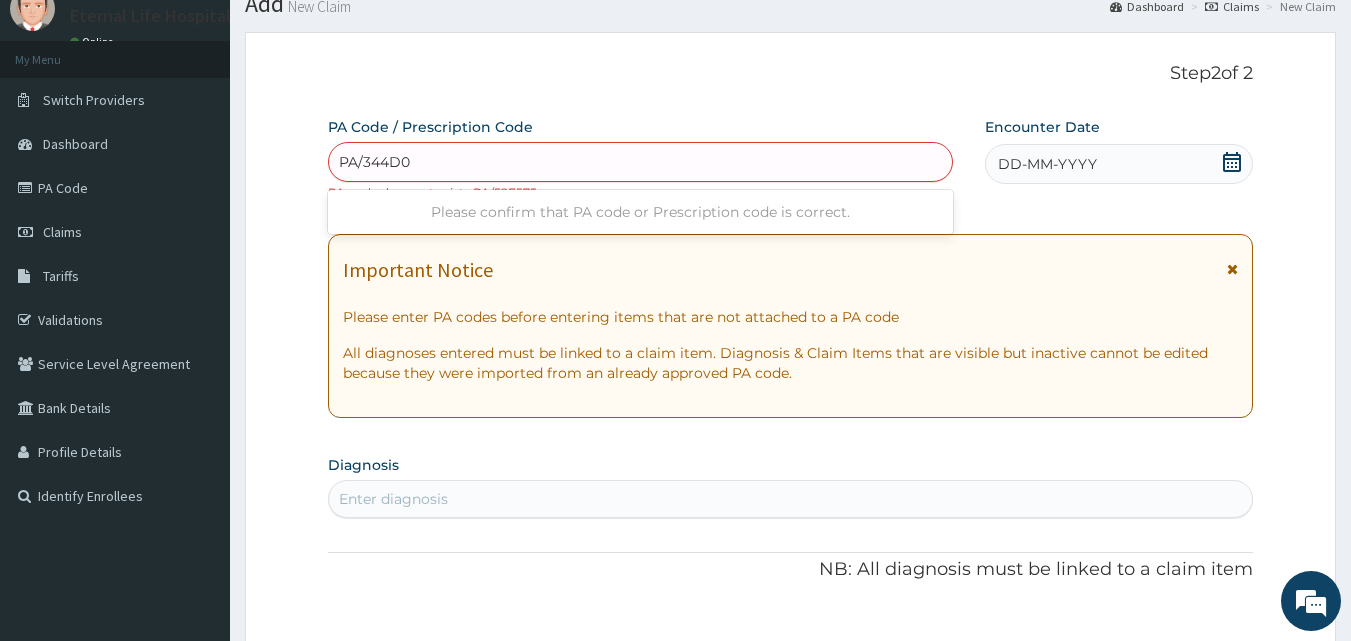type on "PA/344D02" 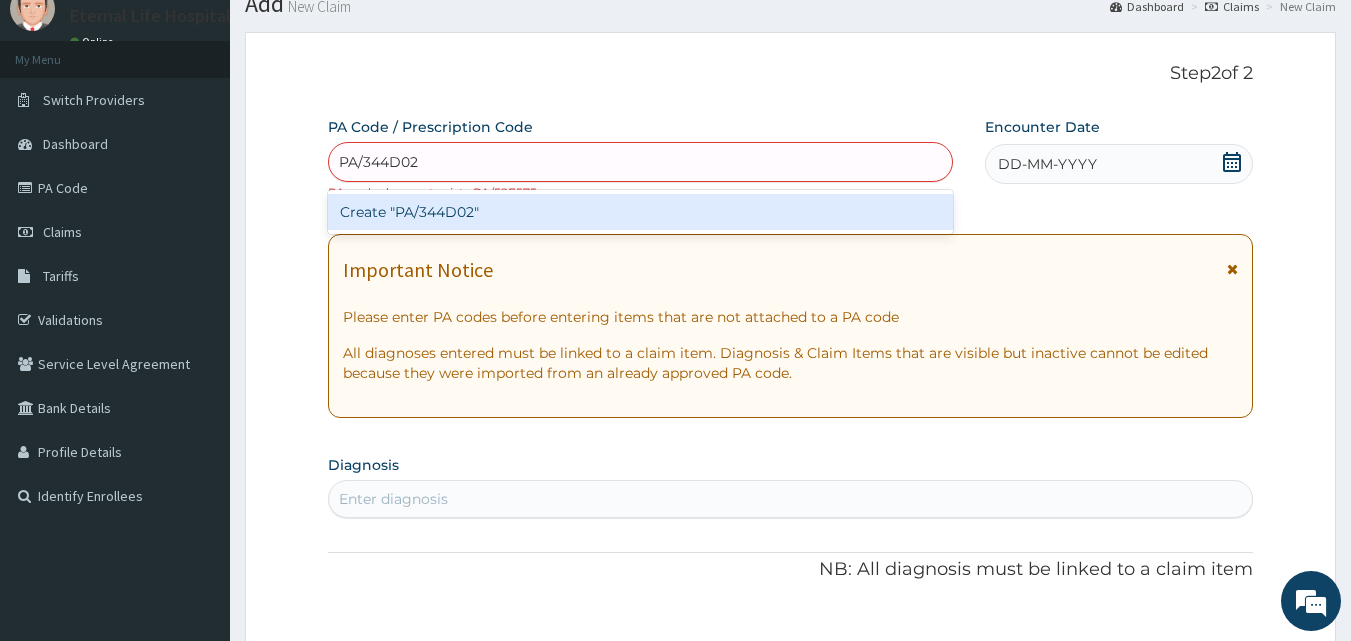 click on "Create "PA/344D02"" at bounding box center (641, 212) 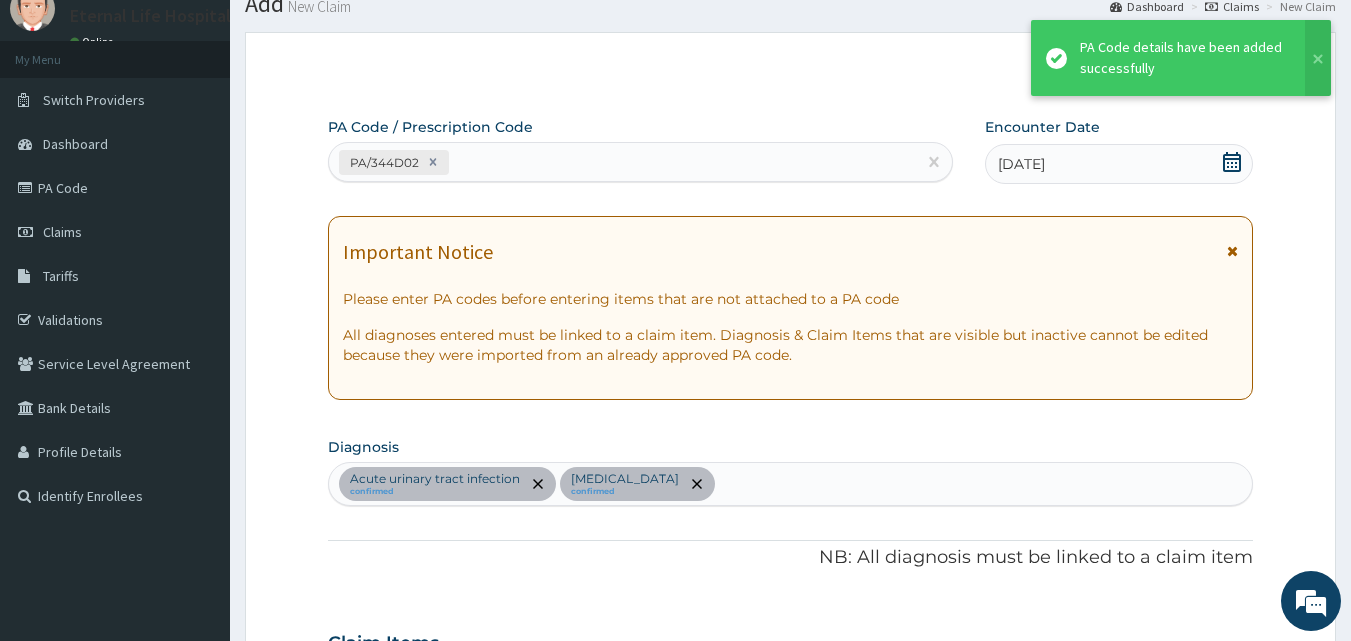 scroll, scrollTop: 1033, scrollLeft: 0, axis: vertical 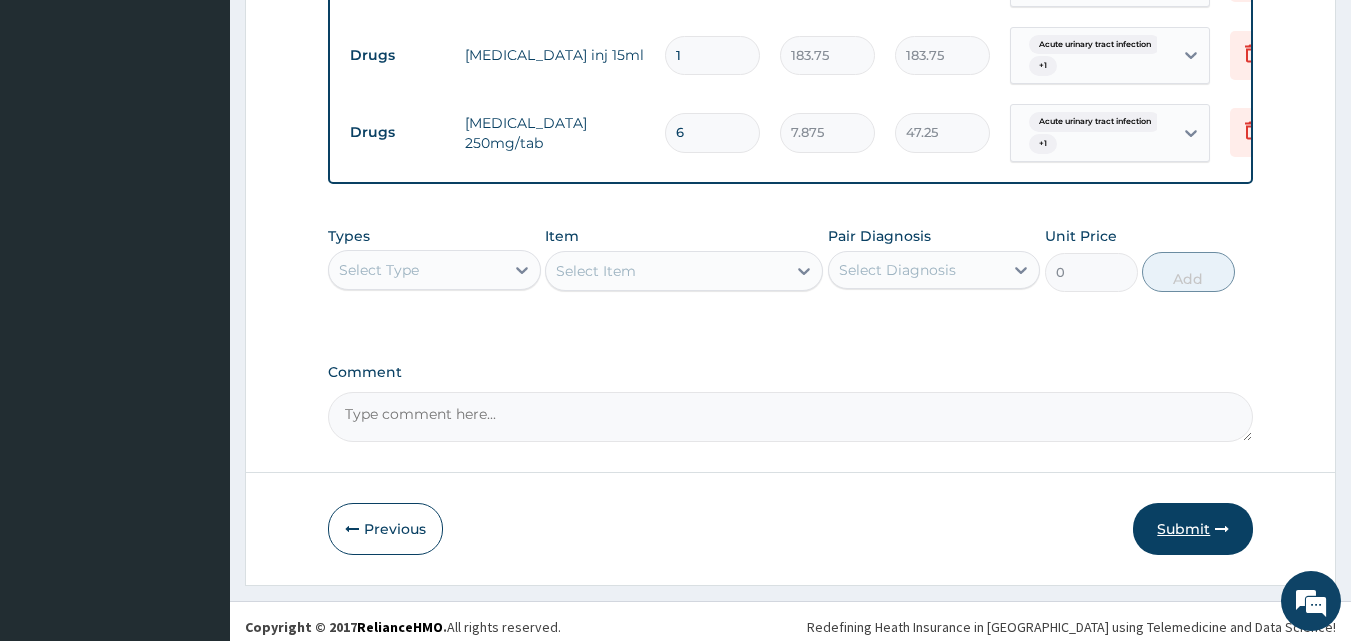 click on "Submit" at bounding box center [1193, 529] 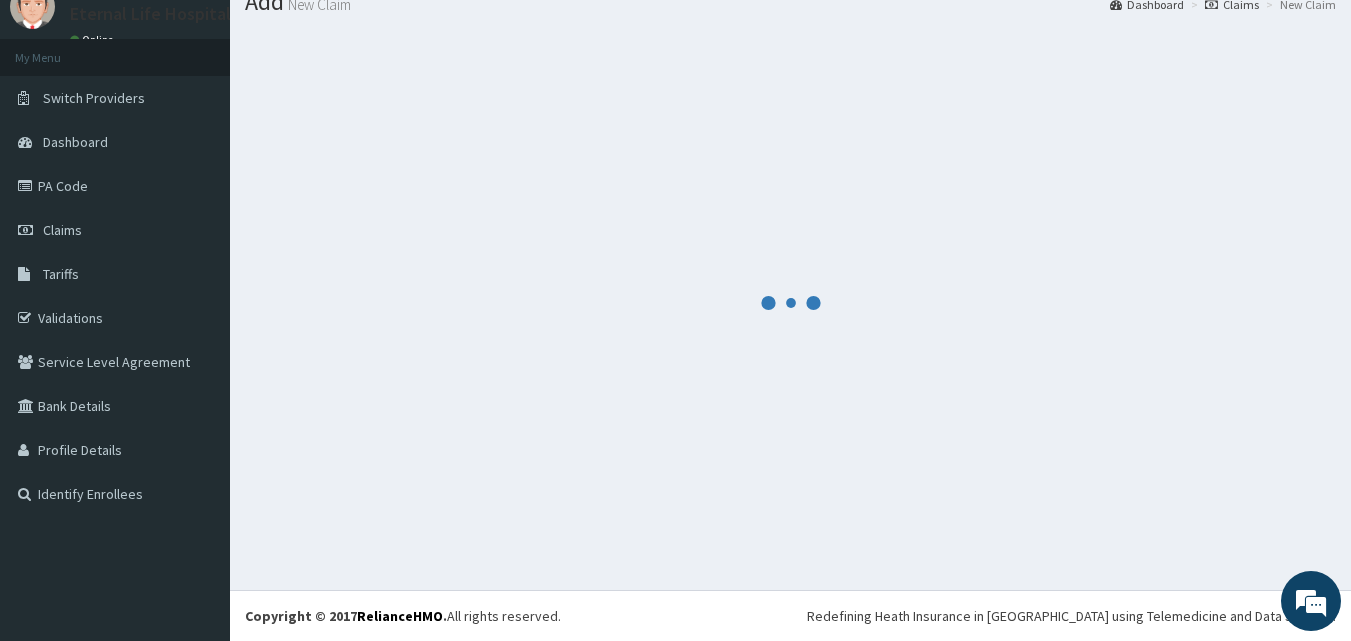 scroll, scrollTop: 1246, scrollLeft: 0, axis: vertical 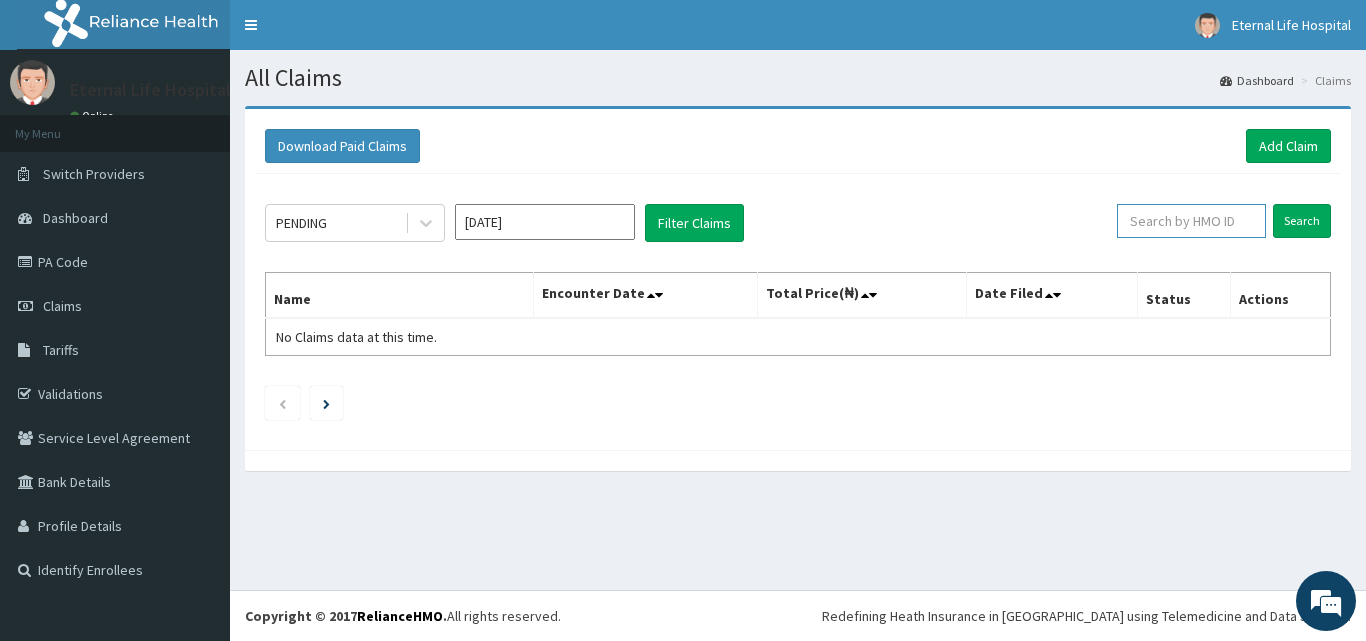 click at bounding box center (1191, 221) 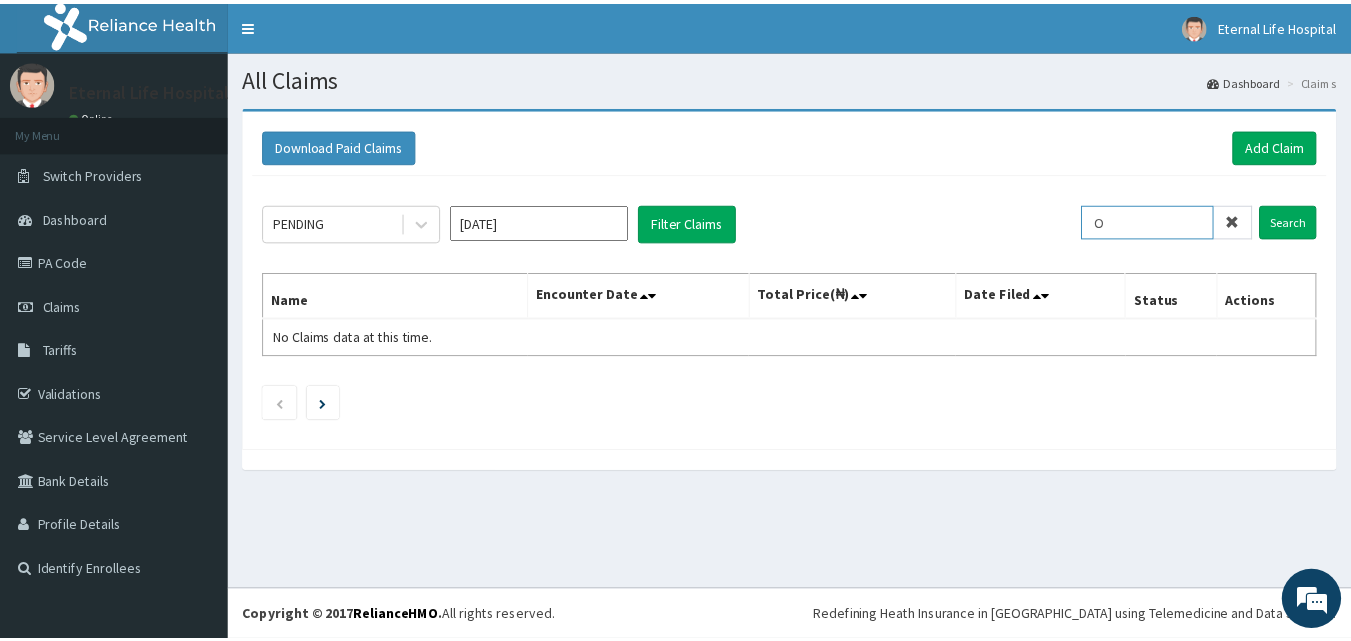 scroll, scrollTop: 0, scrollLeft: 0, axis: both 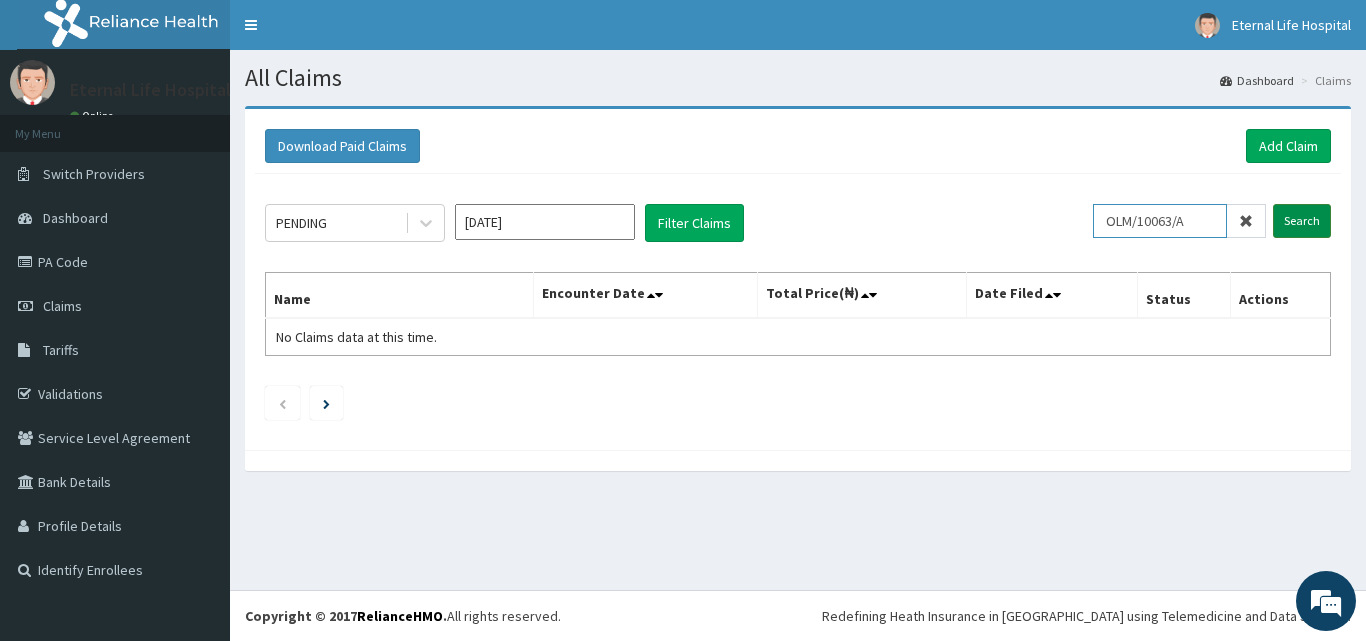 type on "OLM/10063/A" 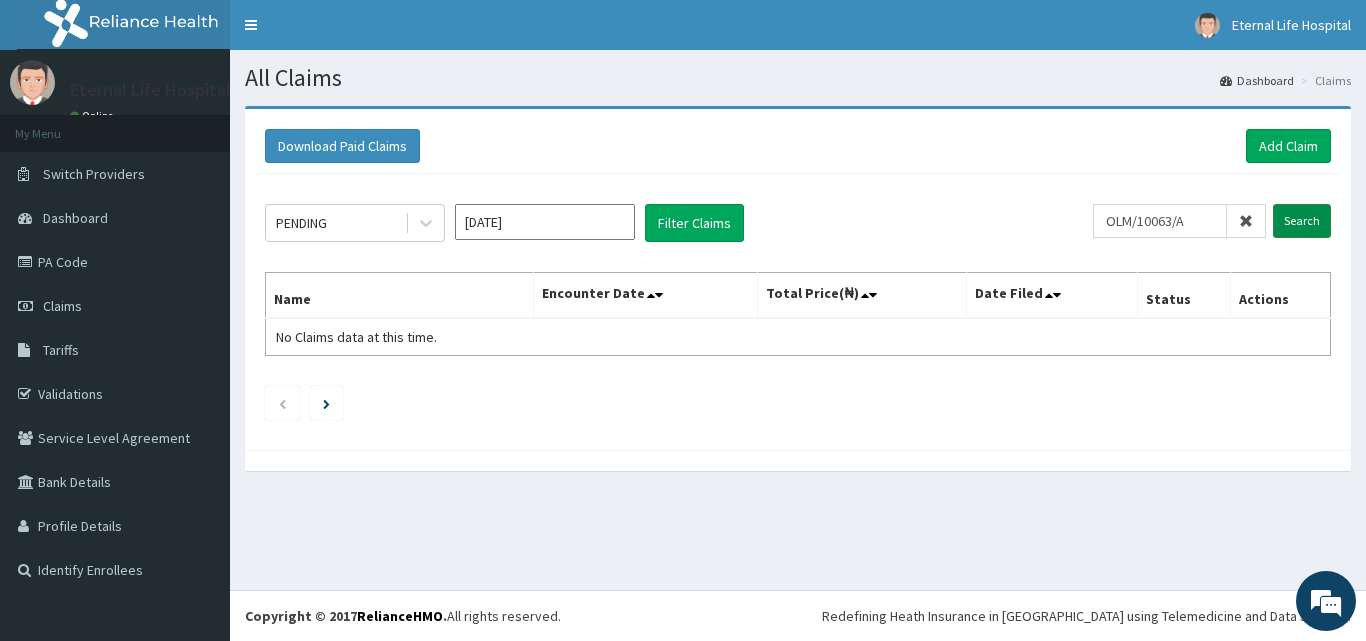 click on "Search" at bounding box center (1302, 221) 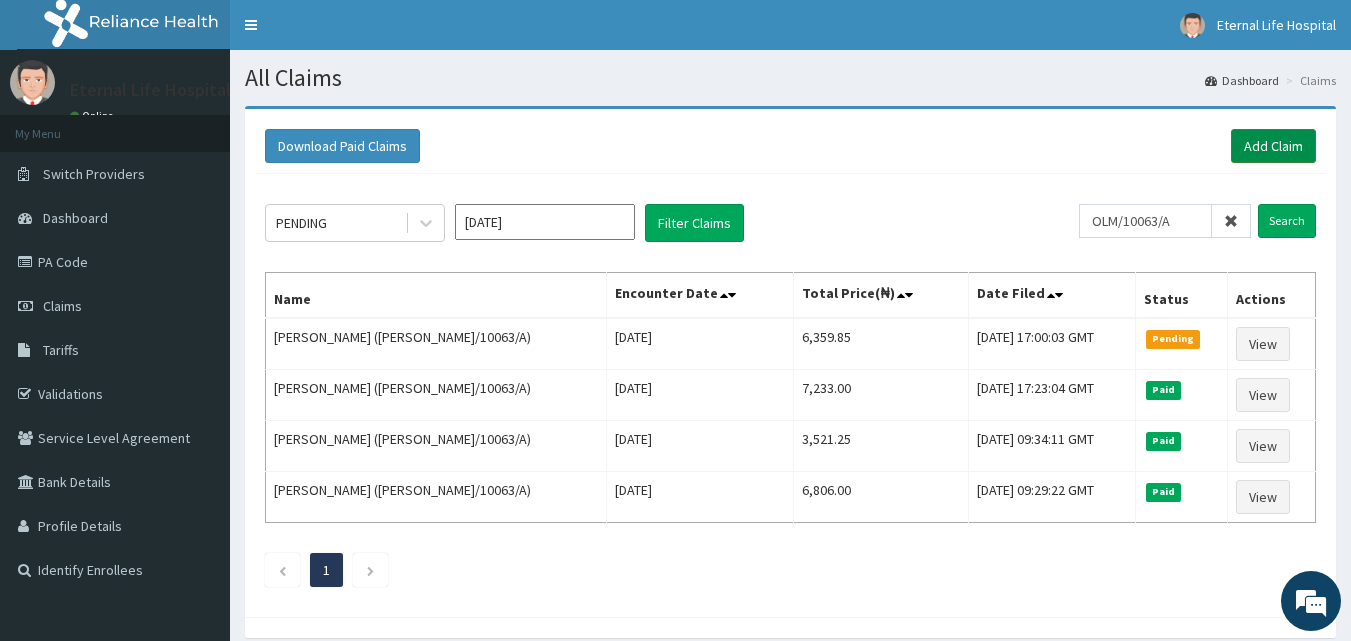 click on "Add Claim" at bounding box center [1273, 146] 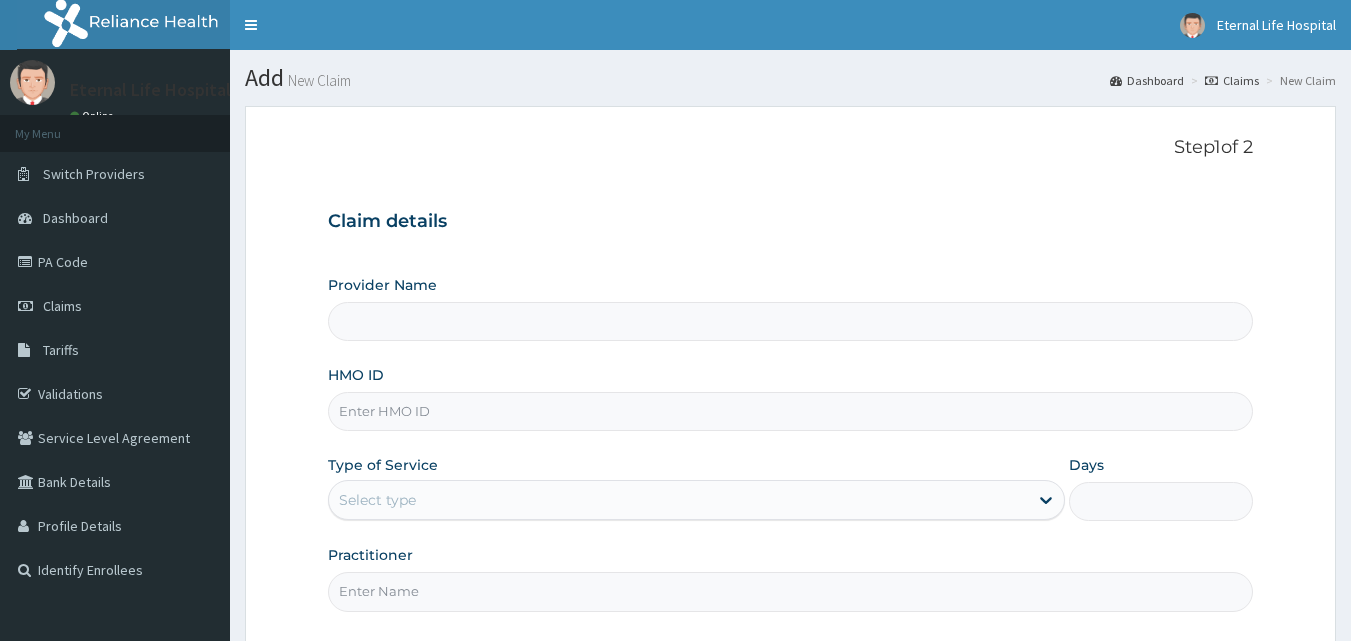 scroll, scrollTop: 0, scrollLeft: 0, axis: both 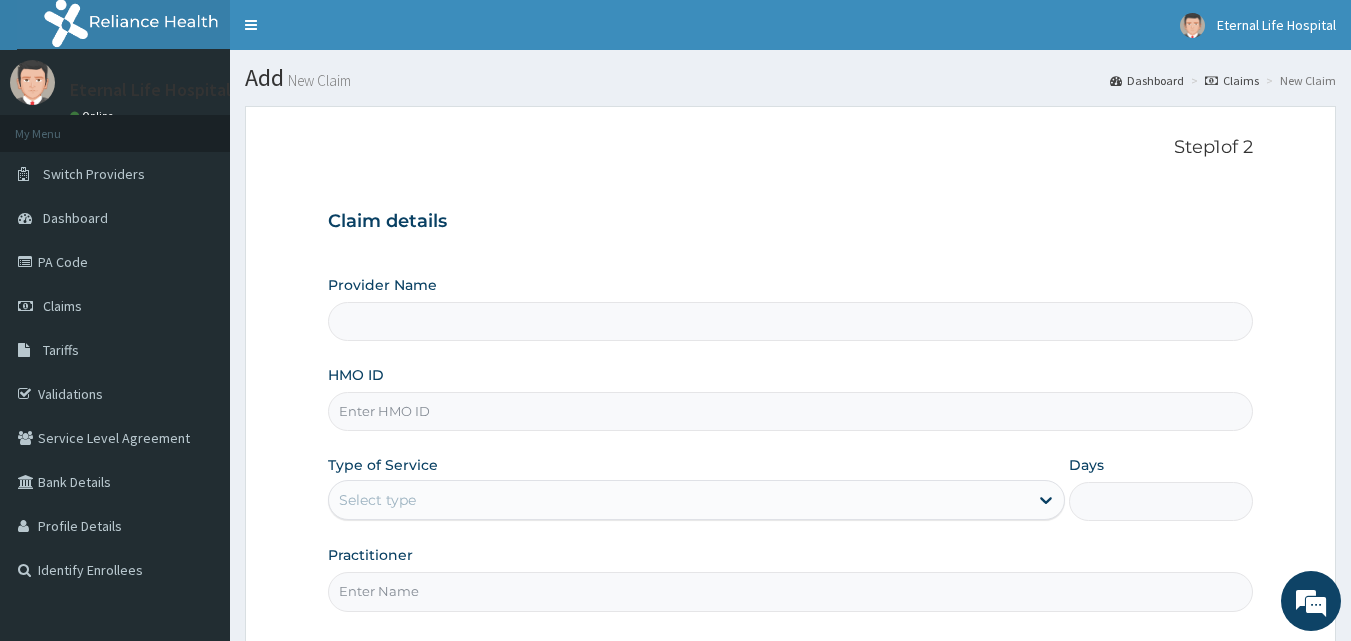 type on "Eternal Life Hospital" 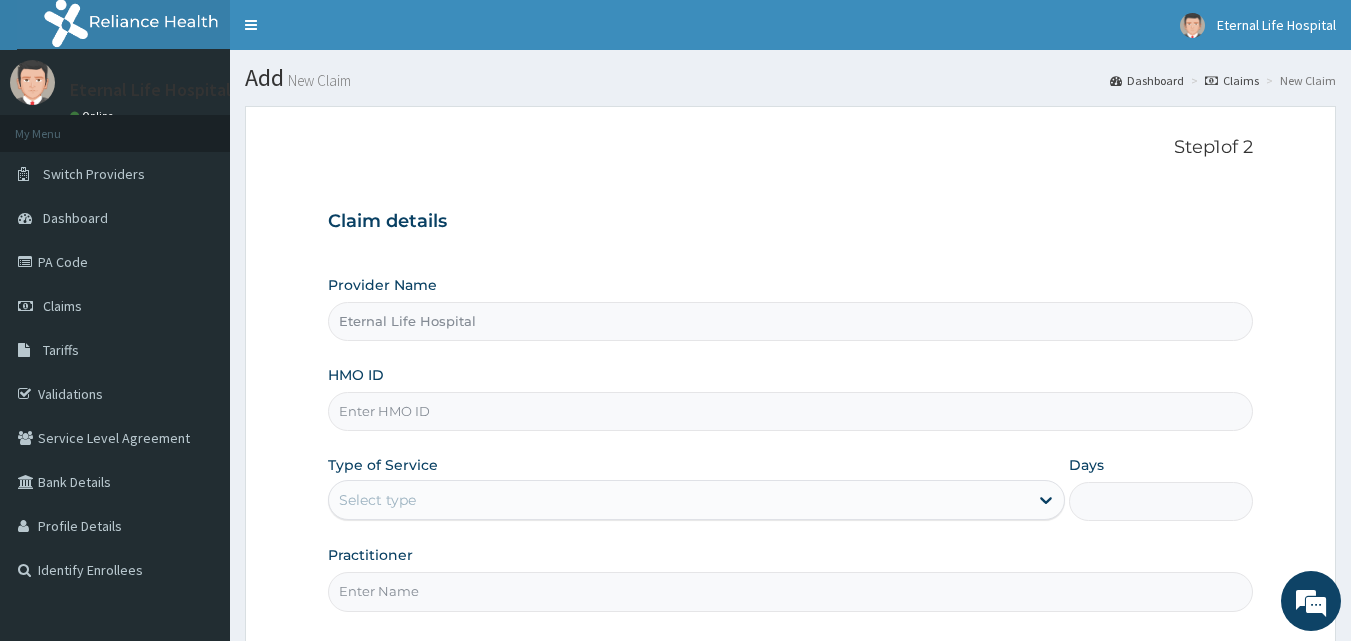 scroll, scrollTop: 0, scrollLeft: 0, axis: both 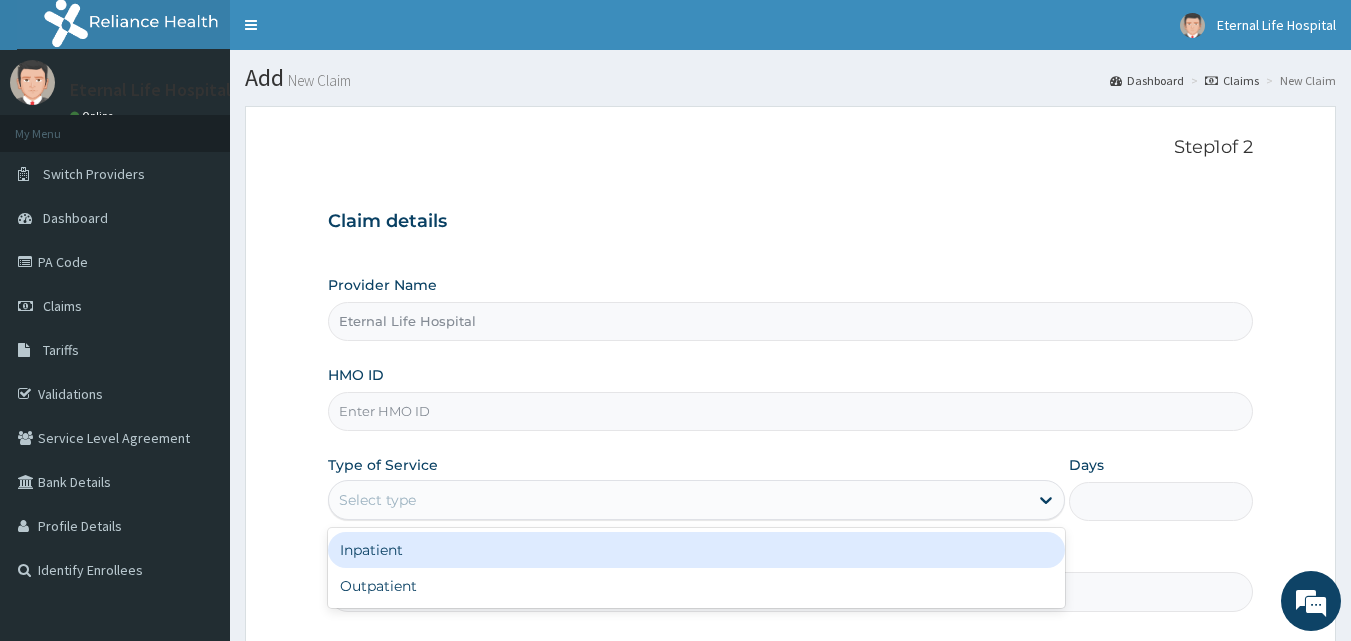 click on "Select type" at bounding box center (678, 500) 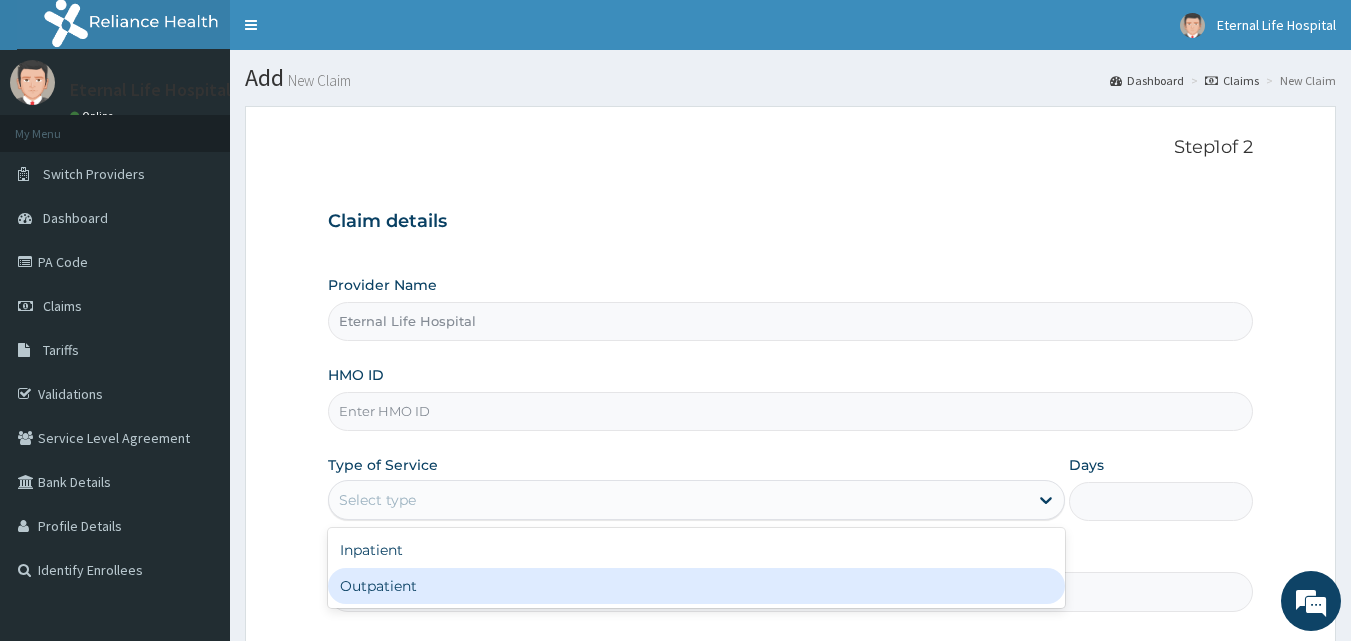 click on "Outpatient" at bounding box center [696, 586] 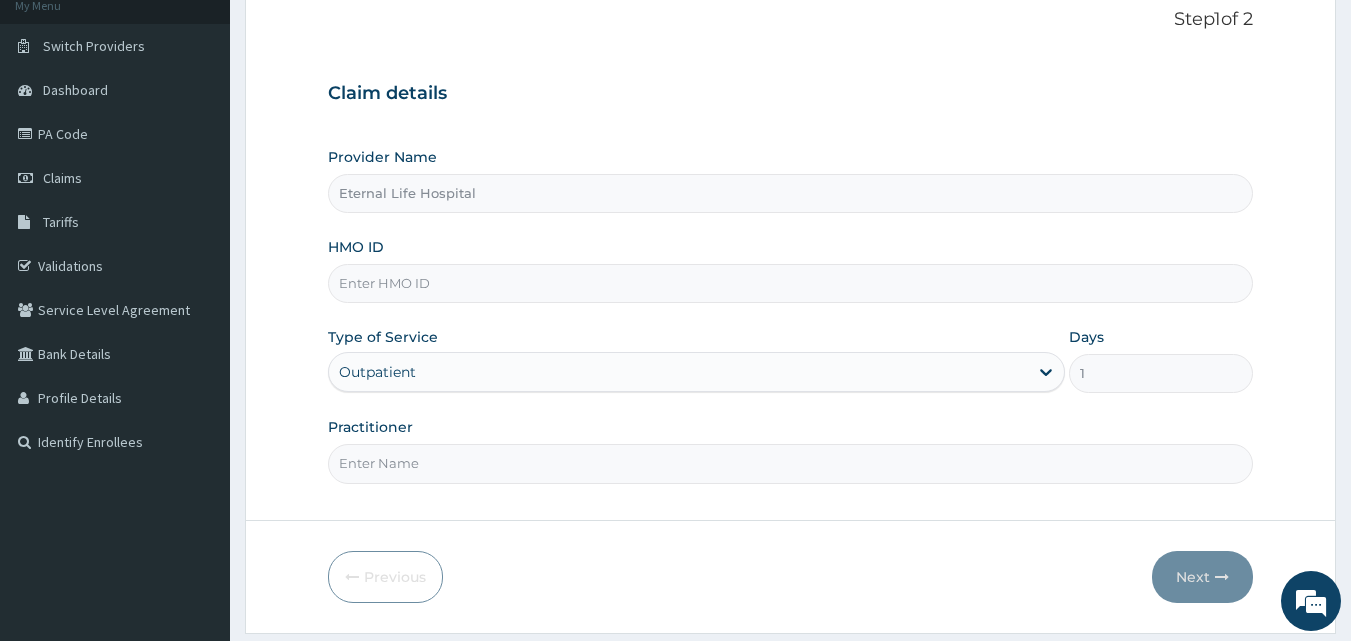 scroll, scrollTop: 131, scrollLeft: 0, axis: vertical 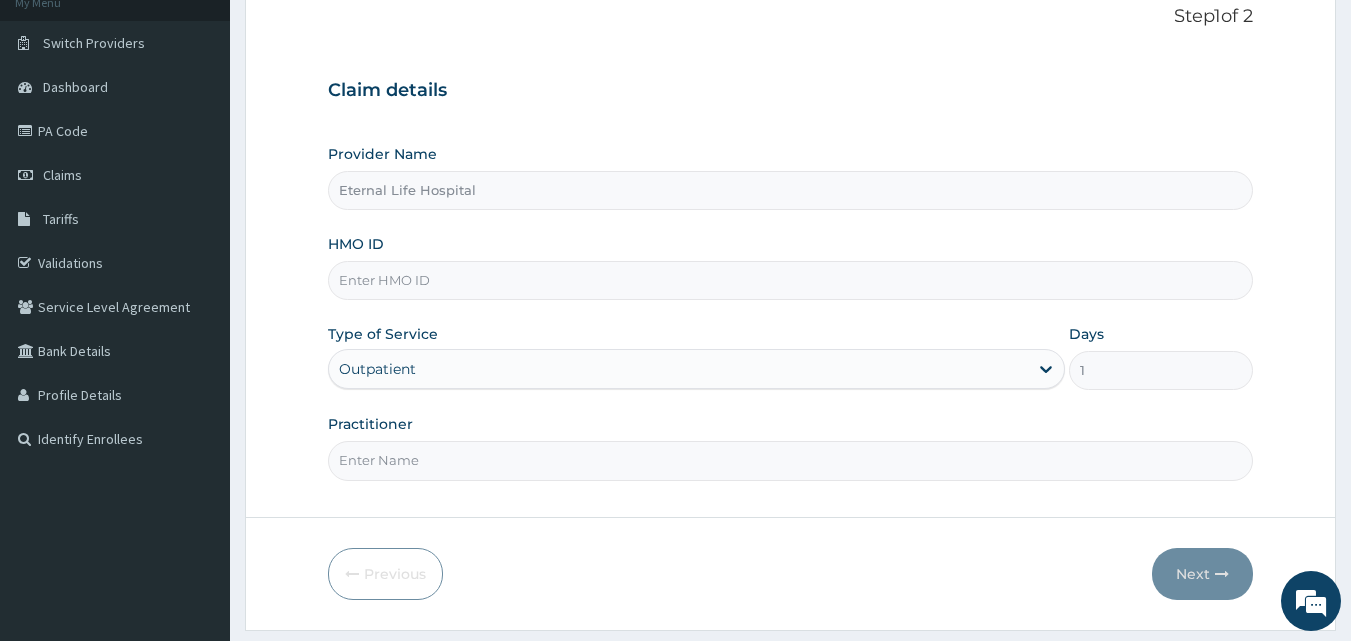 click on "Practitioner" at bounding box center [791, 460] 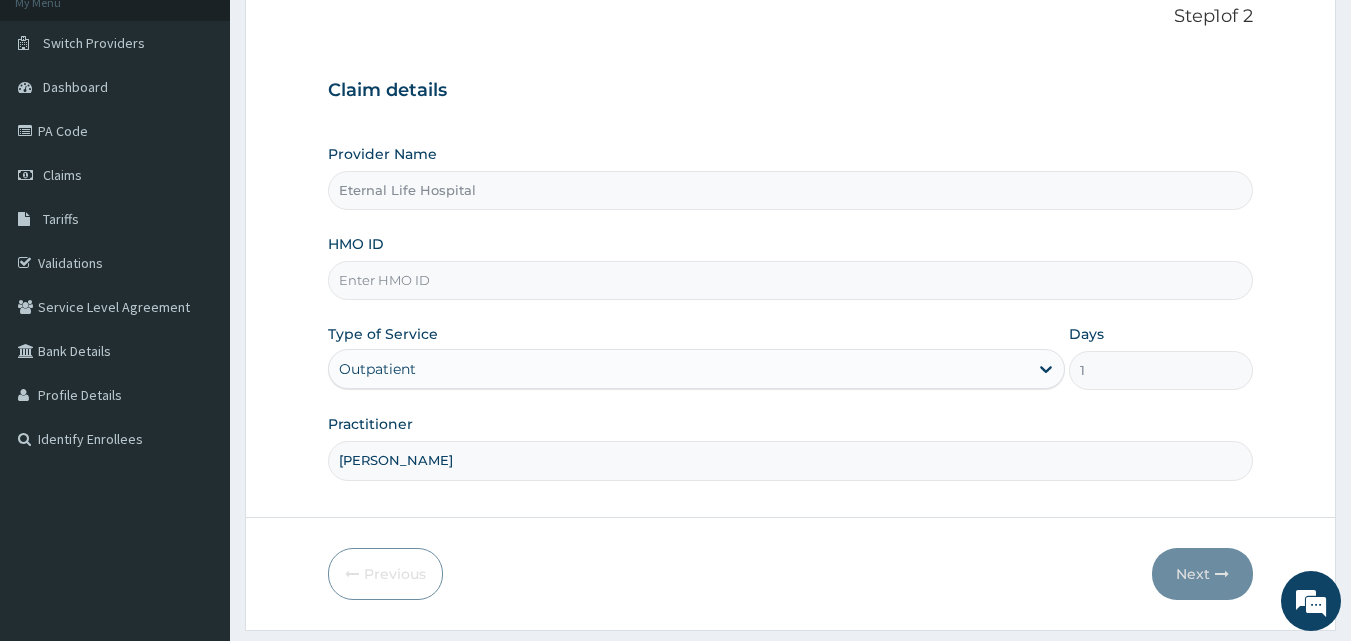 type on "DR UZO" 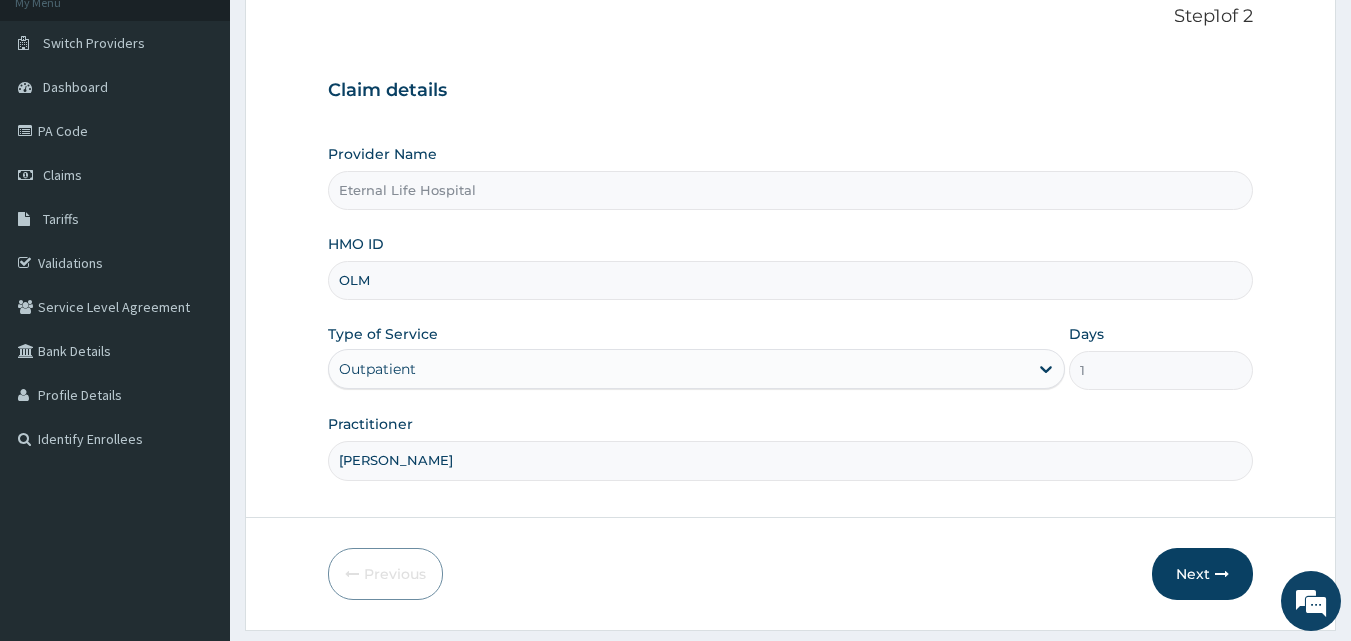 type on "OLM/10063/A" 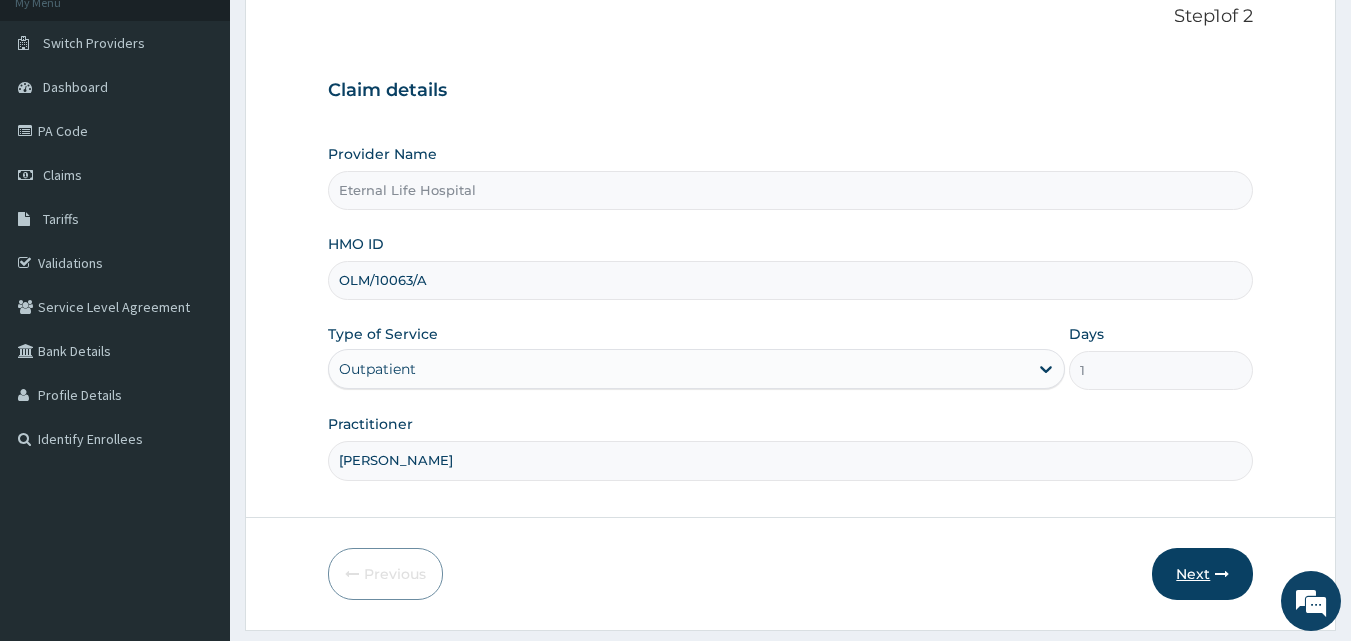 click on "Next" at bounding box center (1202, 574) 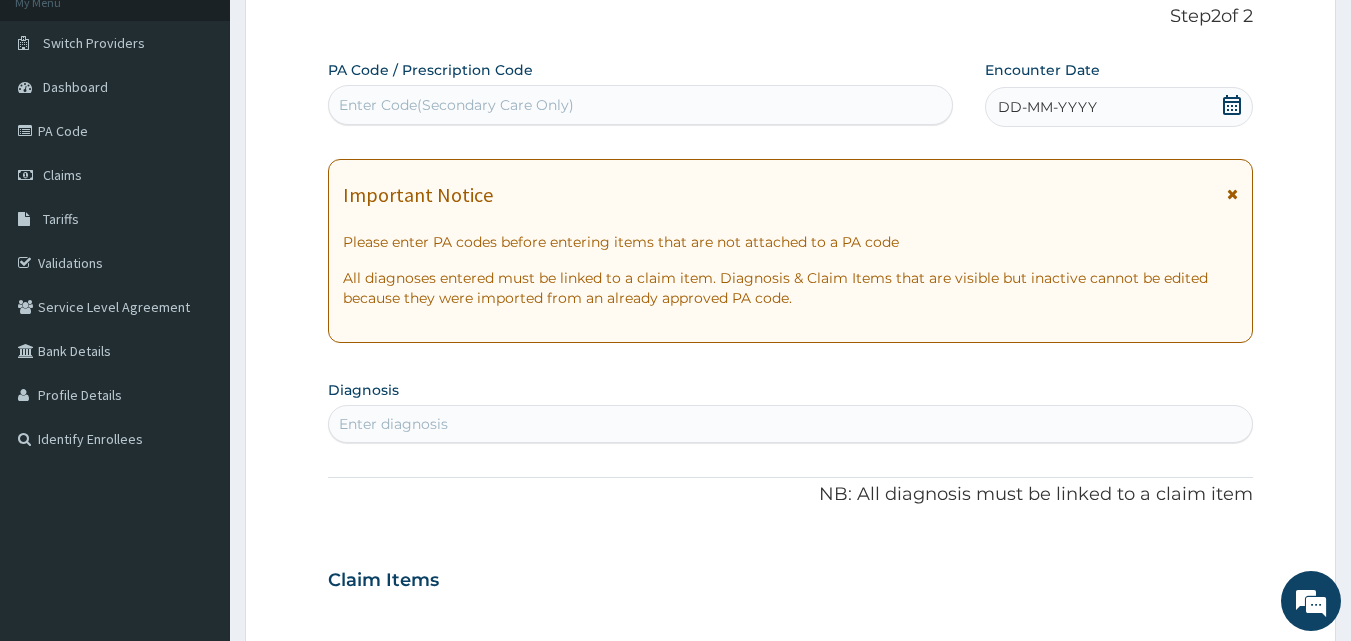 click on "Enter Code(Secondary Care Only)" at bounding box center (641, 105) 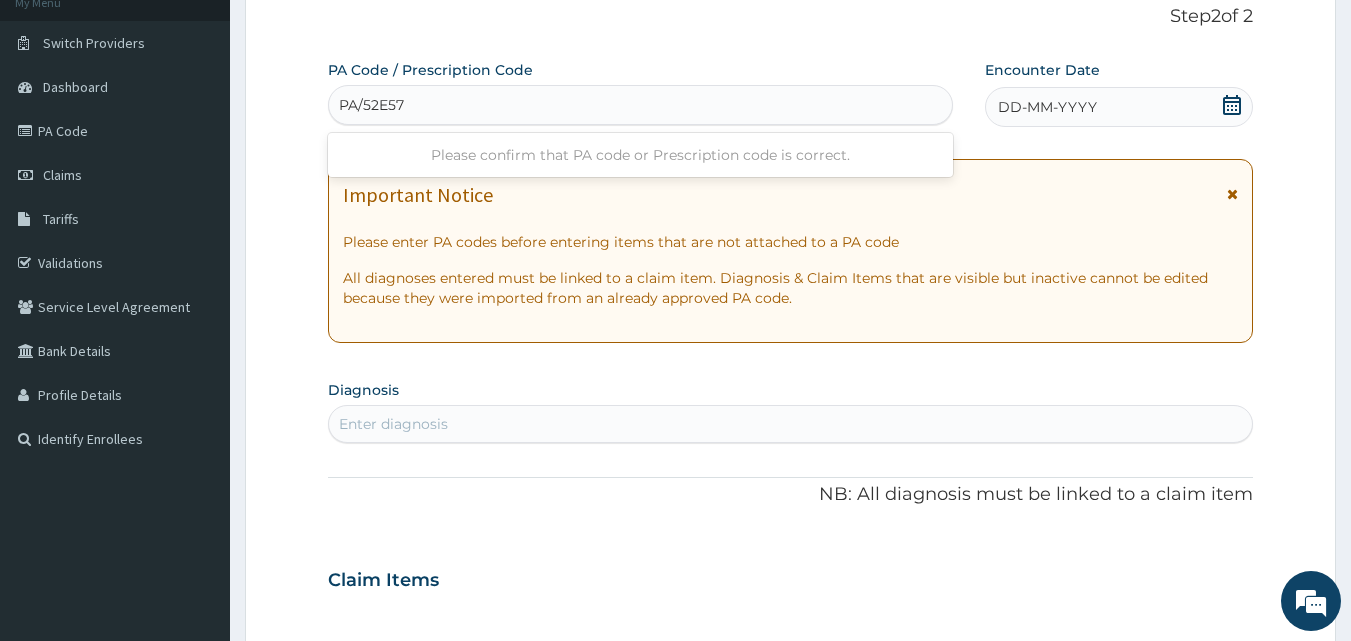 type on "PA/52E575" 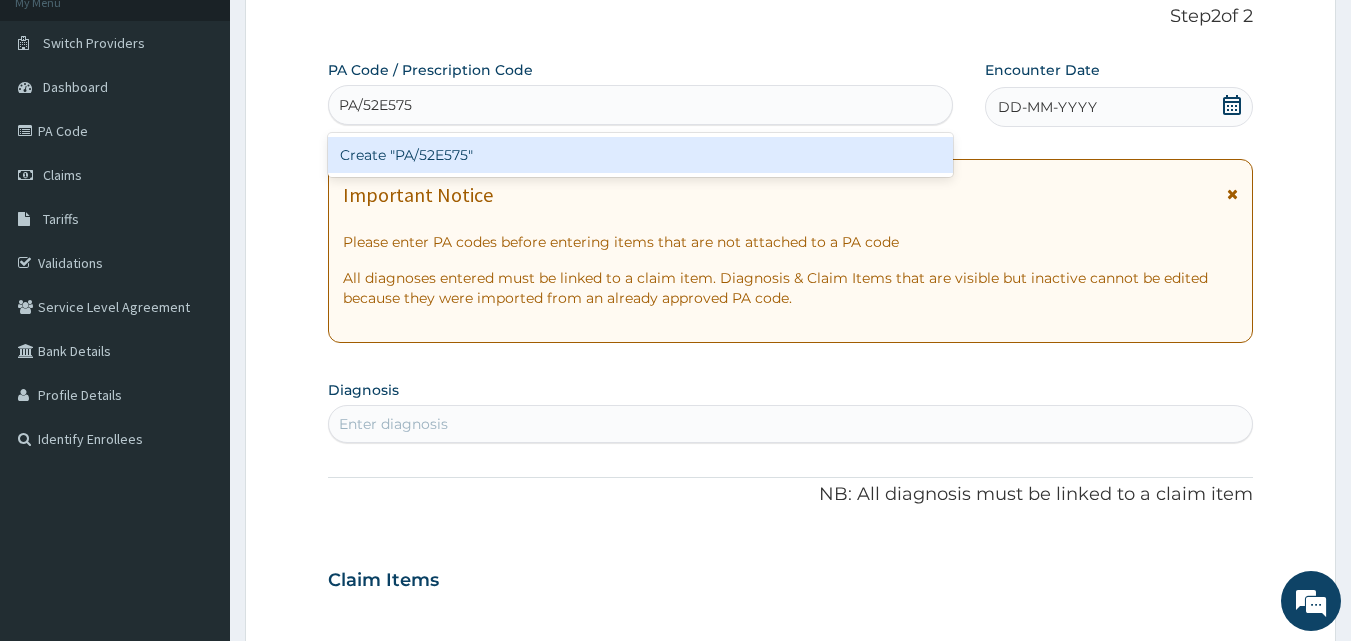 click on "Create "PA/52E575"" at bounding box center [641, 155] 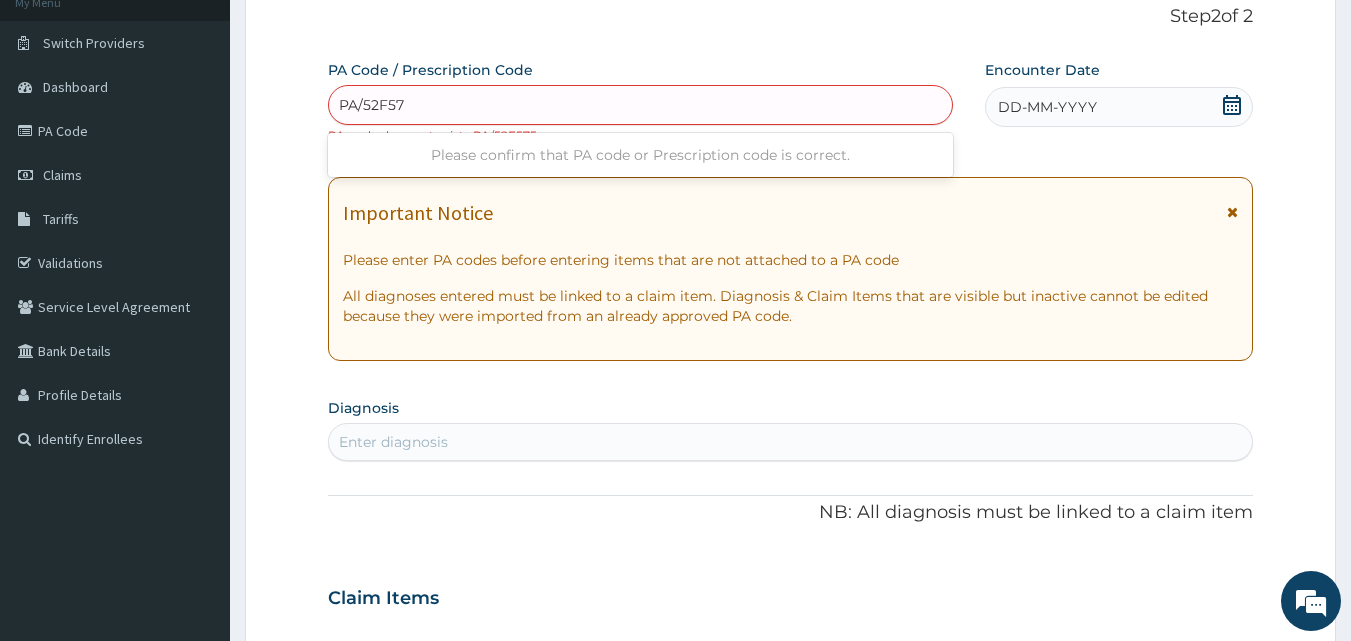 type on "PA/52F575" 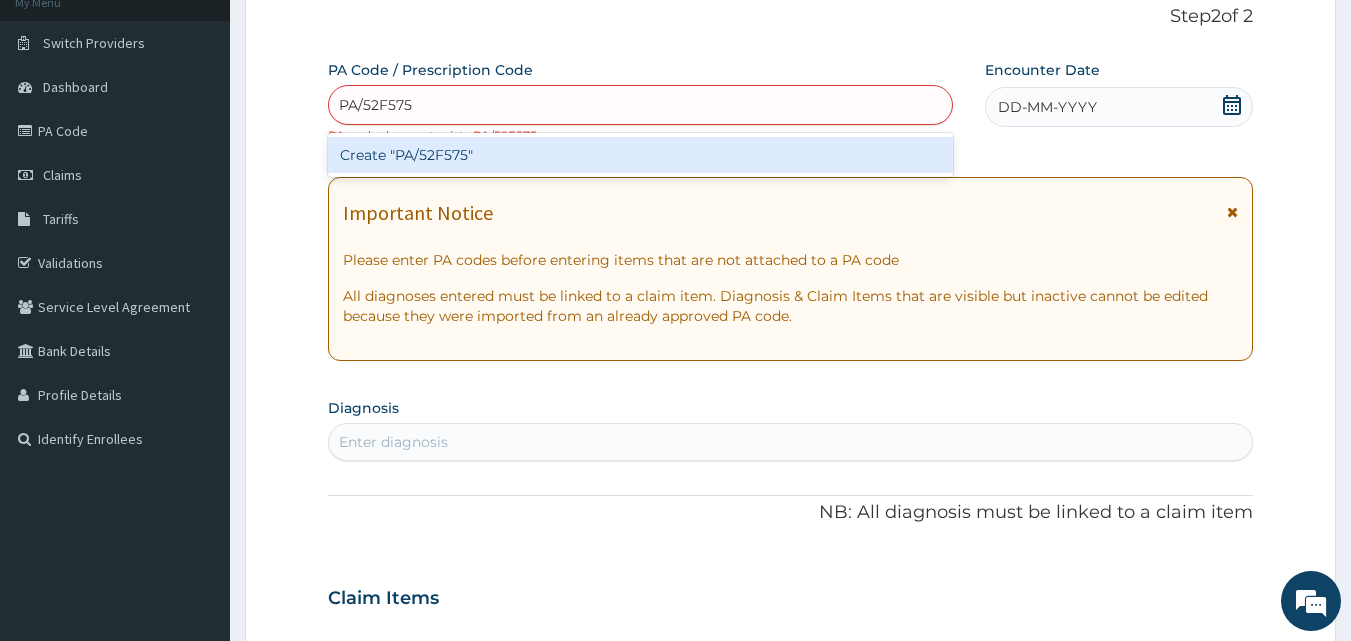 click on "Create "PA/52F575"" at bounding box center (641, 155) 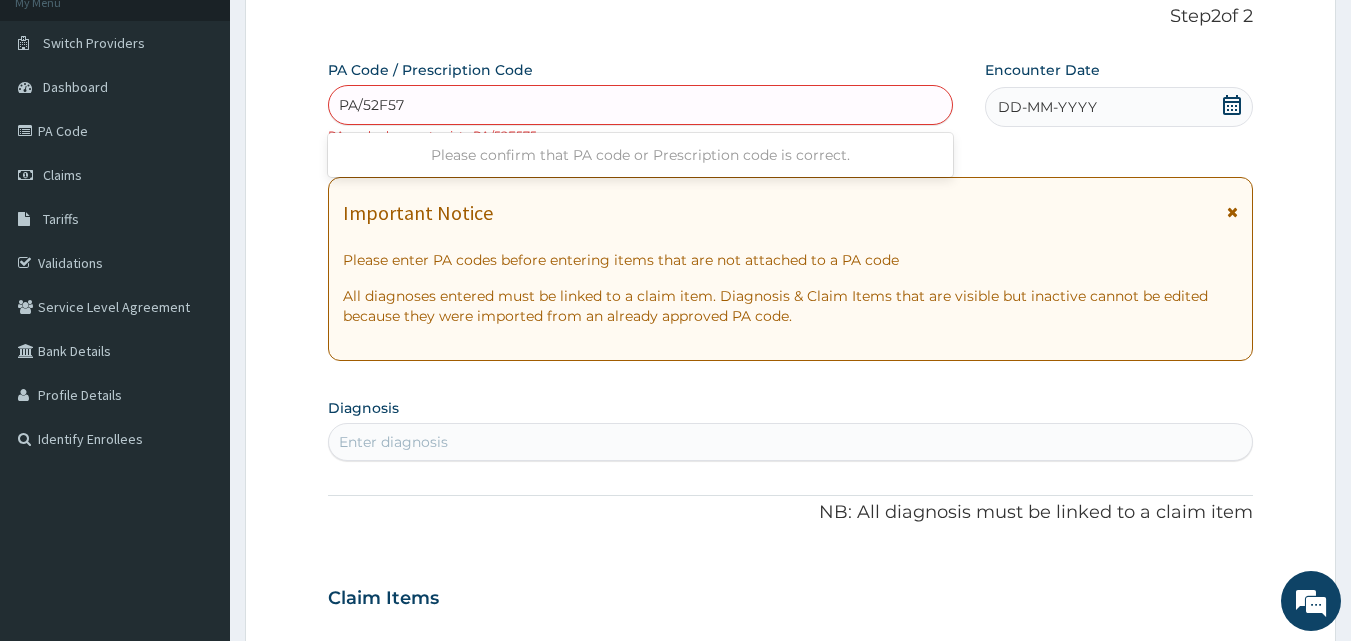 type on "PA/52F576" 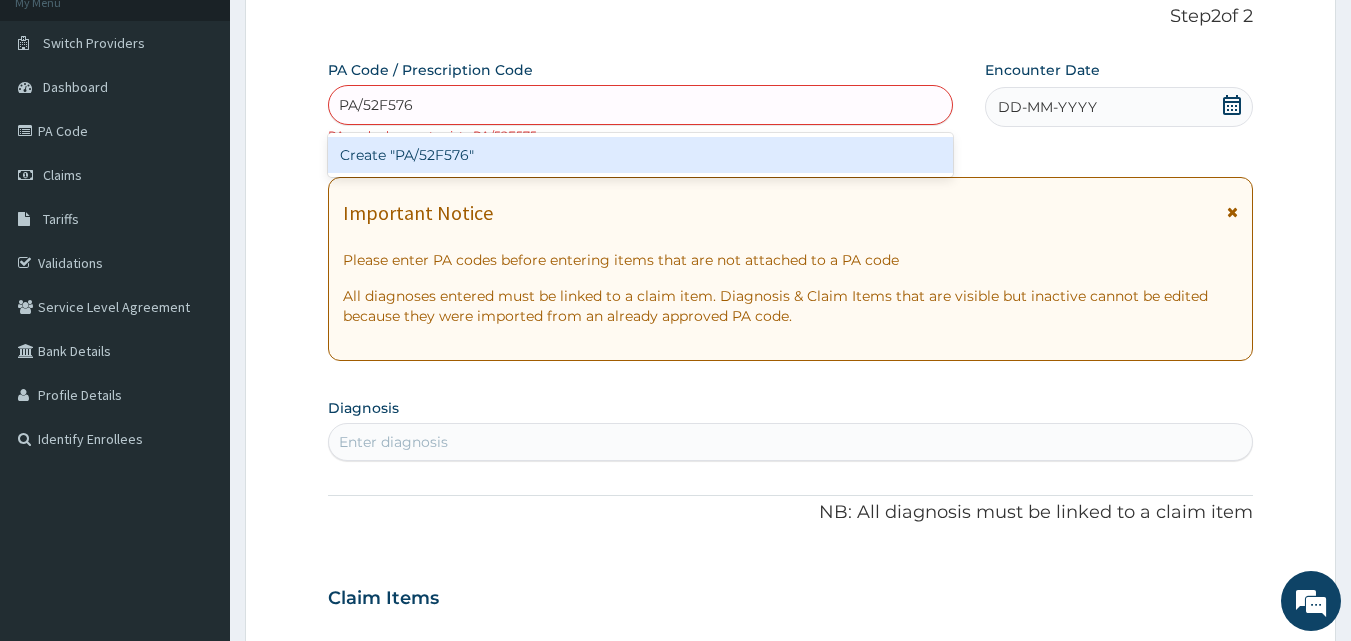 click on "Create "PA/52F576"" at bounding box center [641, 155] 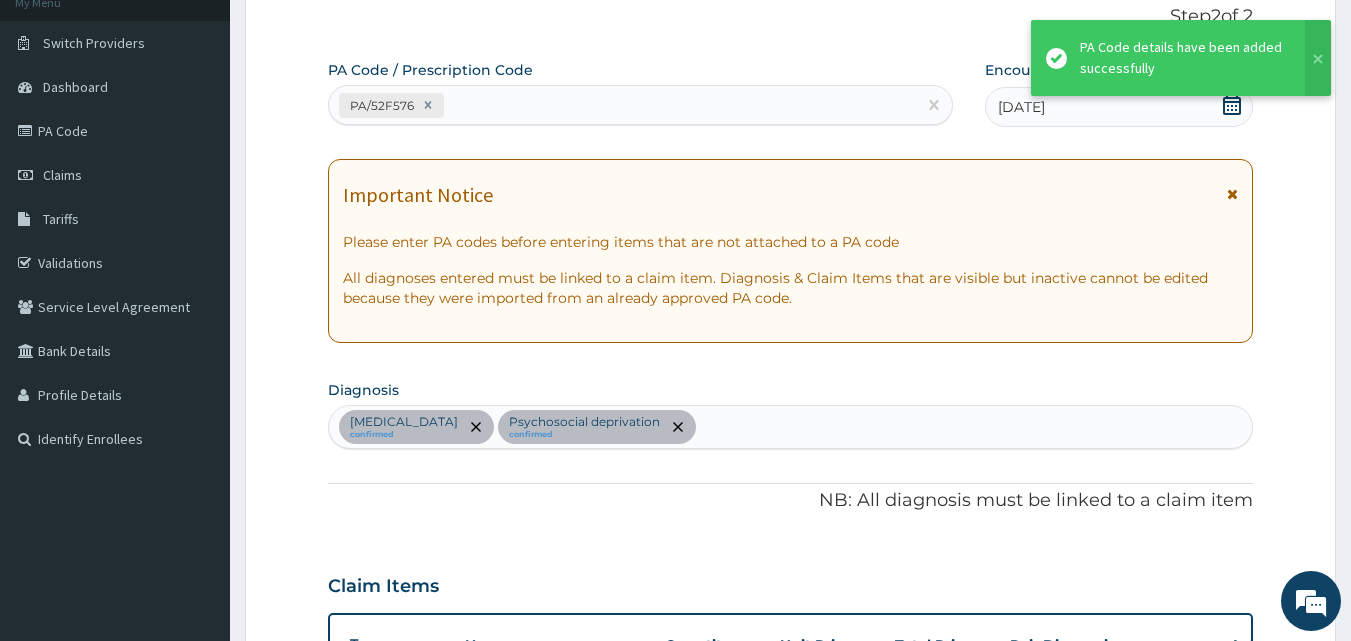 scroll, scrollTop: 748, scrollLeft: 0, axis: vertical 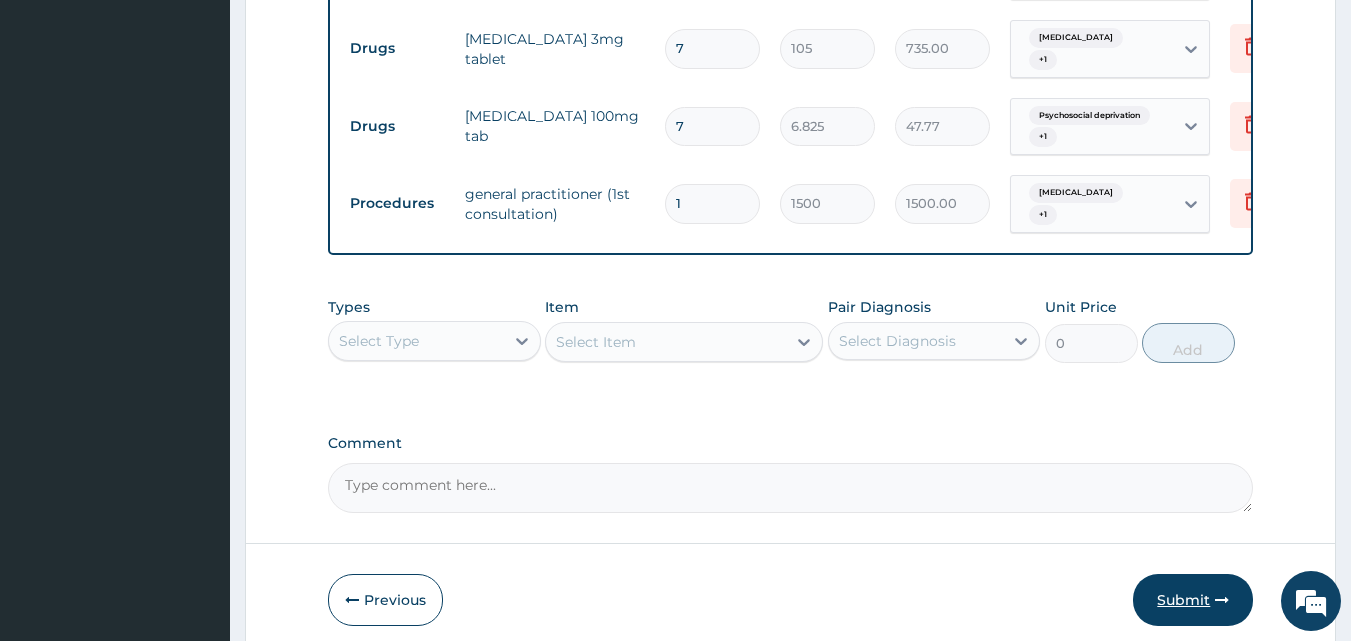 click on "Submit" at bounding box center [1193, 600] 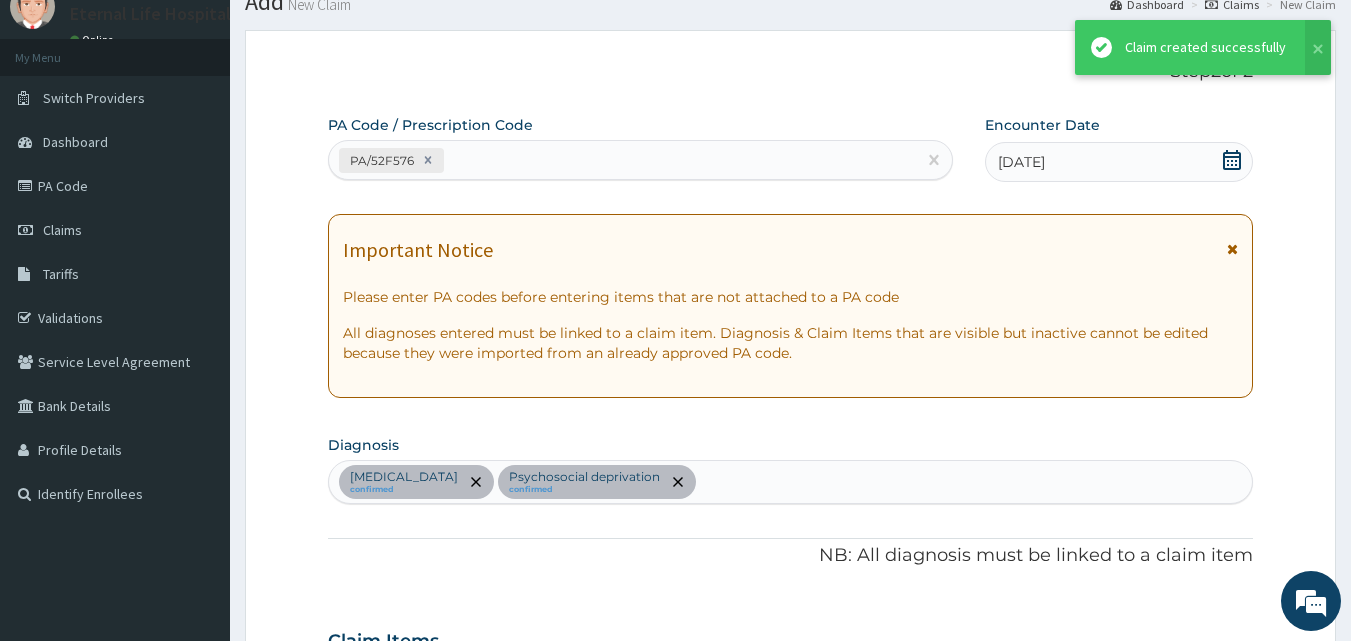 scroll, scrollTop: 865, scrollLeft: 0, axis: vertical 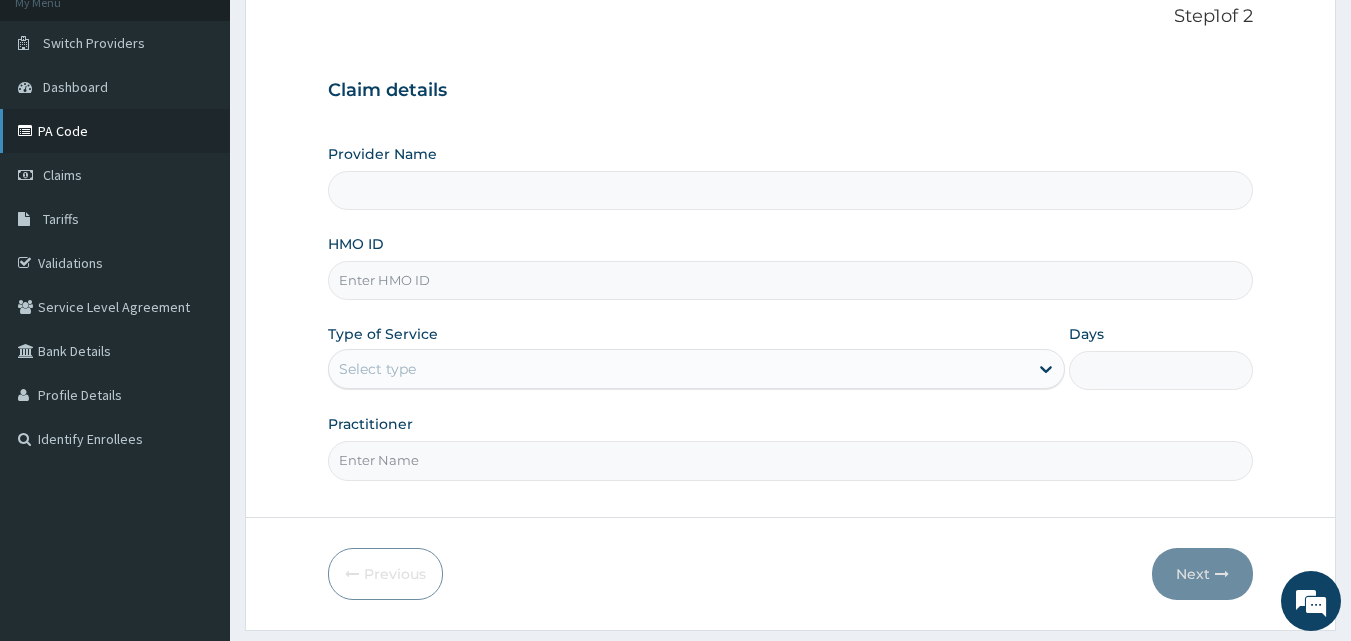 type on "Eternal Life Hospital" 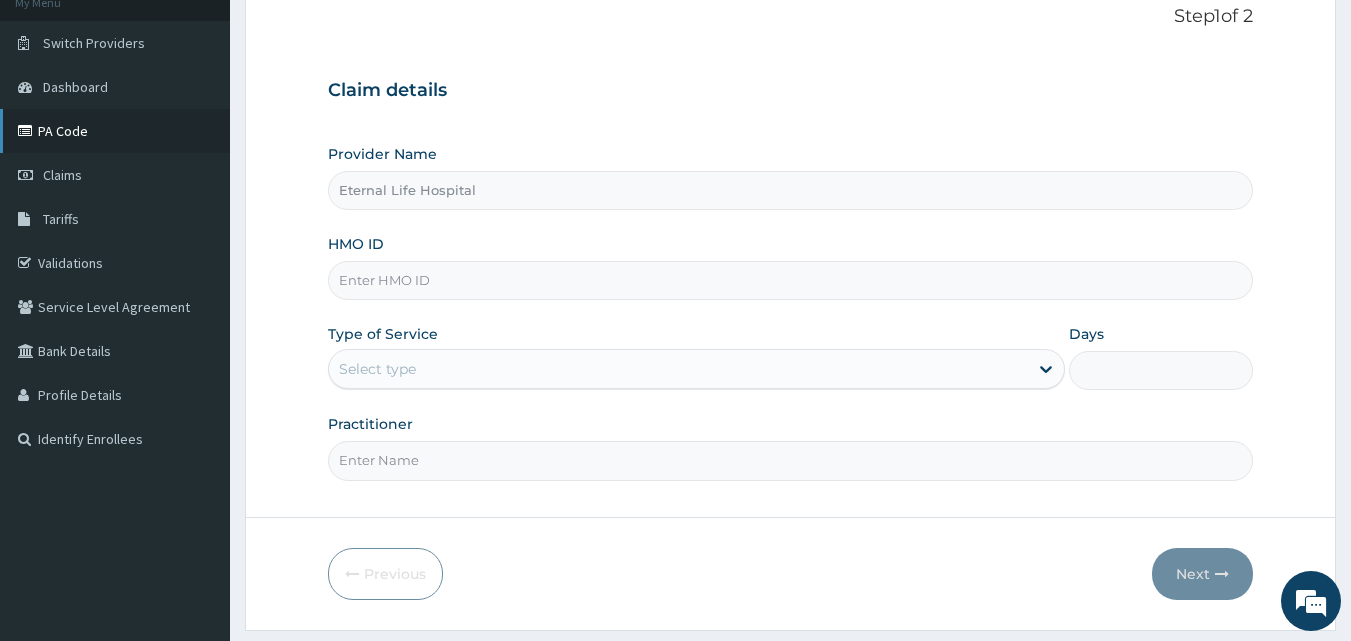 click on "PA Code" at bounding box center [115, 131] 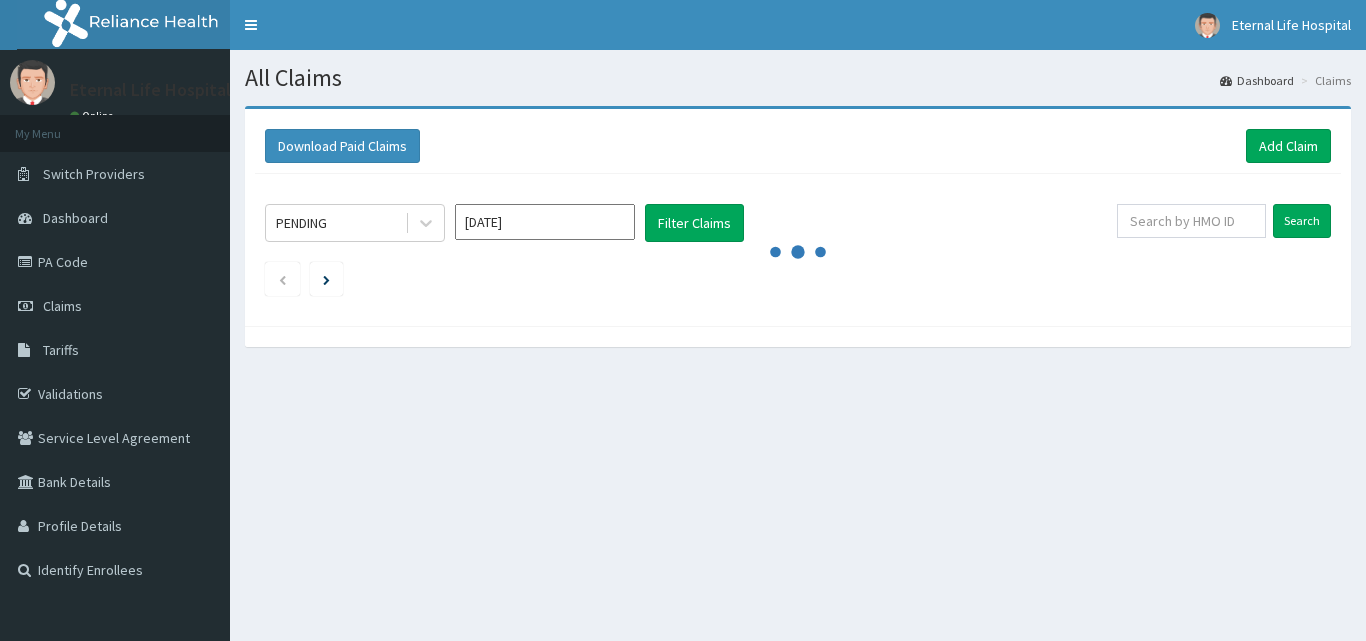 scroll, scrollTop: 0, scrollLeft: 0, axis: both 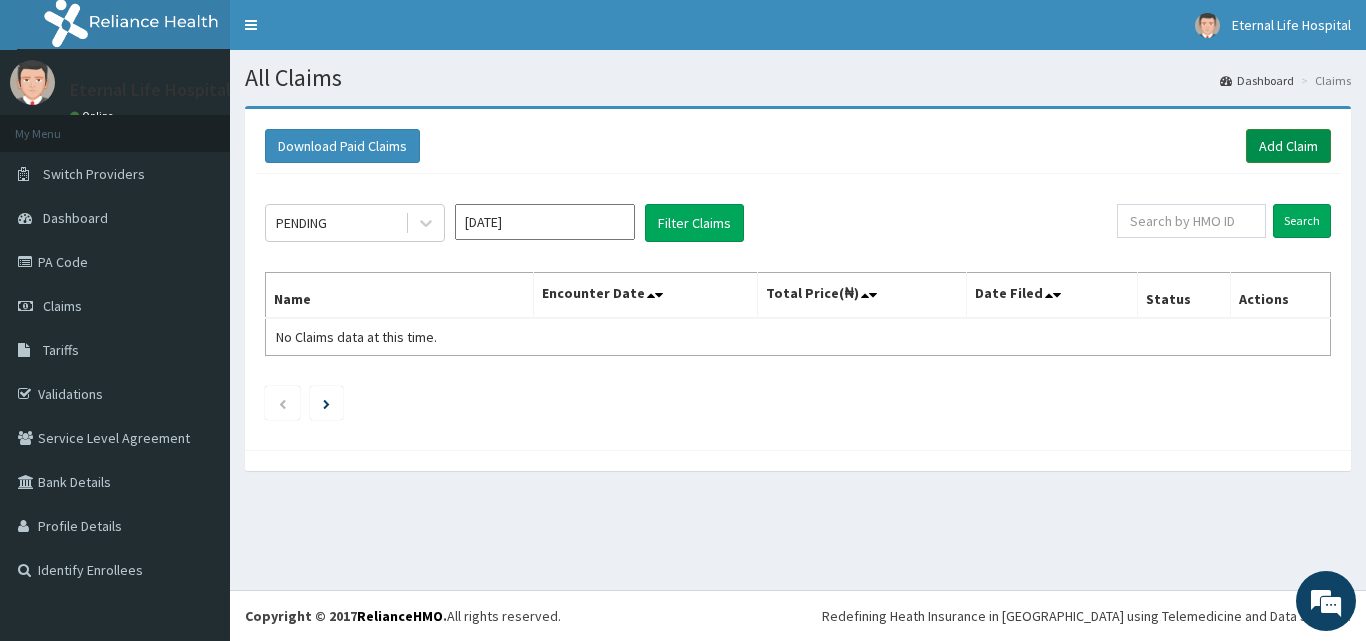 click on "Add Claim" at bounding box center [1288, 146] 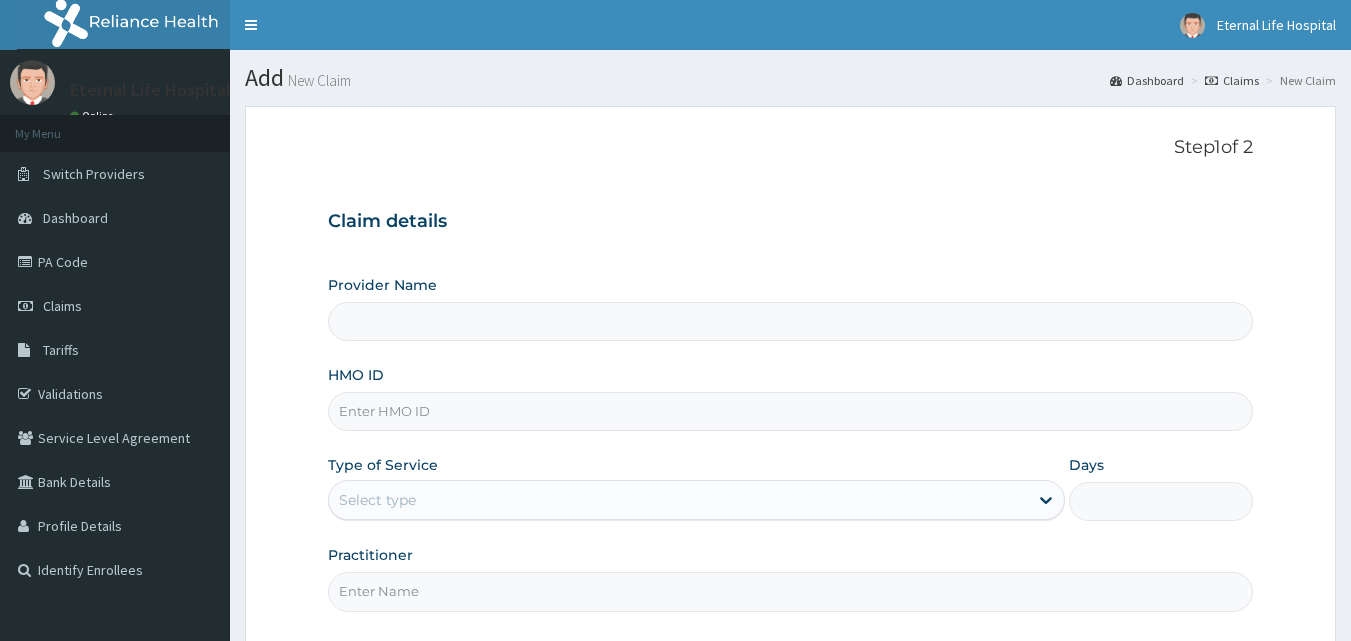 scroll, scrollTop: 0, scrollLeft: 0, axis: both 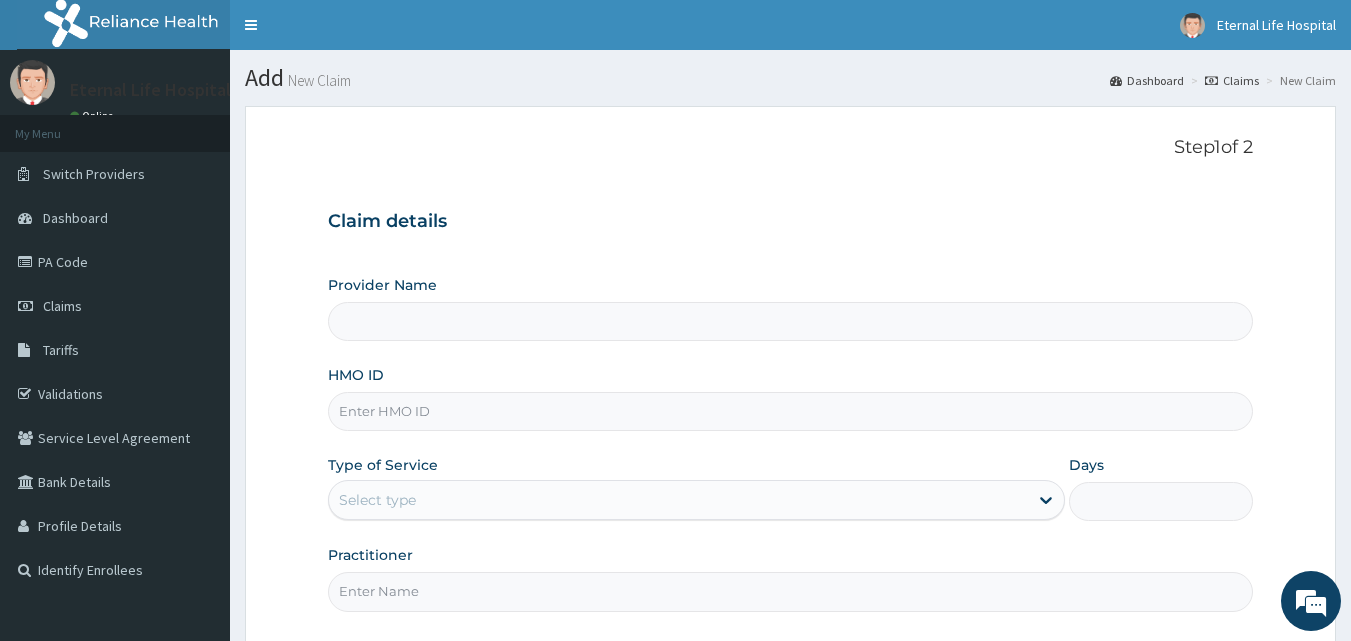 type on "Eternal Life Hospital" 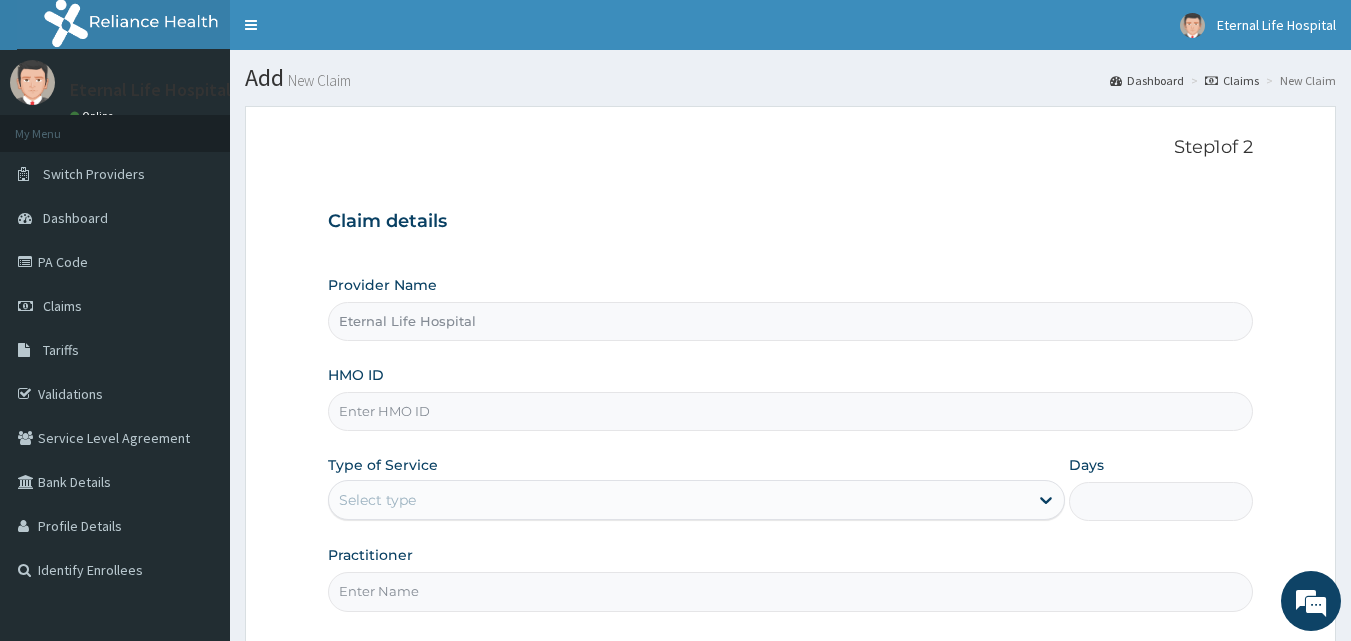 click on "HMO ID" at bounding box center (791, 411) 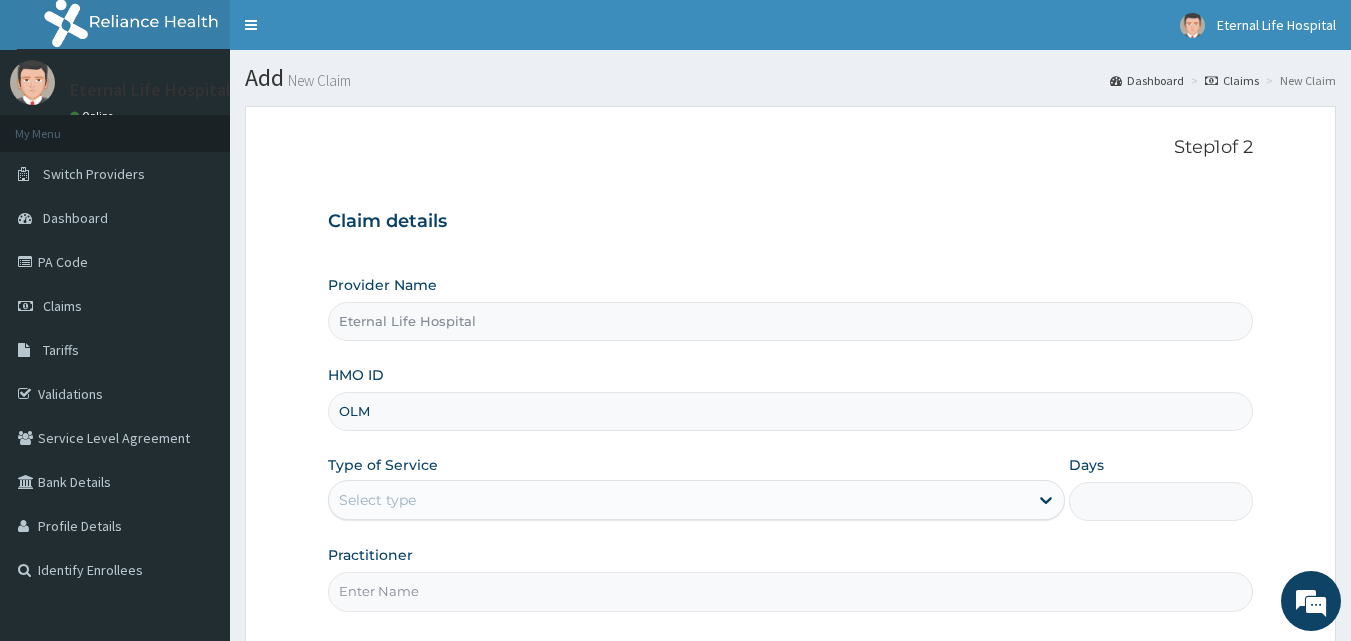 scroll, scrollTop: 0, scrollLeft: 0, axis: both 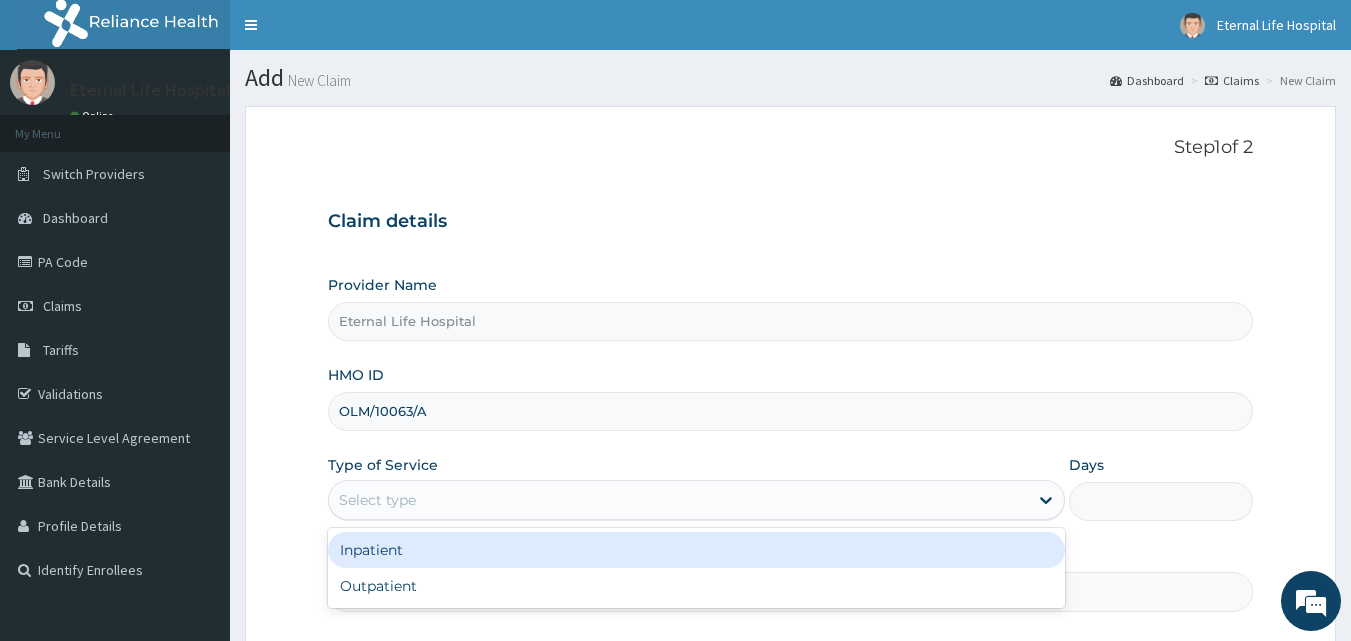 click on "Select type" at bounding box center [678, 500] 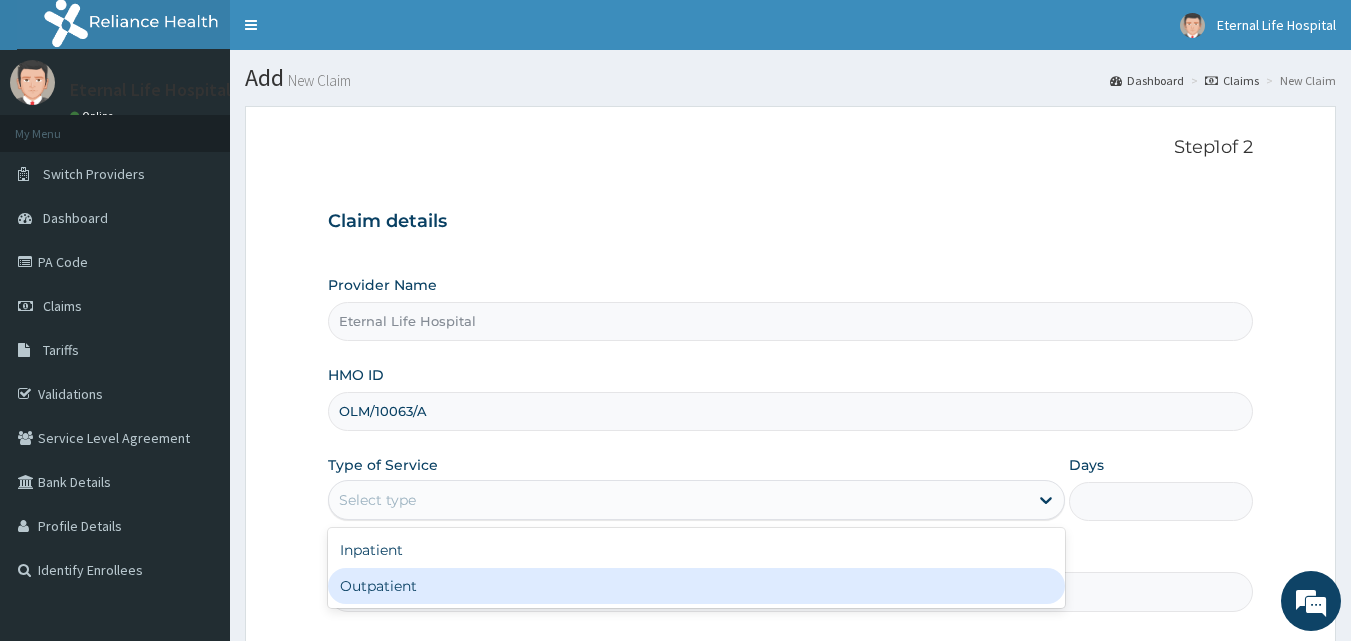 click on "Outpatient" at bounding box center (696, 586) 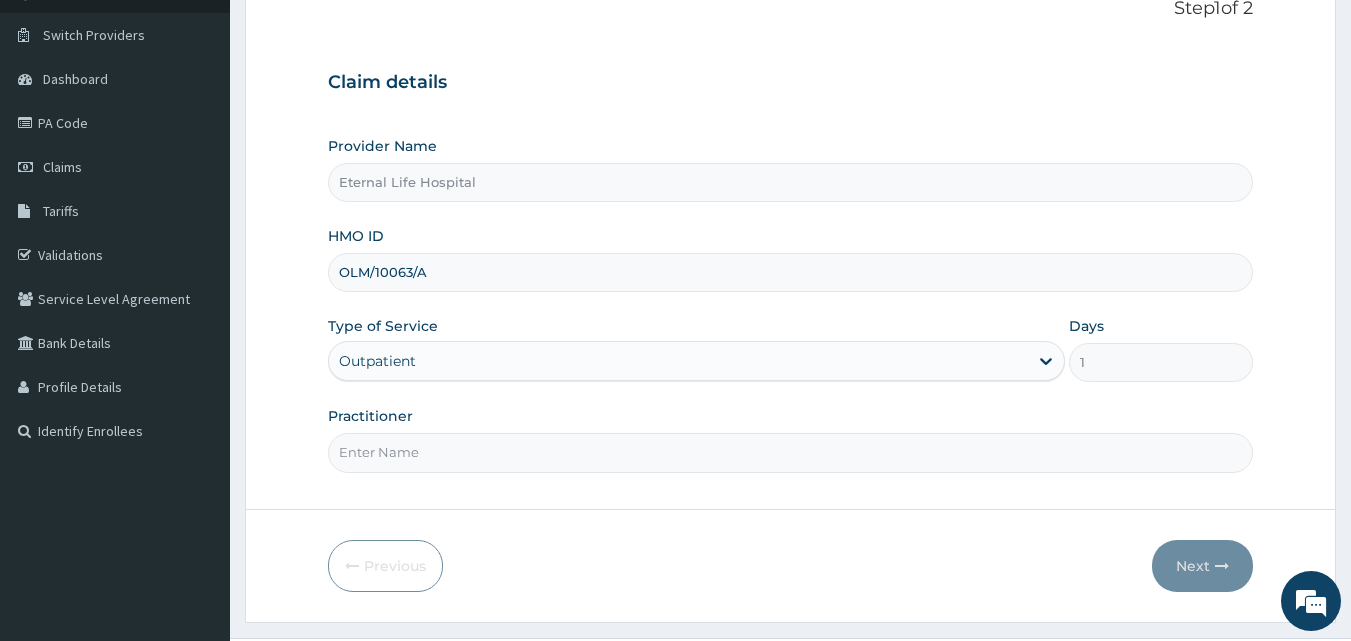 scroll, scrollTop: 187, scrollLeft: 0, axis: vertical 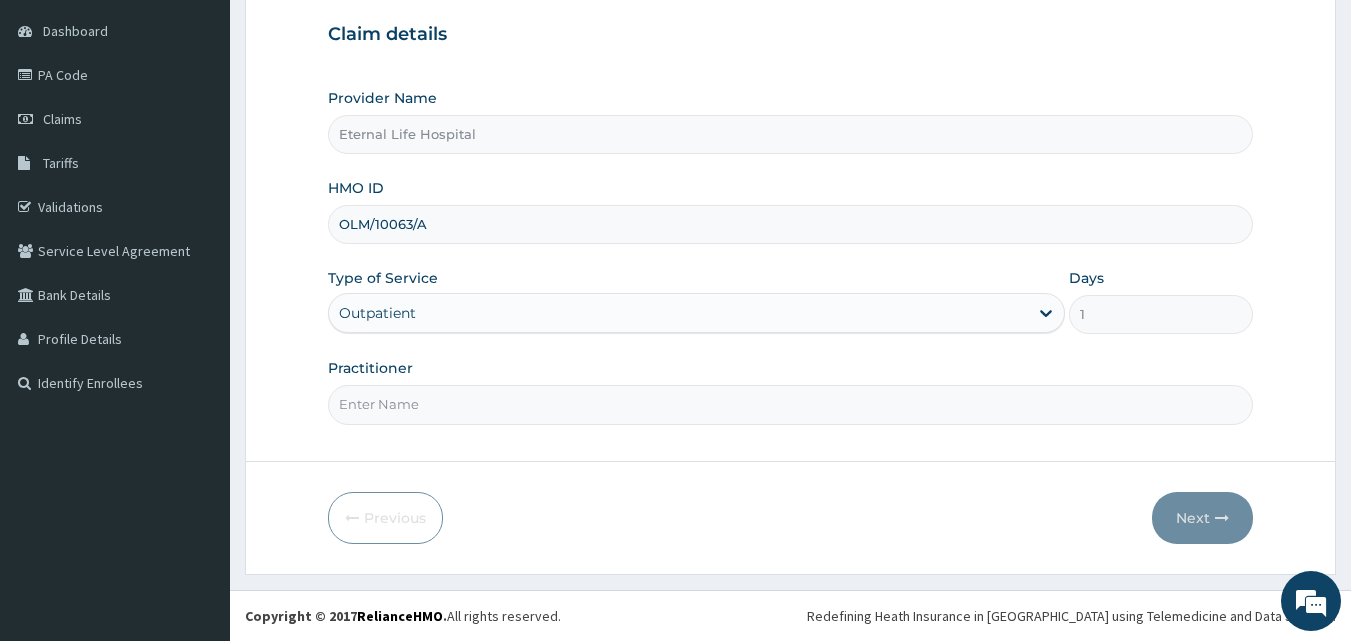 click on "Practitioner" at bounding box center [791, 404] 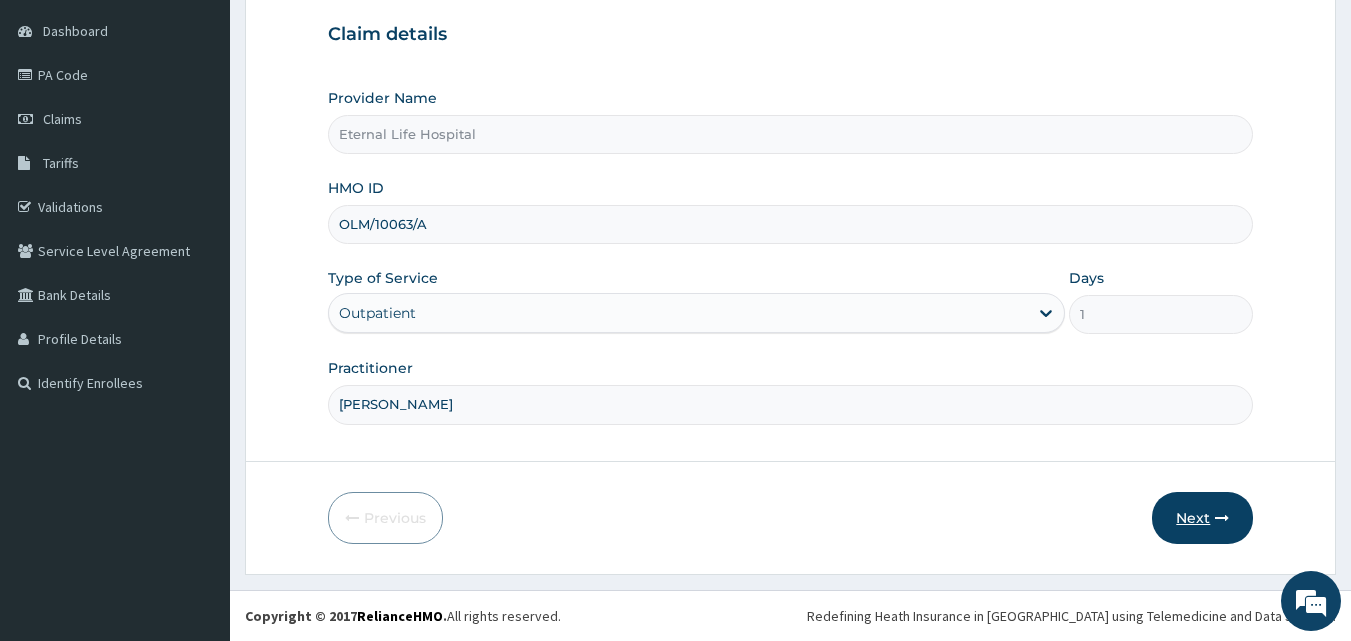type on "[PERSON_NAME]" 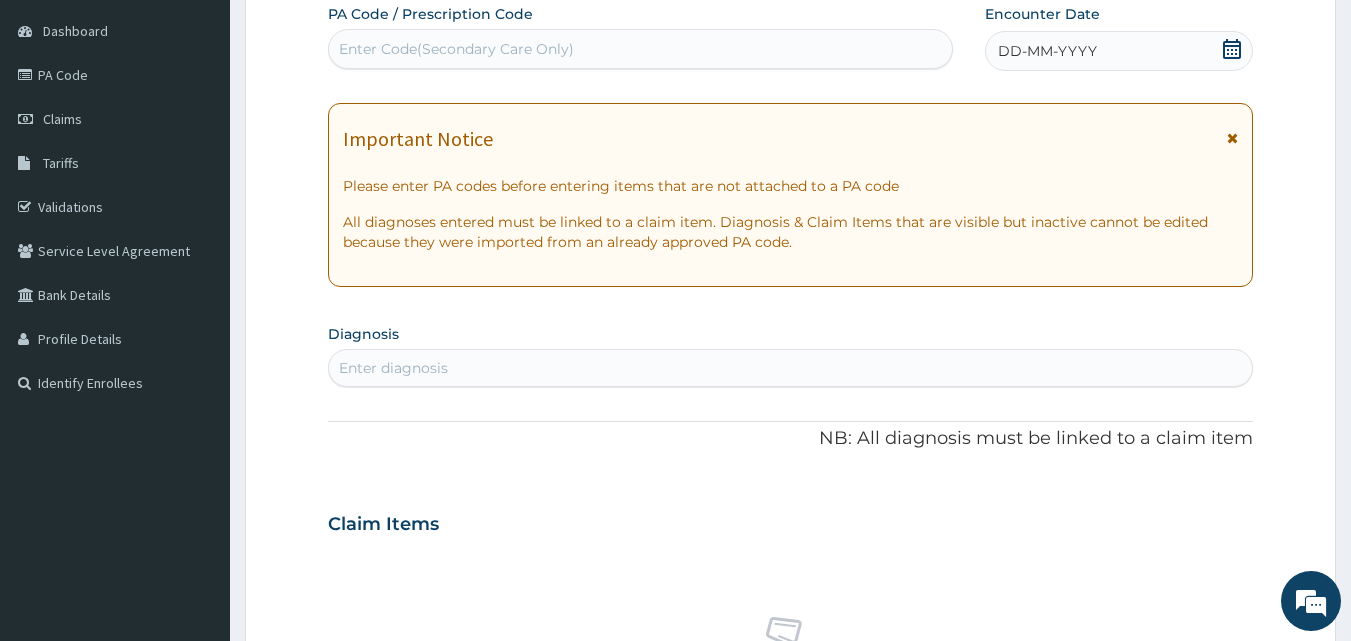 click on "Claim Items" at bounding box center (791, 520) 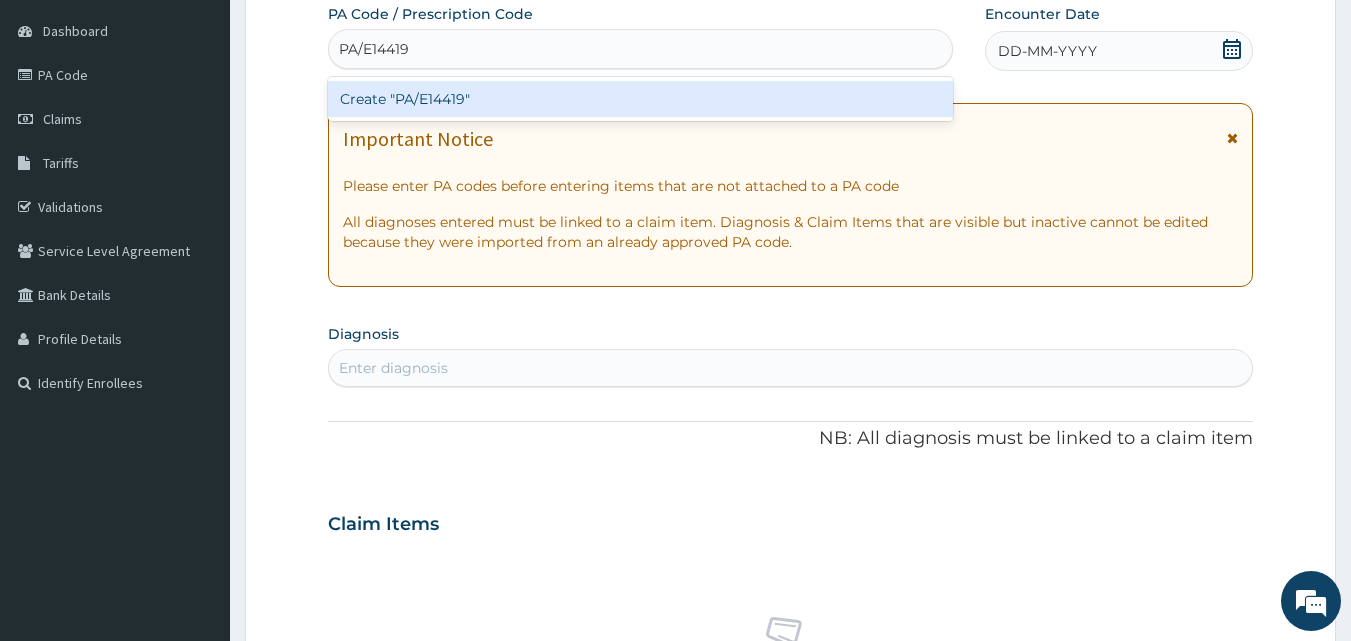type on "PA/E14419" 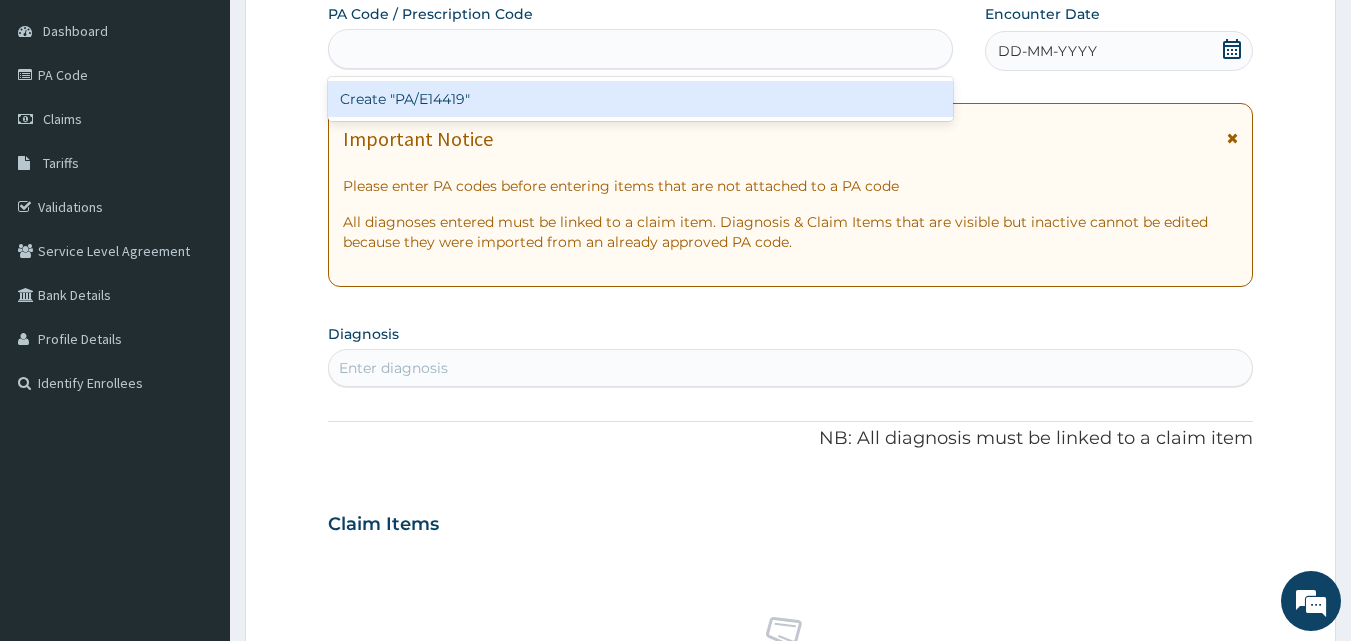 click on "PA Code / Prescription Code option Create "PA/E14419" focused, 1 of 1. 1 result available for search term PA/E14419. Use Up and Down to choose options, press Enter to select the currently focused option, press Escape to exit the menu, press Tab to select the option and exit the menu. PA/E14419 Create "PA/E14419" Encounter Date DD-MM-YYYY Important Notice Please enter PA codes before entering items that are not attached to a PA code   All diagnoses entered must be linked to a claim item. Diagnosis & Claim Items that are visible but inactive cannot be edited because they were imported from an already approved PA code. Diagnosis Enter diagnosis NB: All diagnosis must be linked to a claim item Claim Items No claim item Types Select Type Item Select Item Pair Diagnosis Select Diagnosis Unit Price 0 Add Comment" at bounding box center (791, 521) 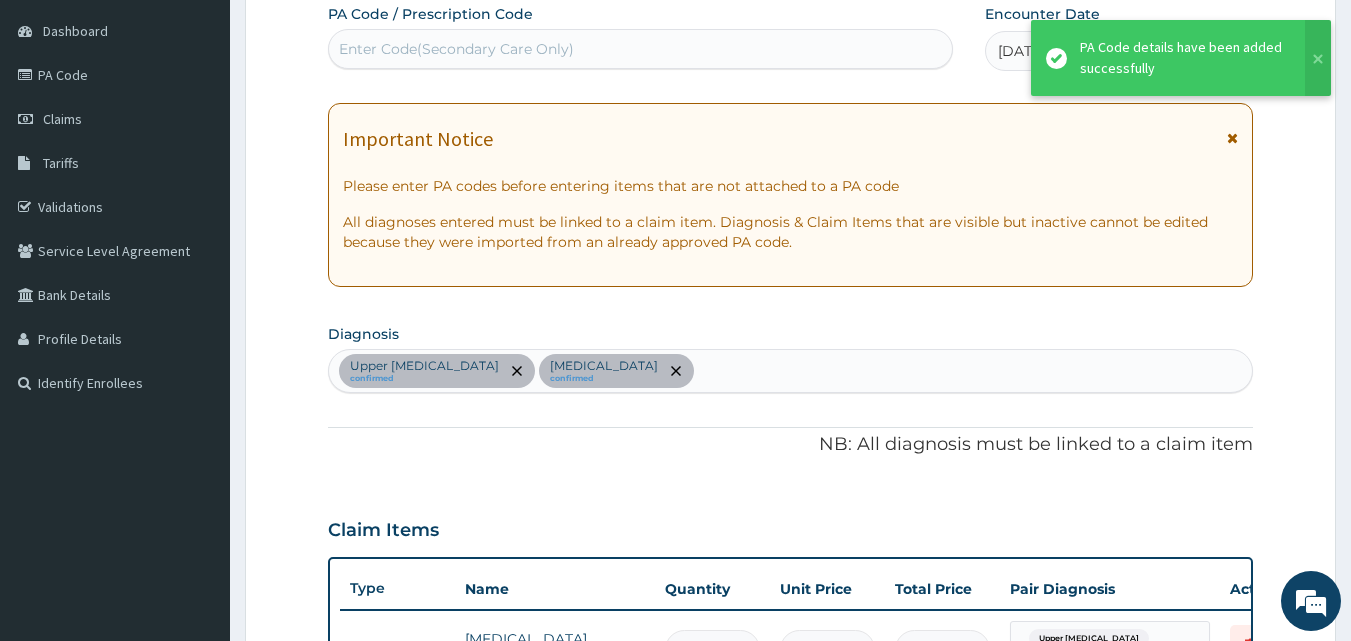 scroll, scrollTop: 593, scrollLeft: 0, axis: vertical 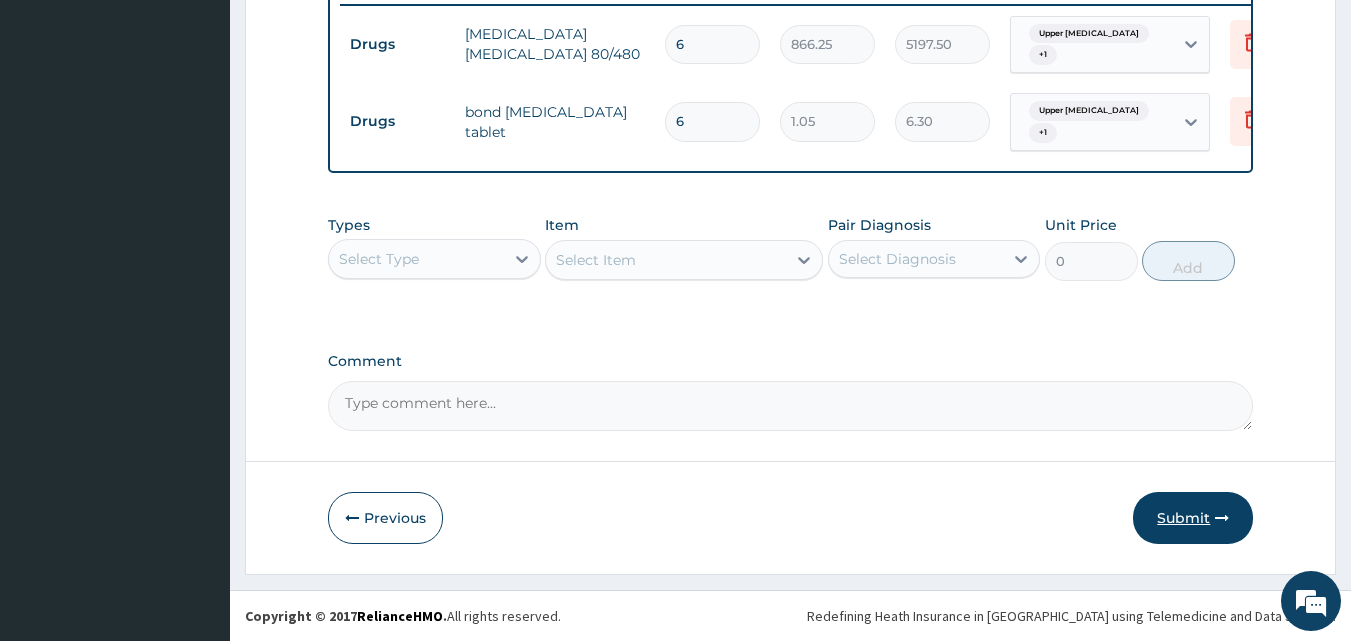 click on "Submit" at bounding box center (1193, 518) 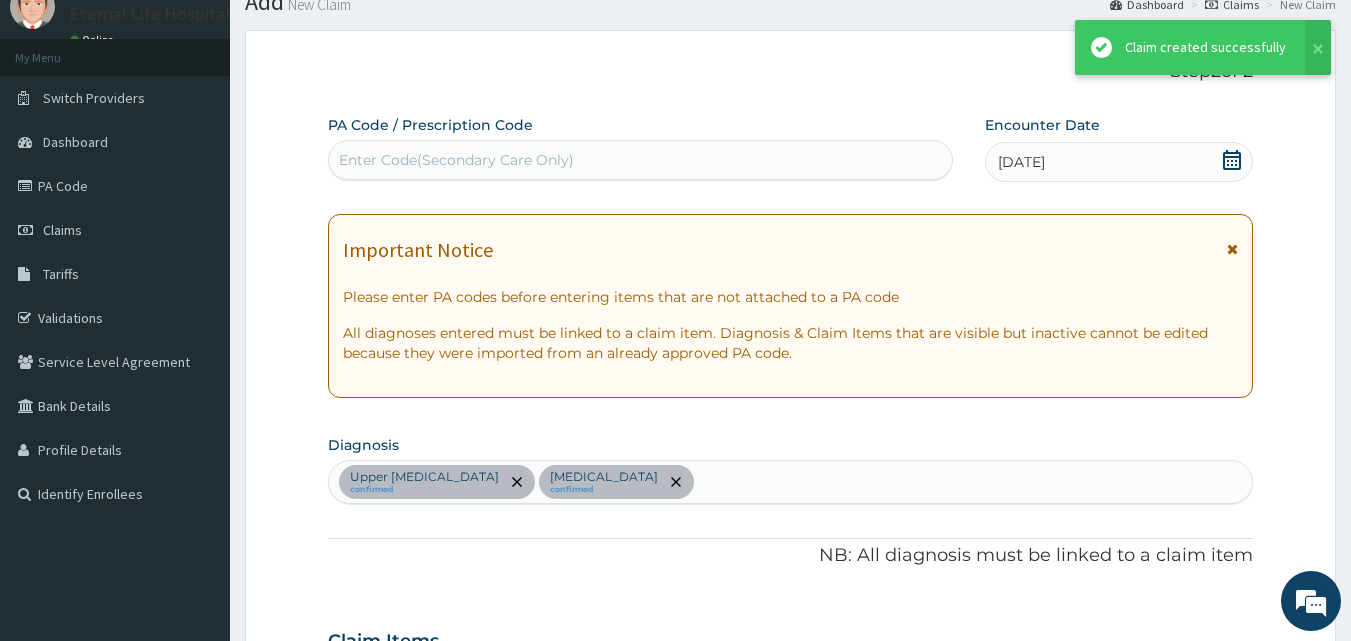 scroll, scrollTop: 807, scrollLeft: 0, axis: vertical 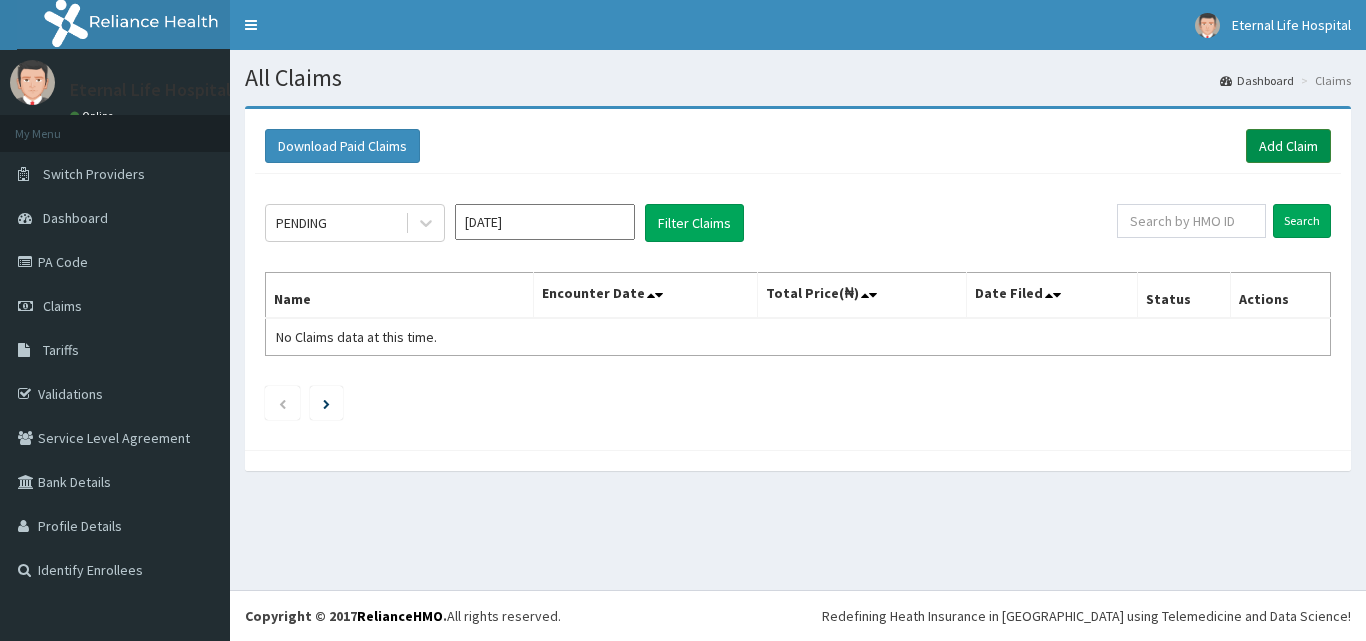 click on "Add Claim" at bounding box center (1288, 146) 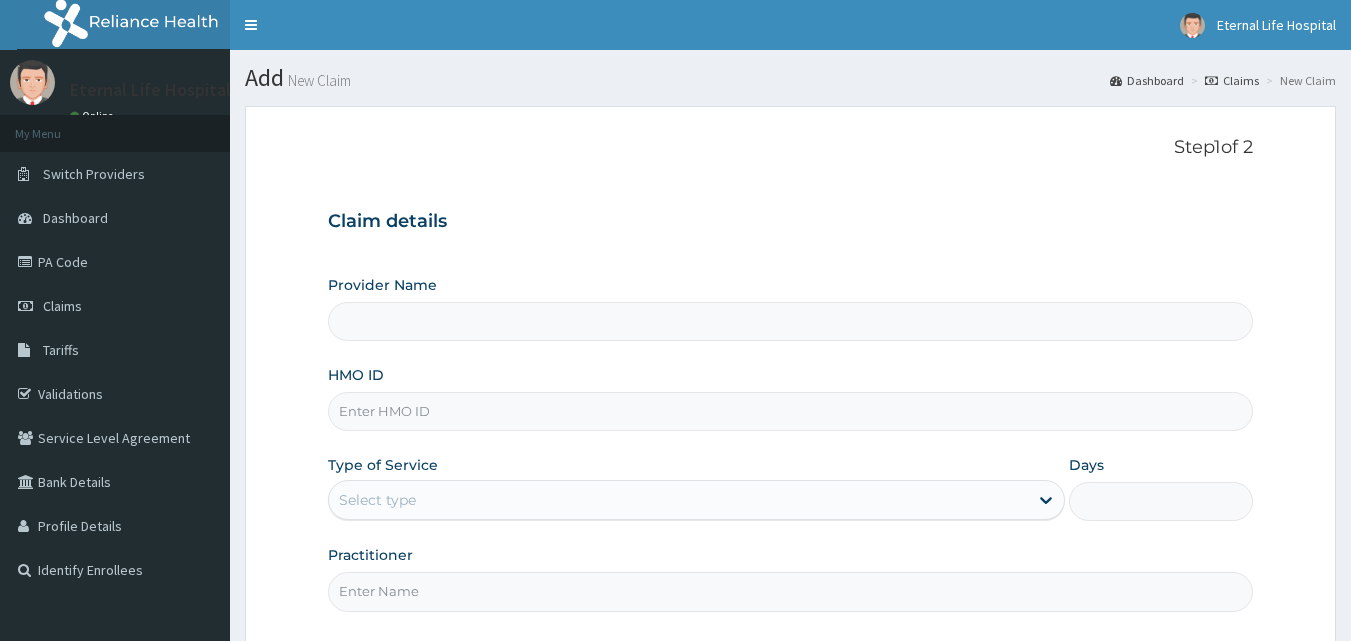 scroll, scrollTop: 0, scrollLeft: 0, axis: both 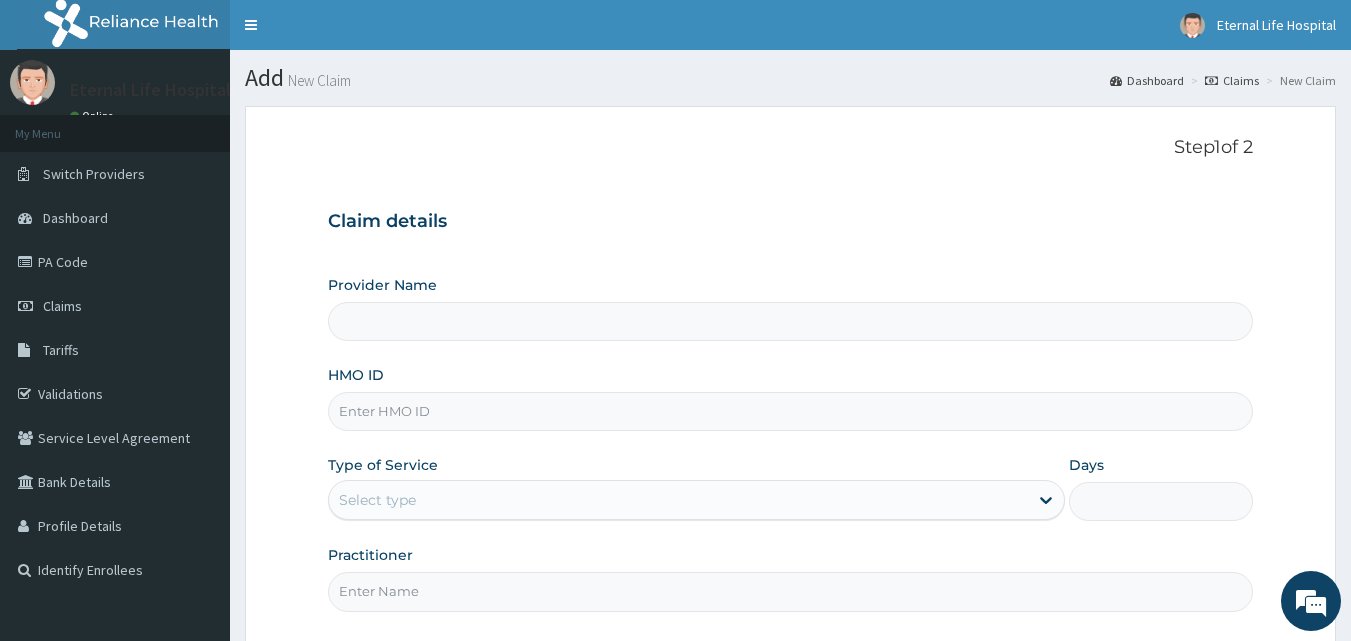 type on "Eternal Life Hospital" 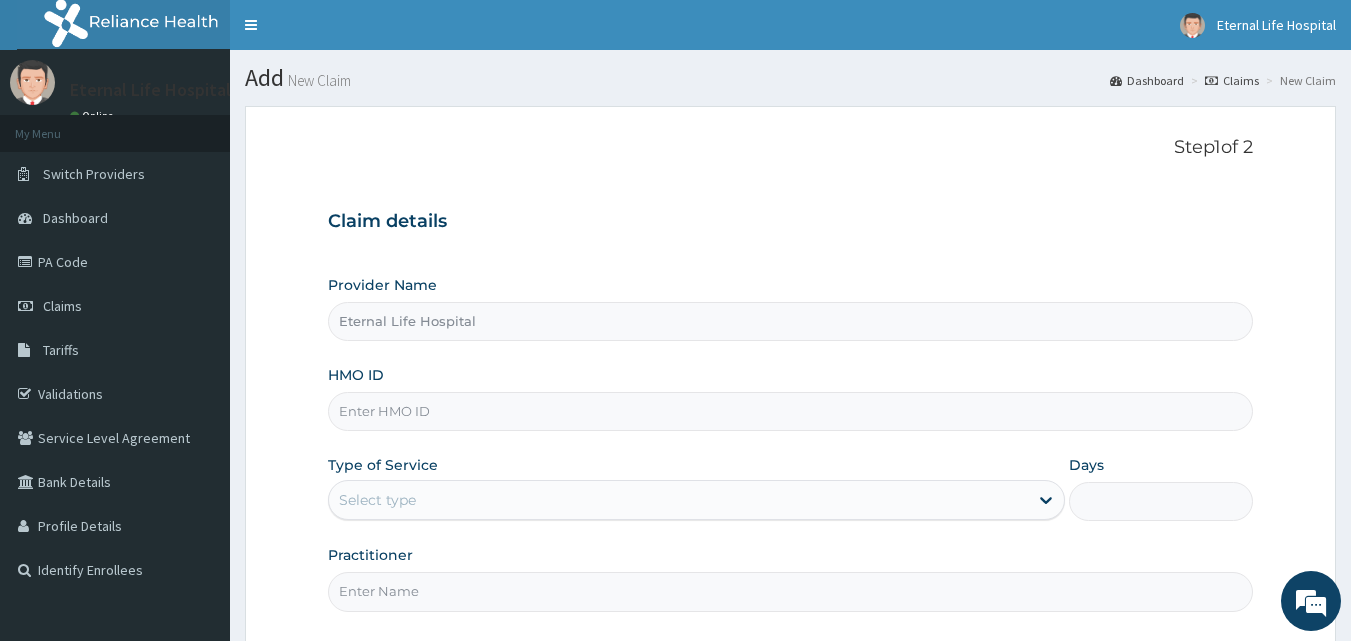 click on "HMO ID" at bounding box center [791, 411] 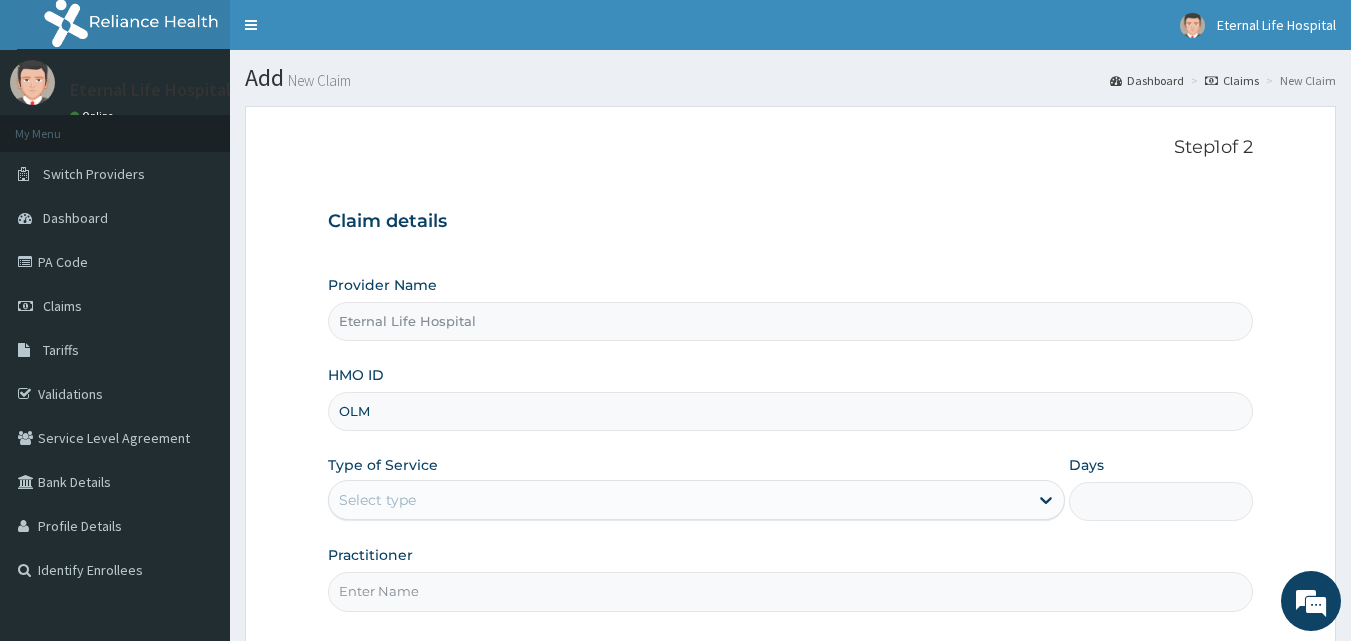 type on "OLM/10063/A" 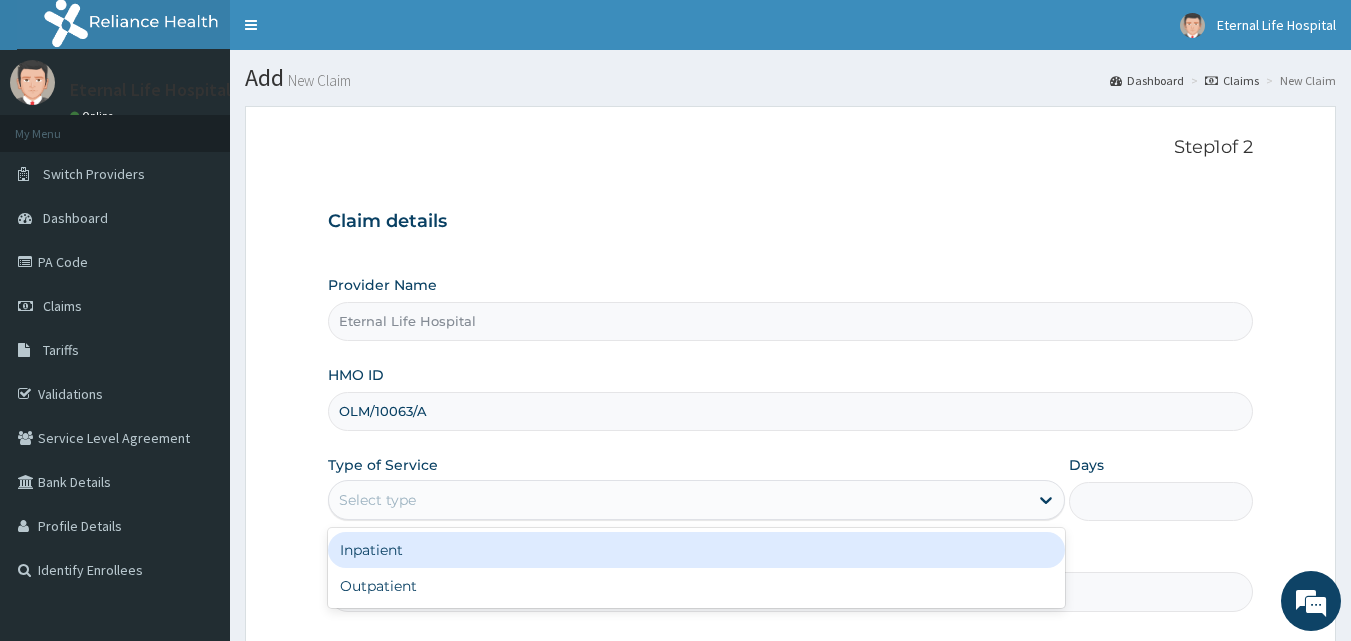 click on "Select type" at bounding box center [678, 500] 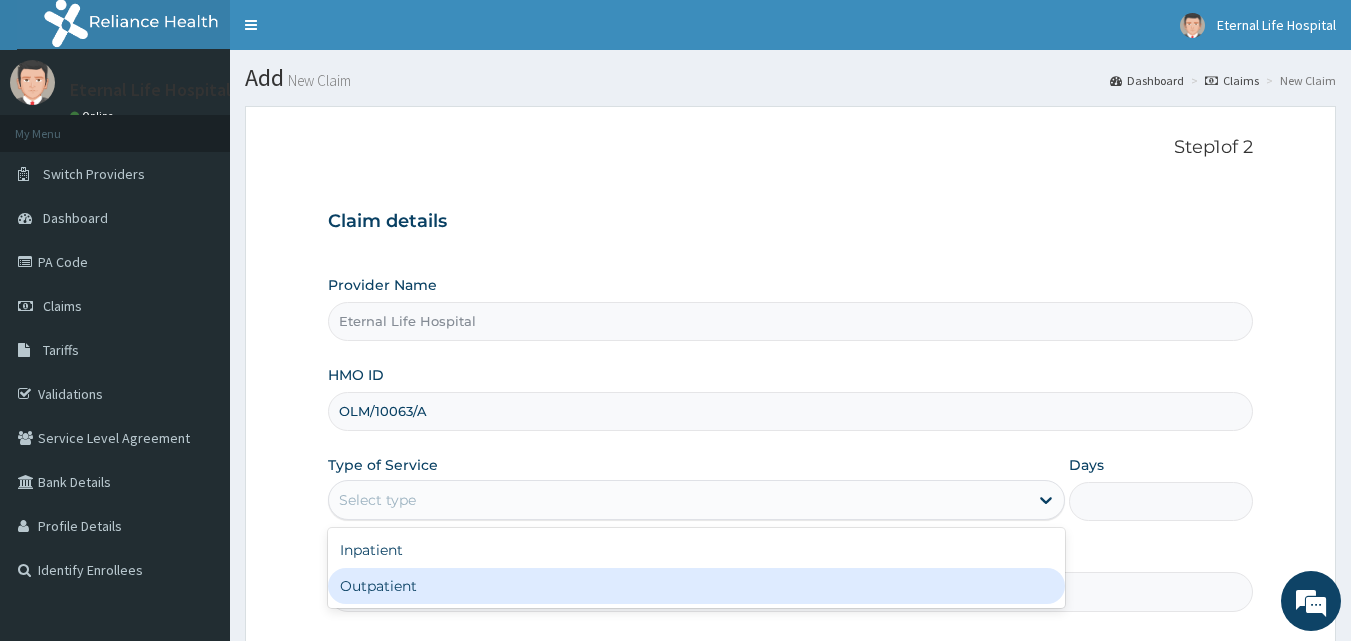 click on "Outpatient" at bounding box center [696, 586] 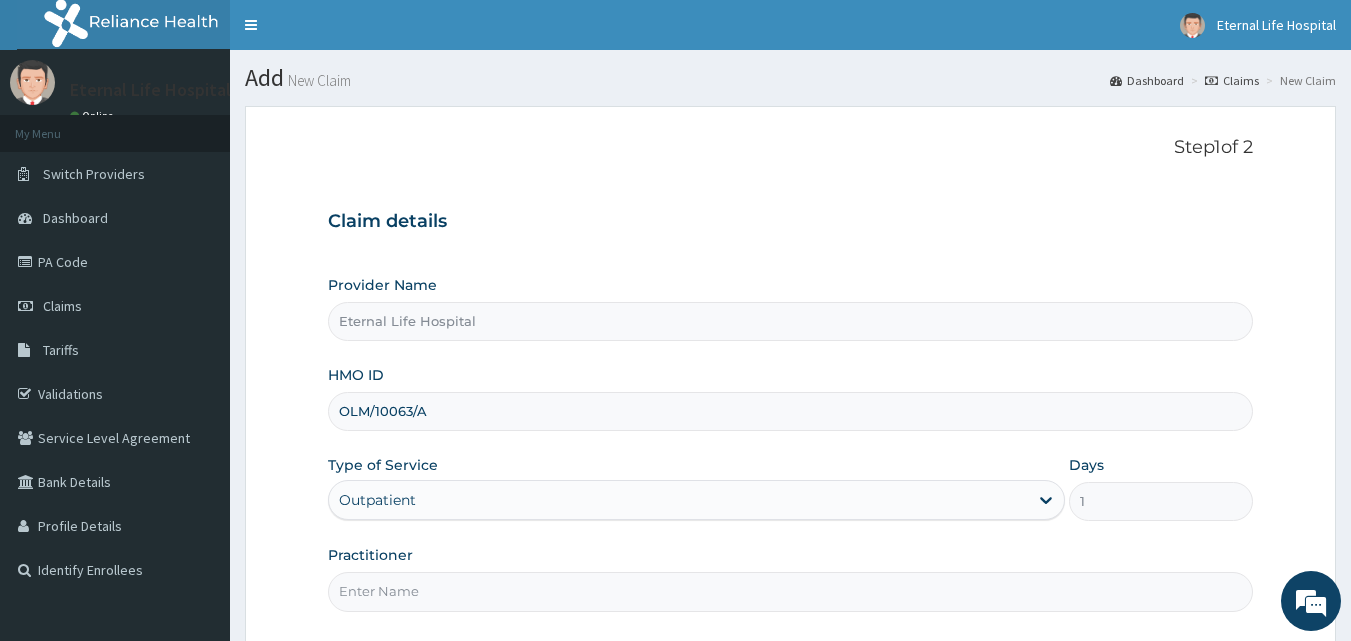 click on "Practitioner" at bounding box center (791, 591) 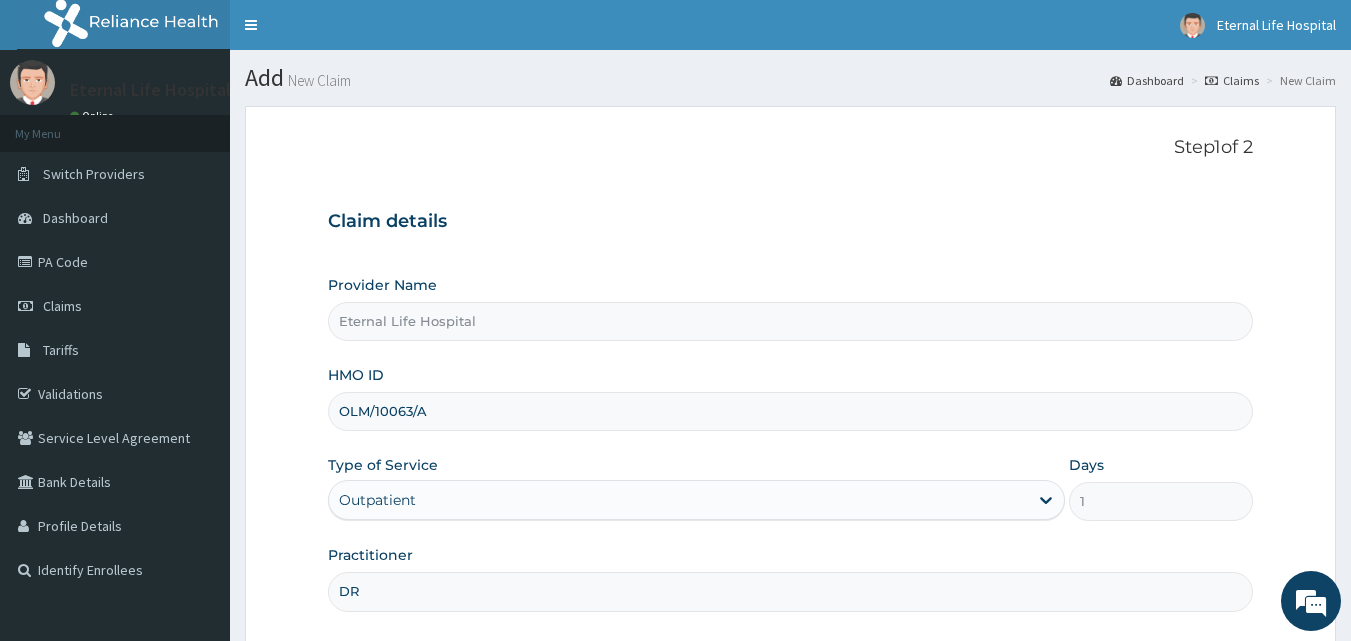 scroll, scrollTop: 0, scrollLeft: 0, axis: both 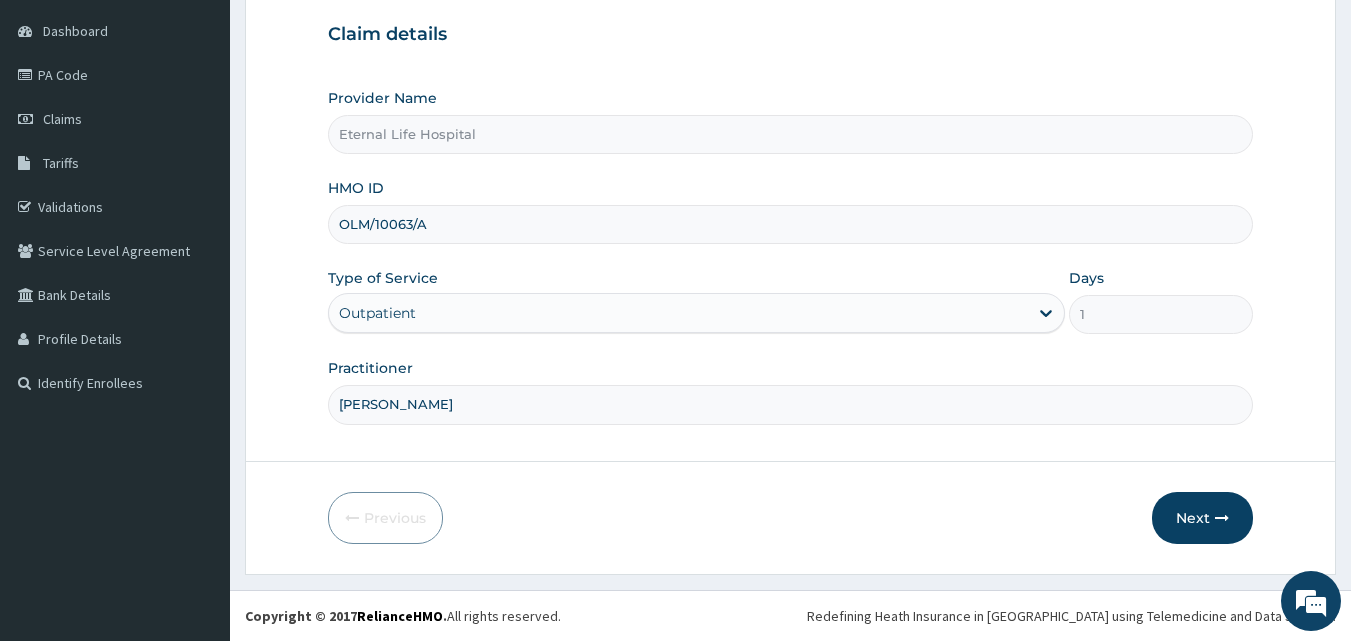 type on "DR UZO" 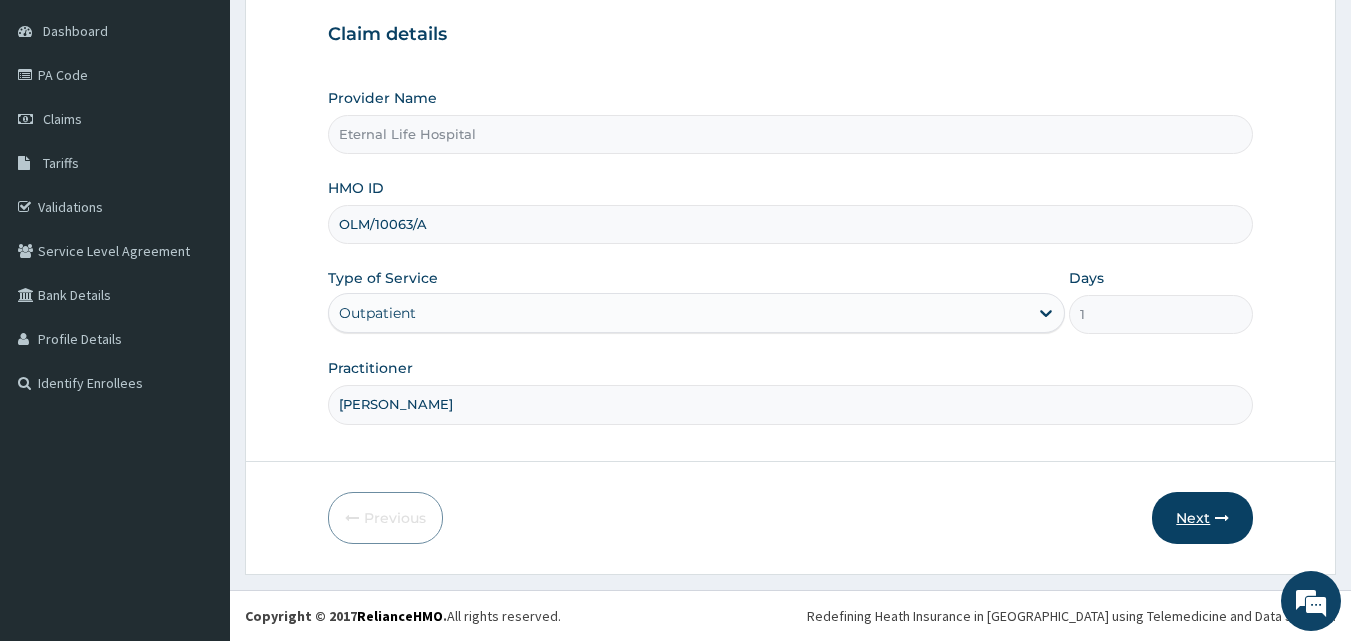 click on "Next" at bounding box center (1202, 518) 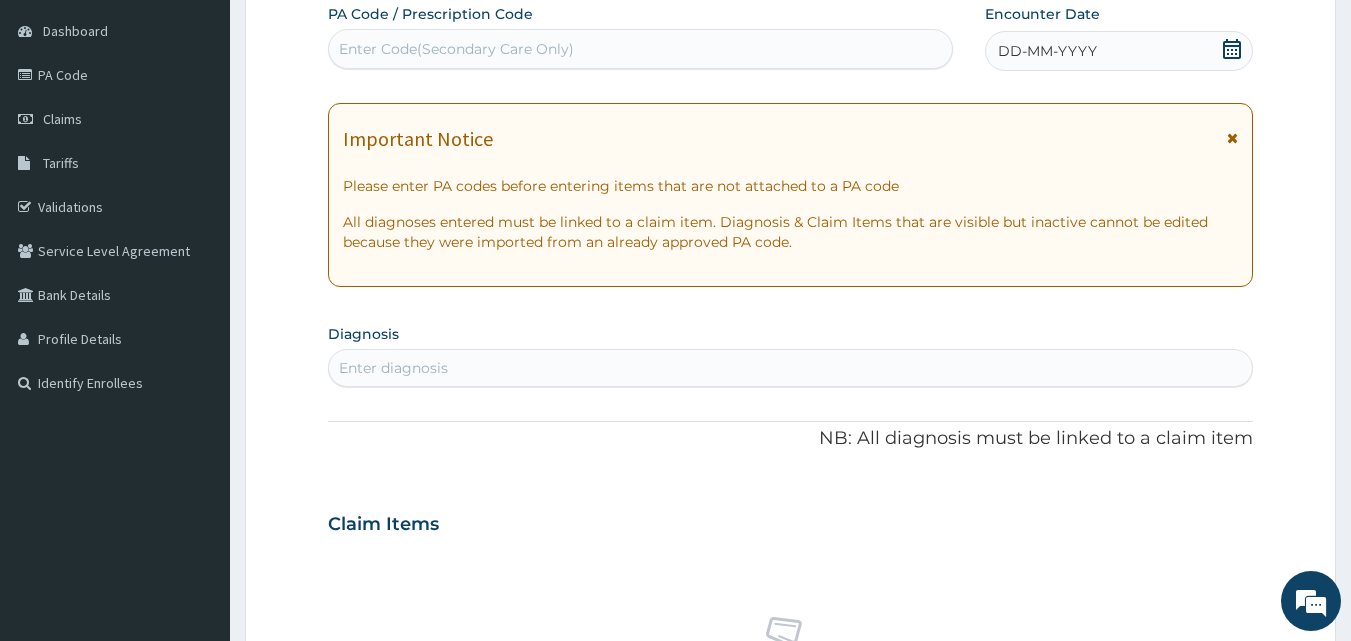 click on "Enter Code(Secondary Care Only)" at bounding box center [641, 49] 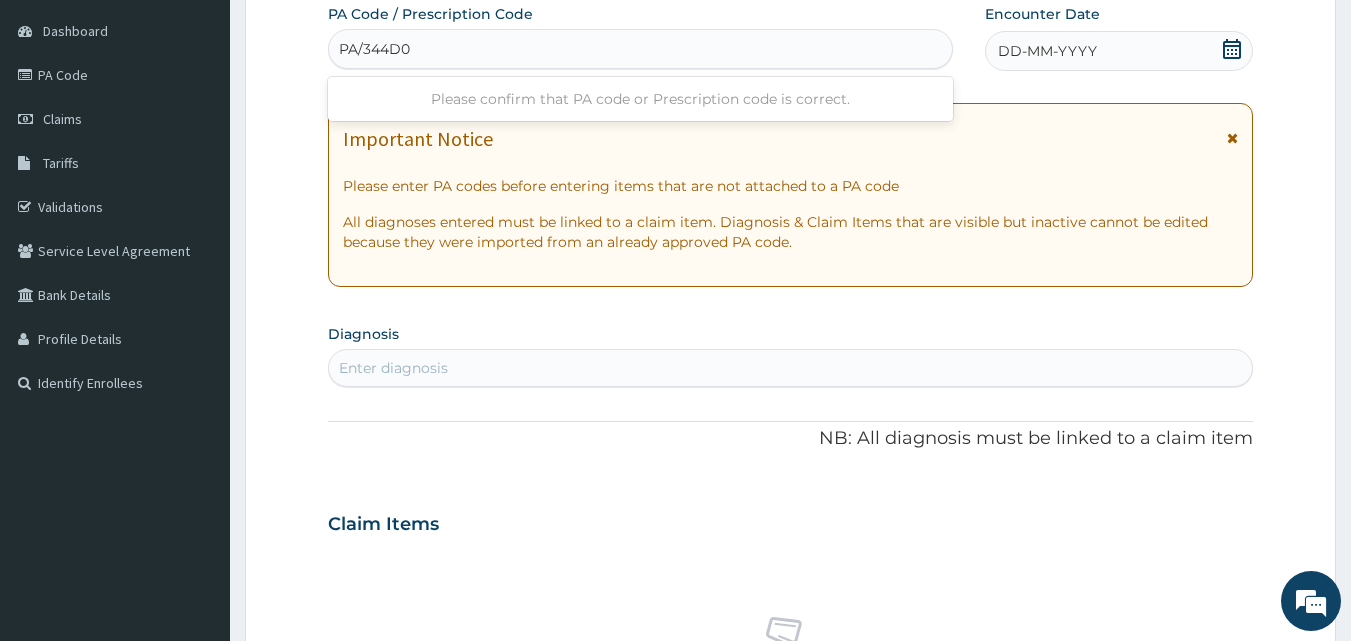 type on "PA/344D02" 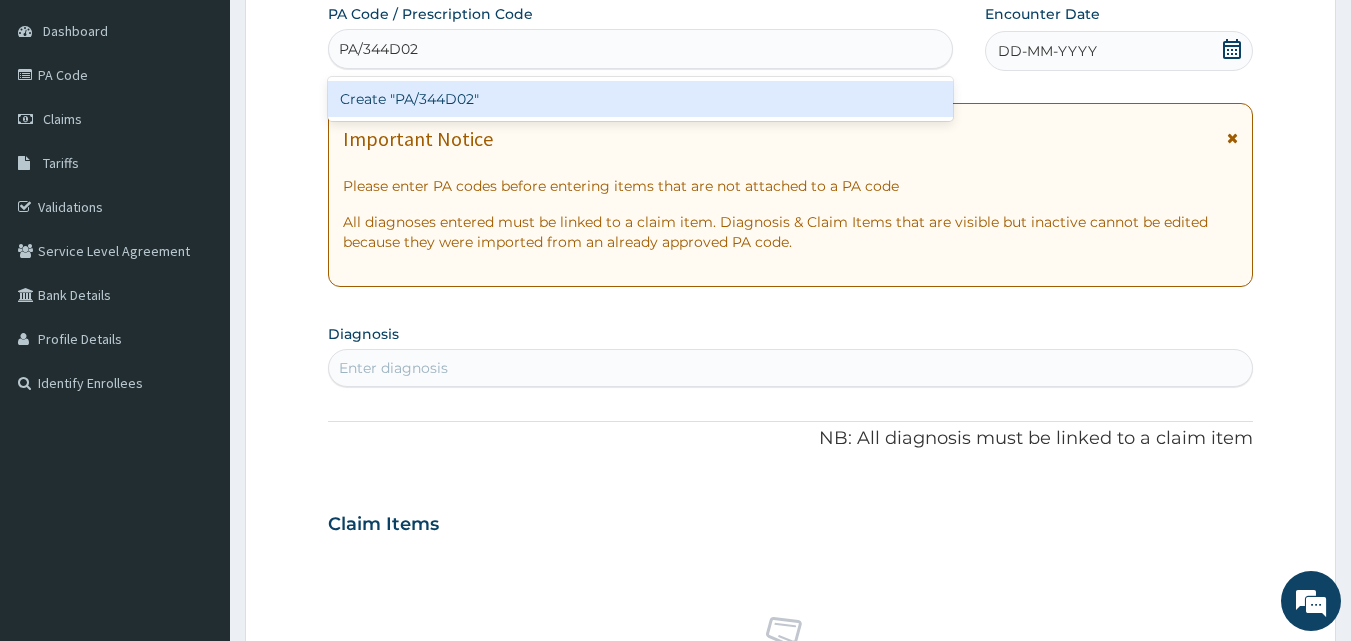 click on "Create "PA/344D02"" at bounding box center (641, 99) 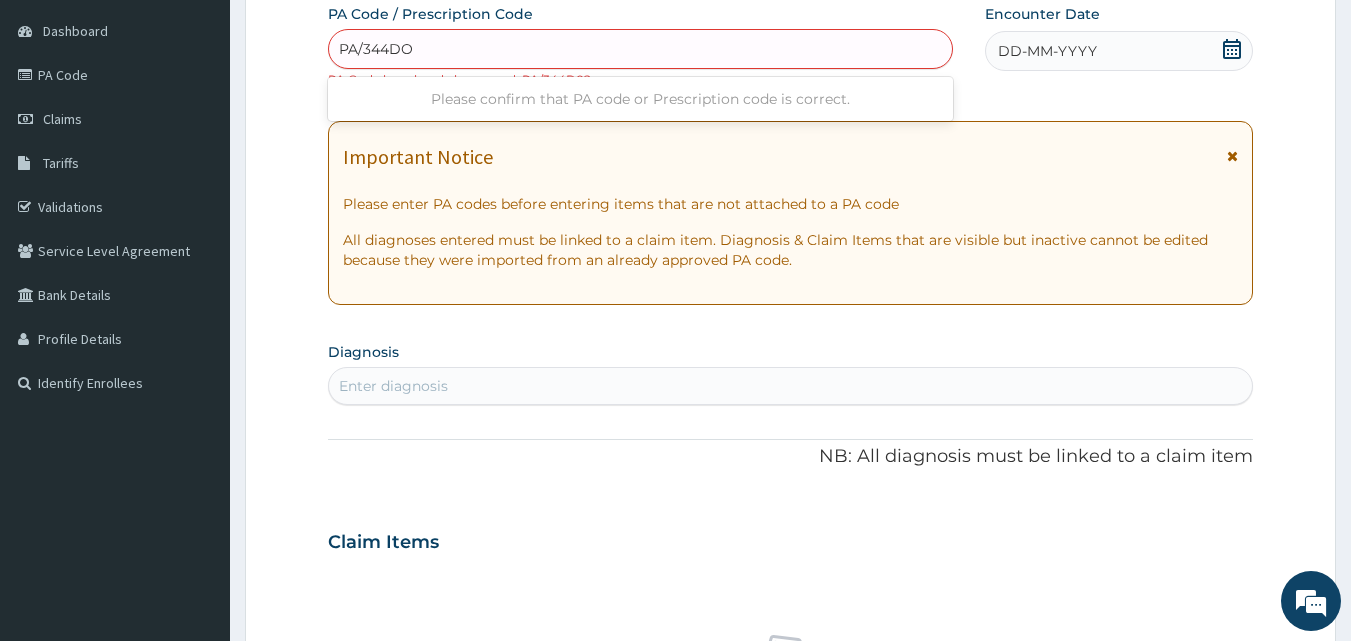 type on "PA/344DO2" 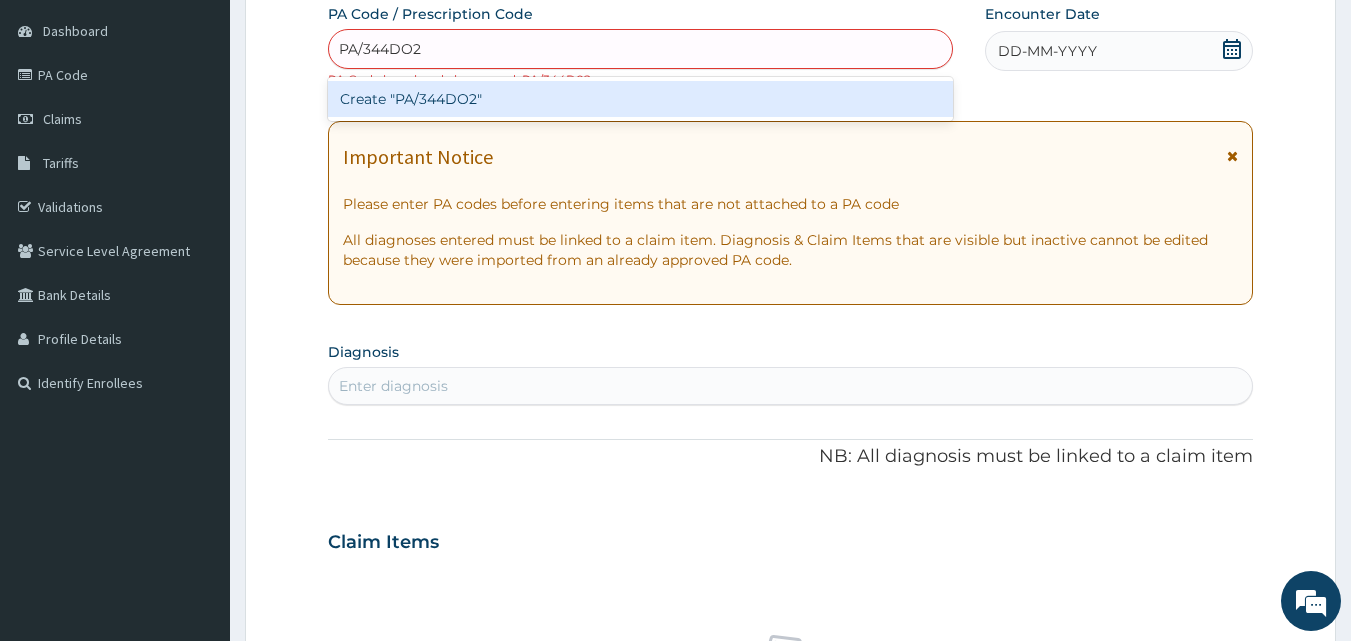 click on "Create "PA/344DO2"" at bounding box center [641, 99] 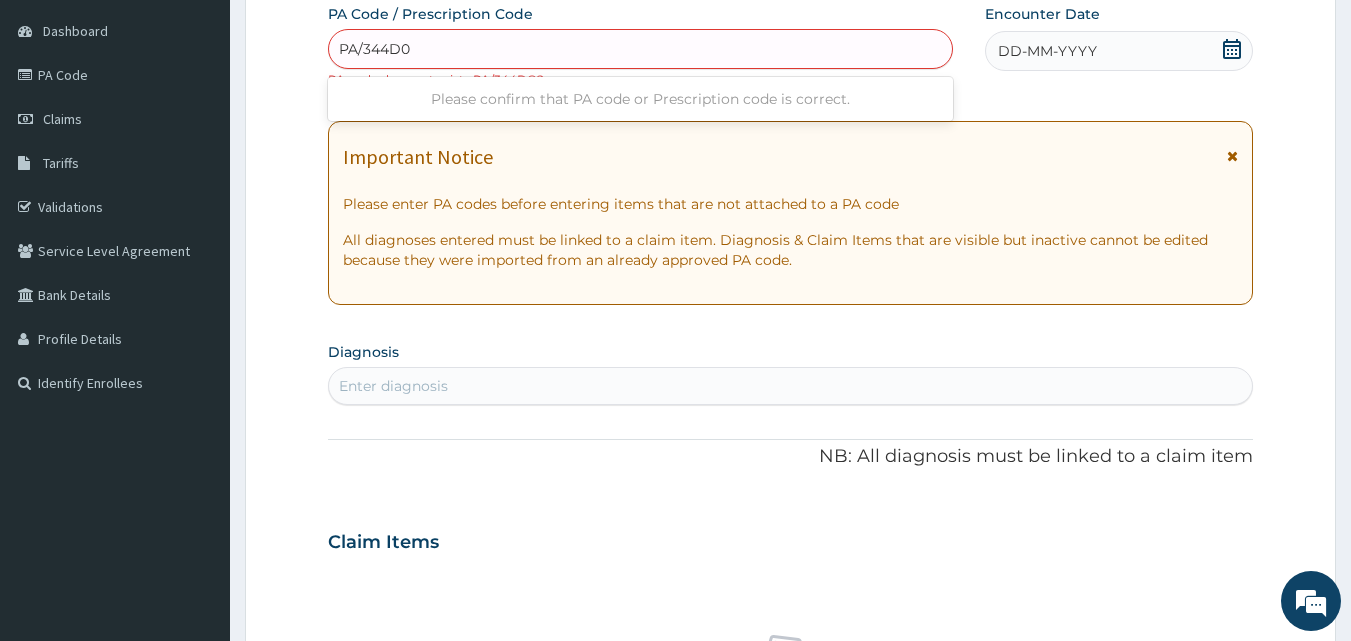 type on "PA/344D02" 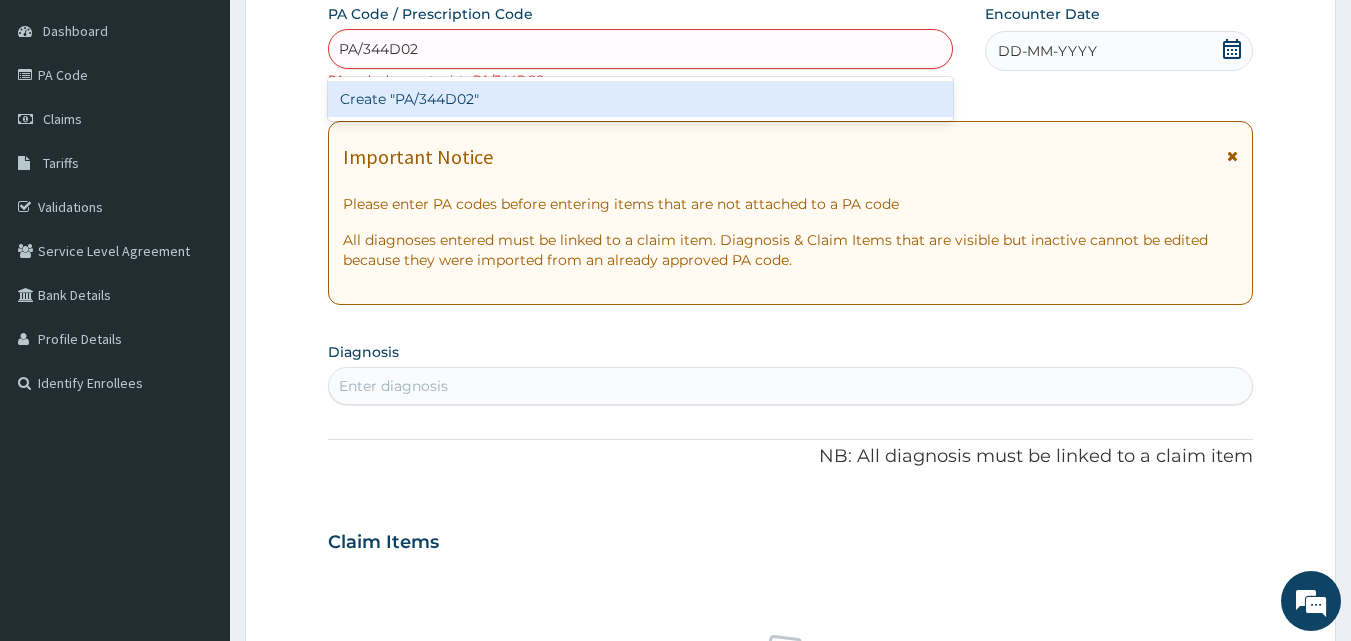 click on "Create "PA/344D02"" at bounding box center [641, 99] 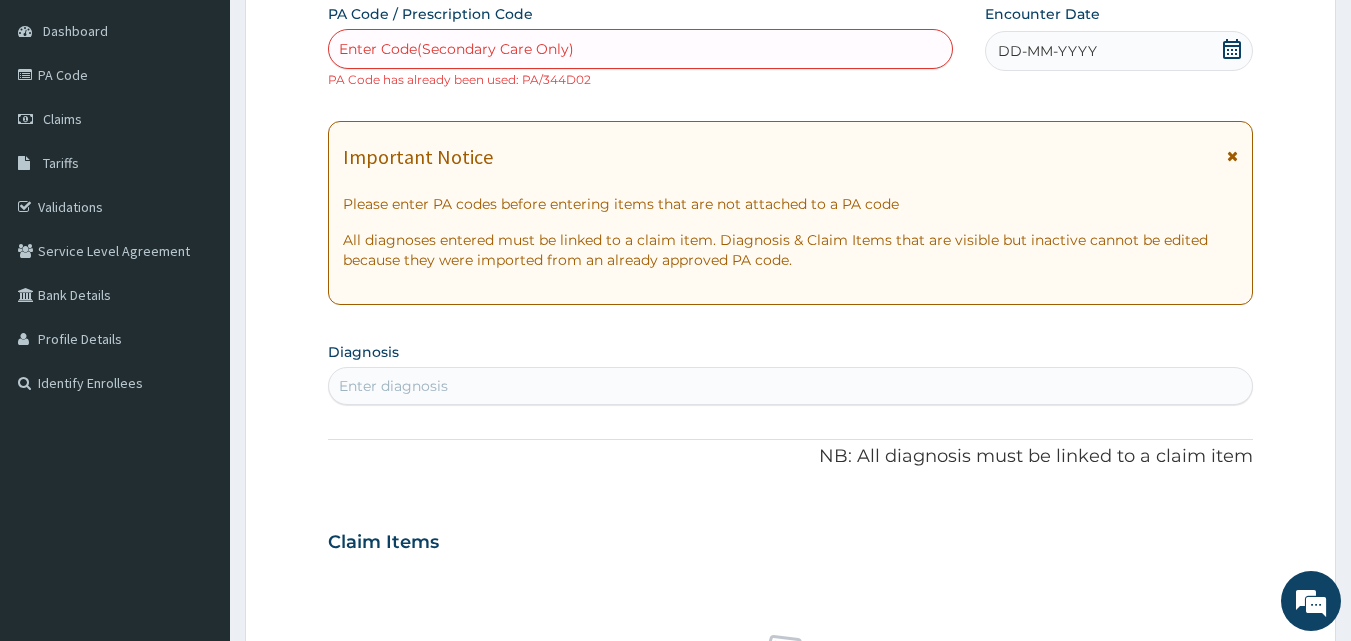 paste on "PA/344D02" 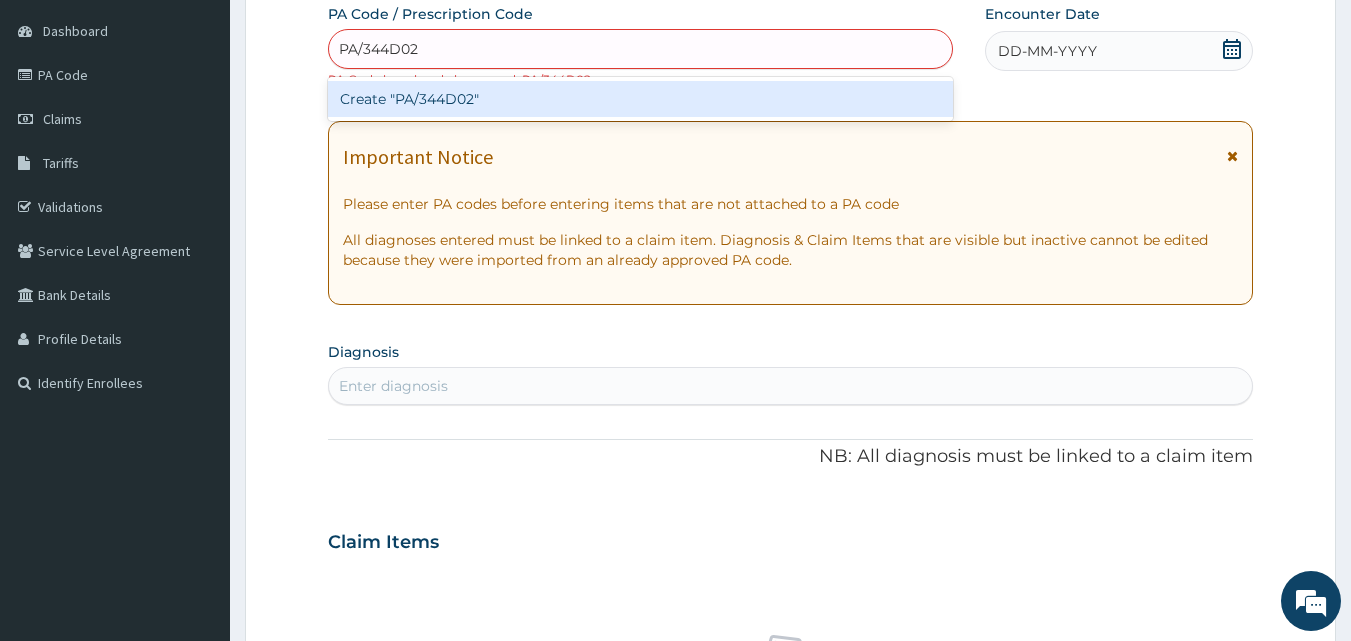 click on "Create "PA/344D02"" at bounding box center (641, 99) 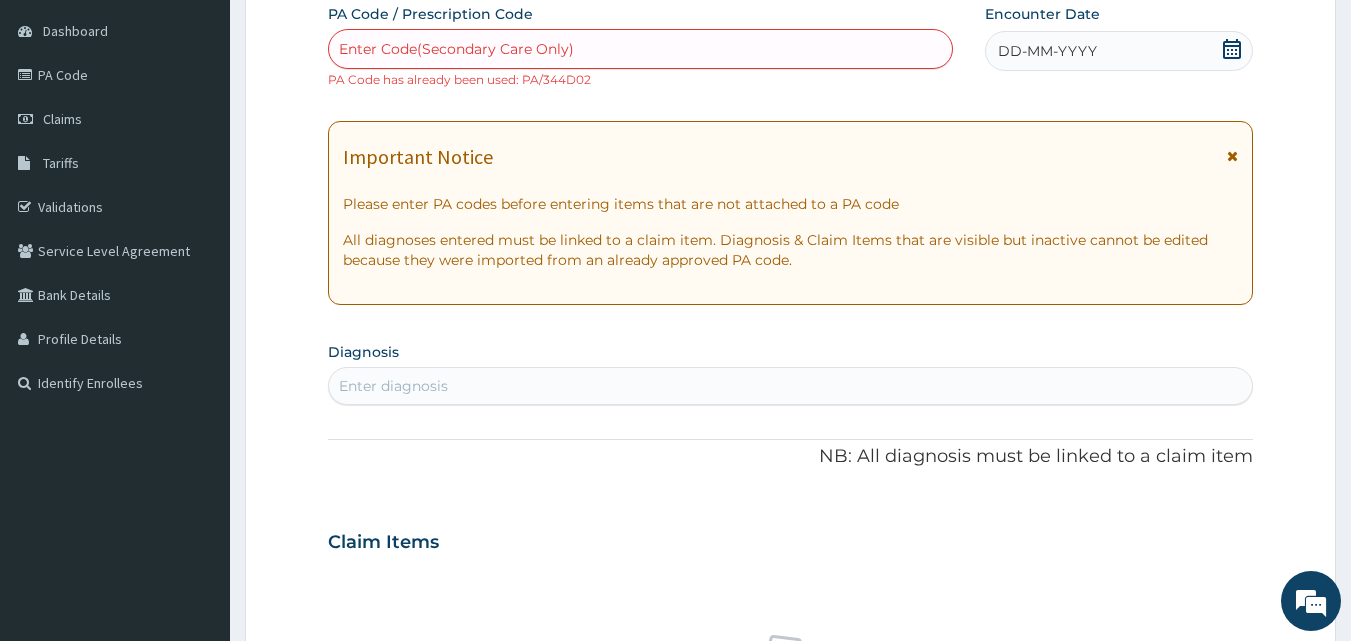 click on "Enter Code(Secondary Care Only)" at bounding box center (456, 49) 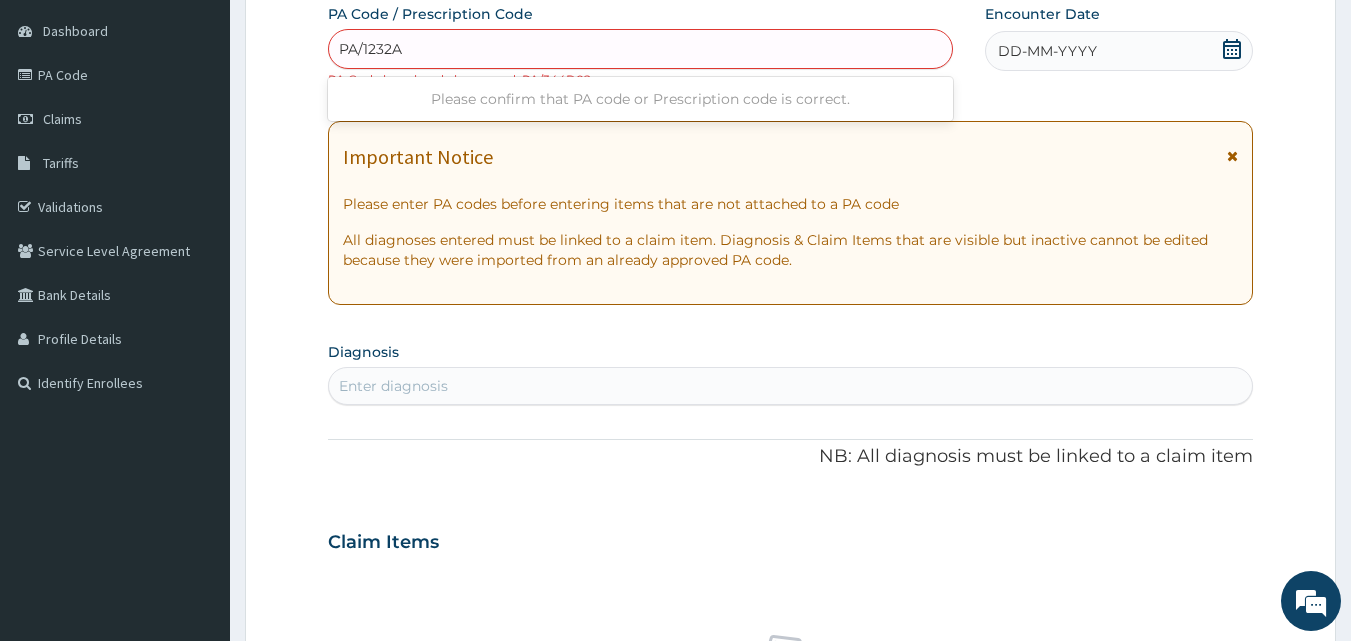 type on "PA/1232A5" 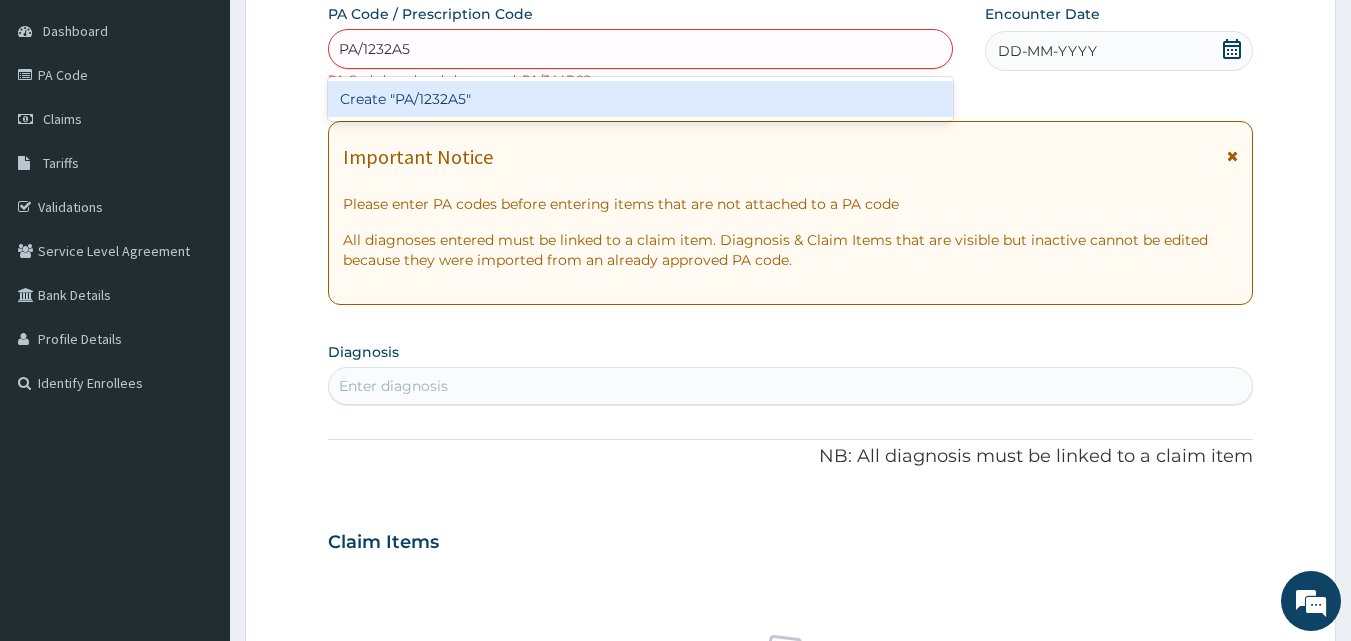 click on "Create "PA/1232A5"" at bounding box center (641, 99) 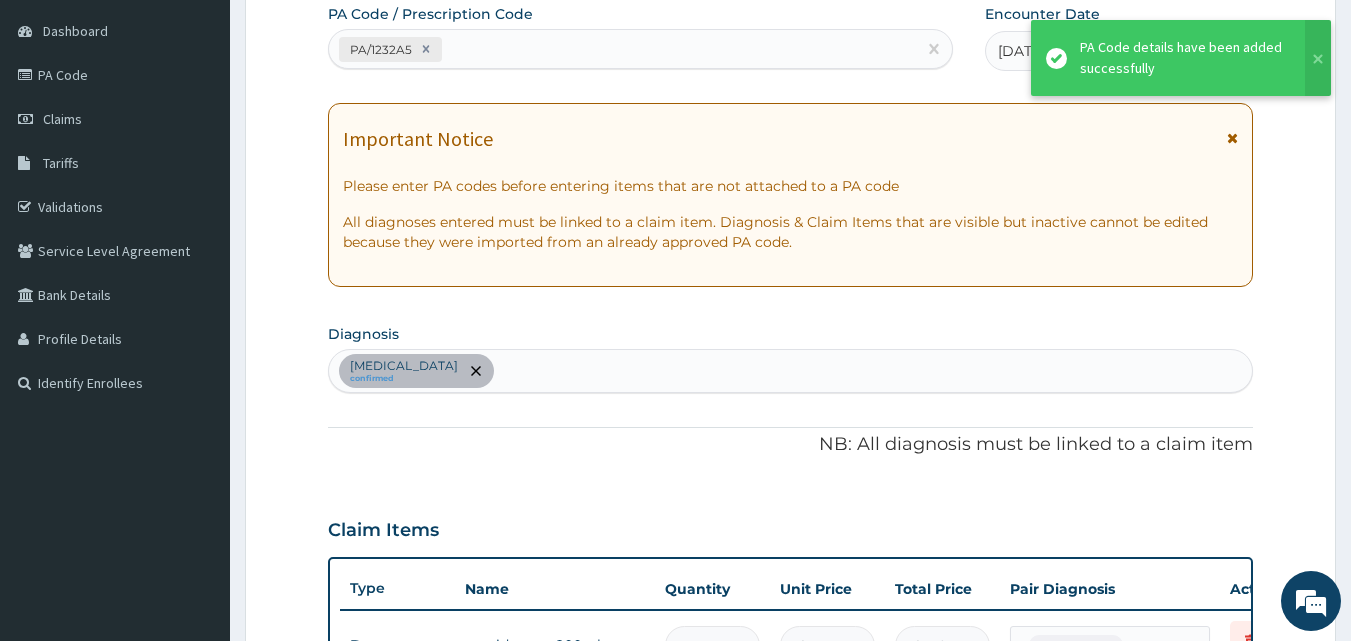 scroll, scrollTop: 581, scrollLeft: 0, axis: vertical 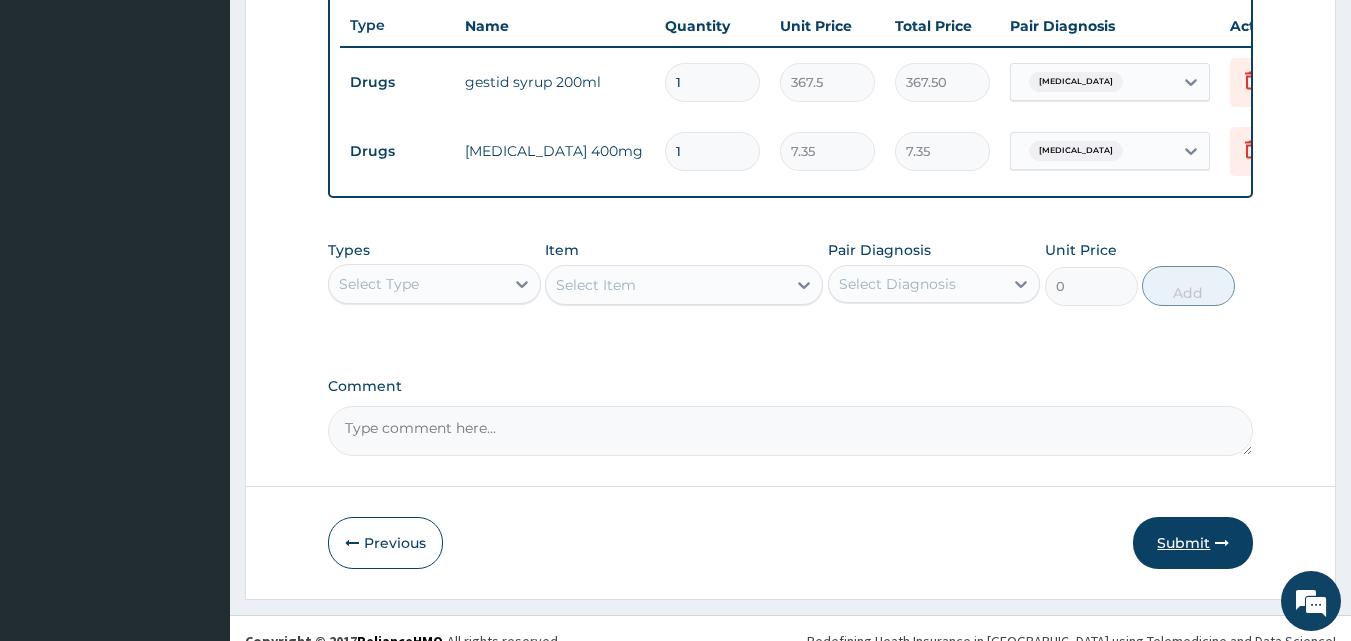 click on "Submit" at bounding box center [1193, 543] 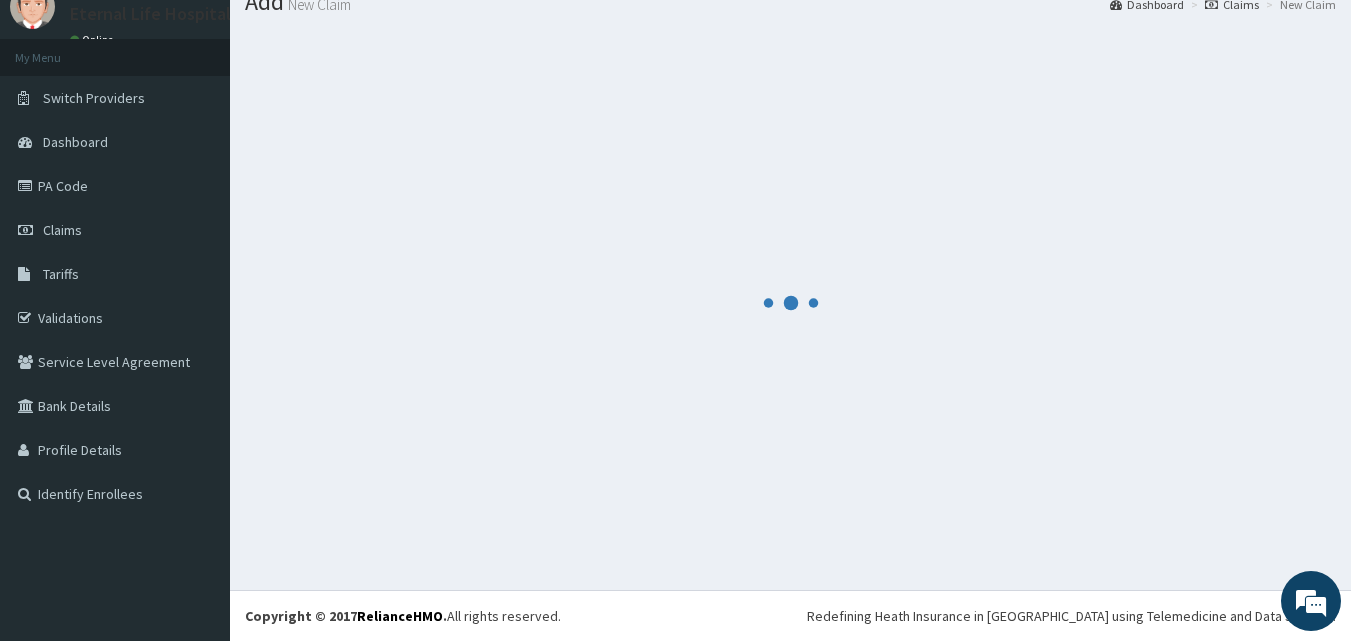 scroll, scrollTop: 750, scrollLeft: 0, axis: vertical 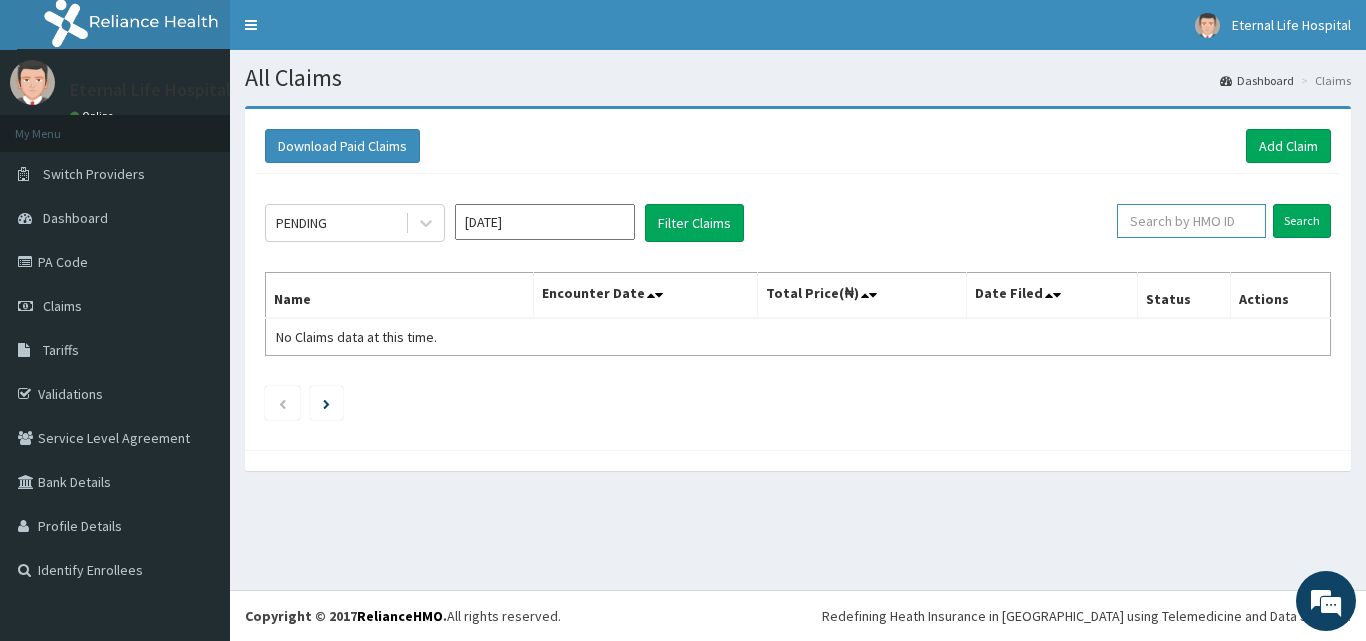 click at bounding box center [1191, 221] 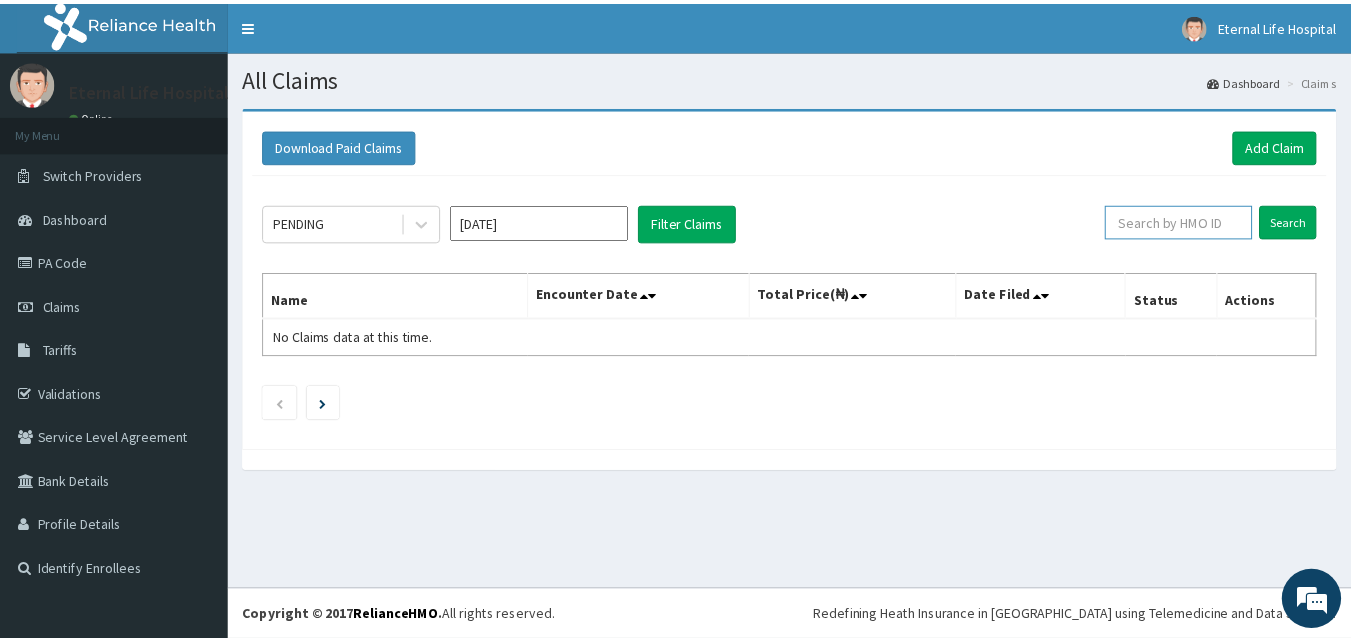 scroll, scrollTop: 0, scrollLeft: 0, axis: both 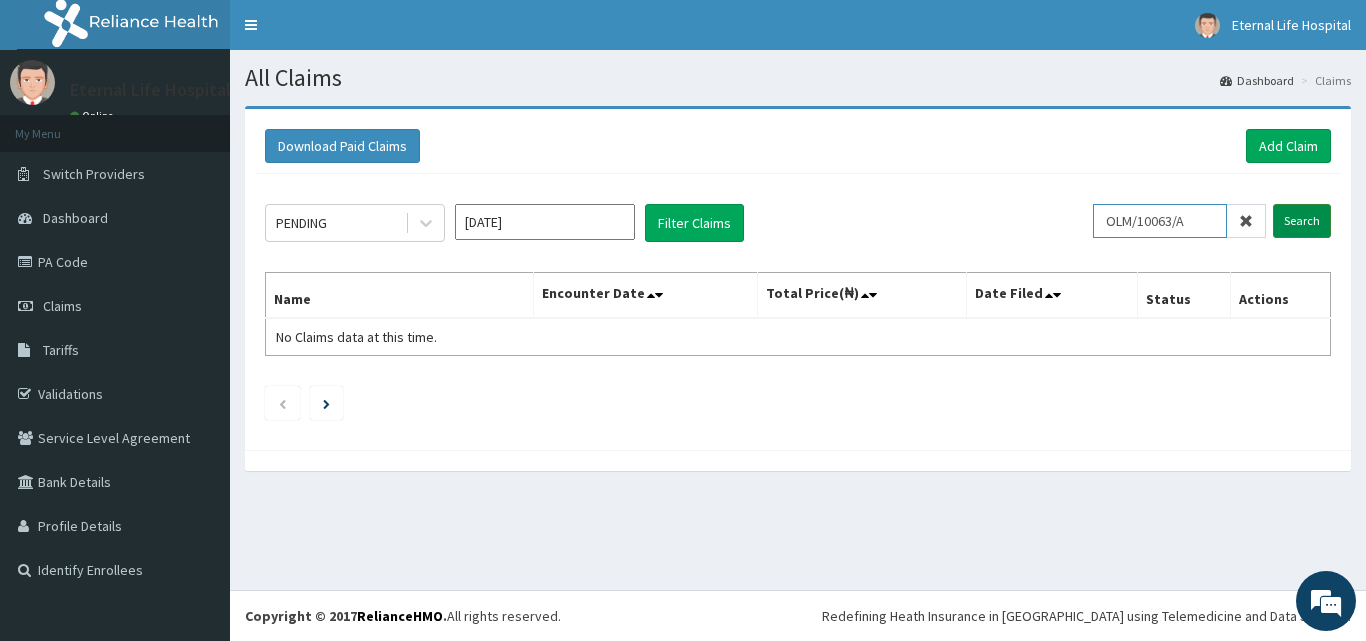 type on "OLM/10063/A" 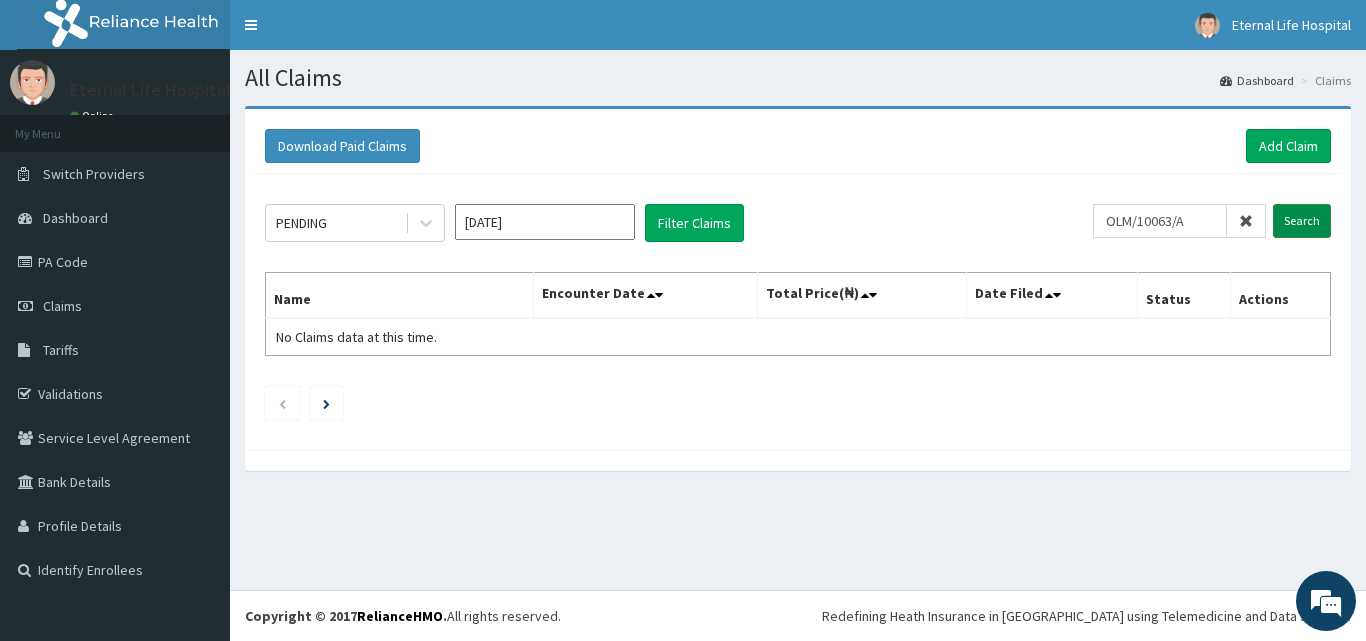 click on "Search" at bounding box center (1302, 221) 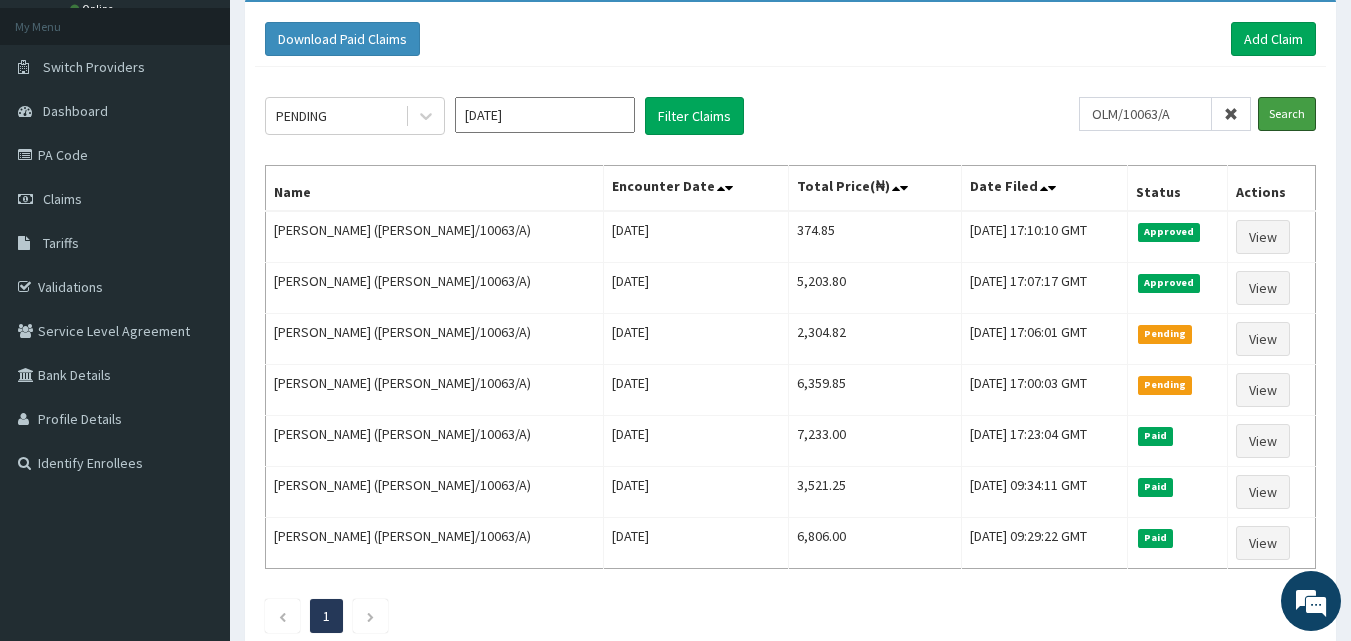 scroll, scrollTop: 110, scrollLeft: 0, axis: vertical 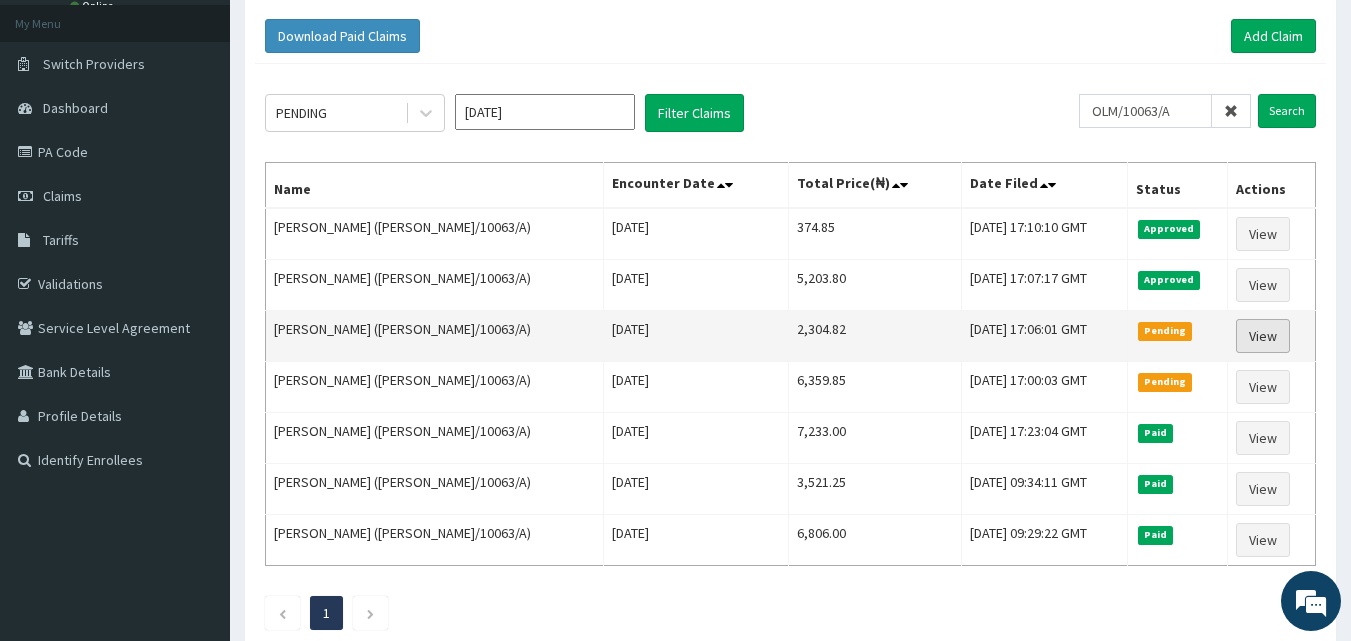 click on "View" at bounding box center (1263, 336) 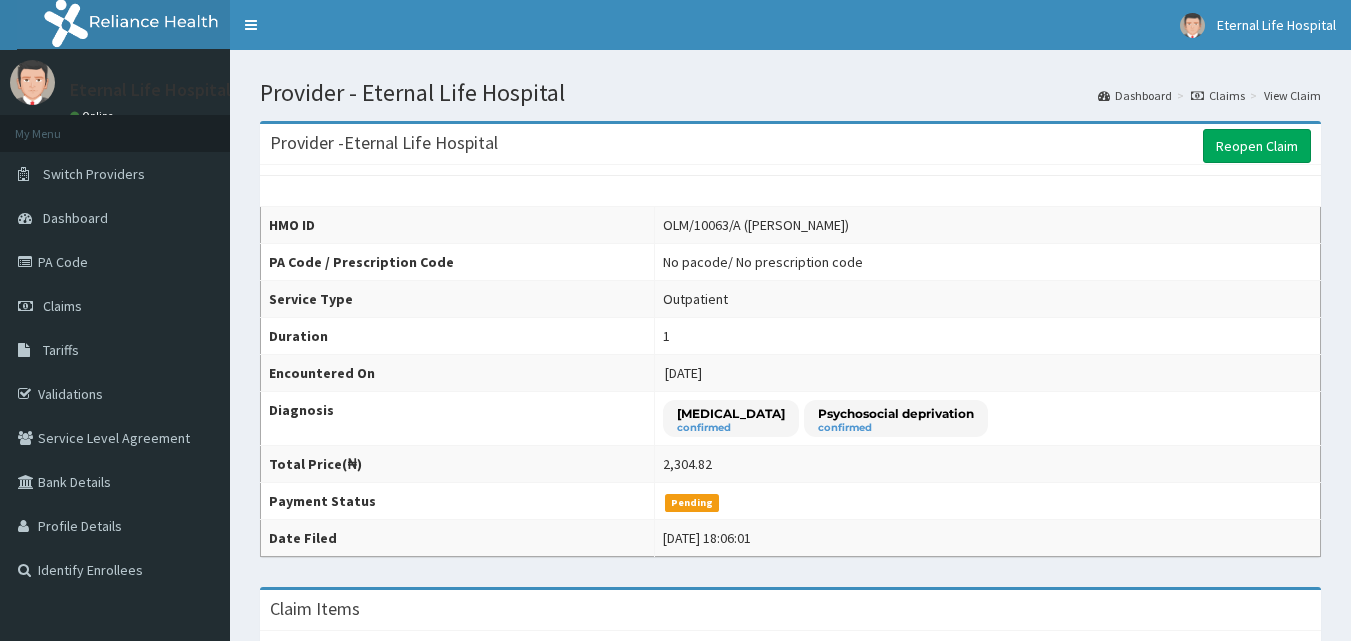 scroll, scrollTop: 0, scrollLeft: 0, axis: both 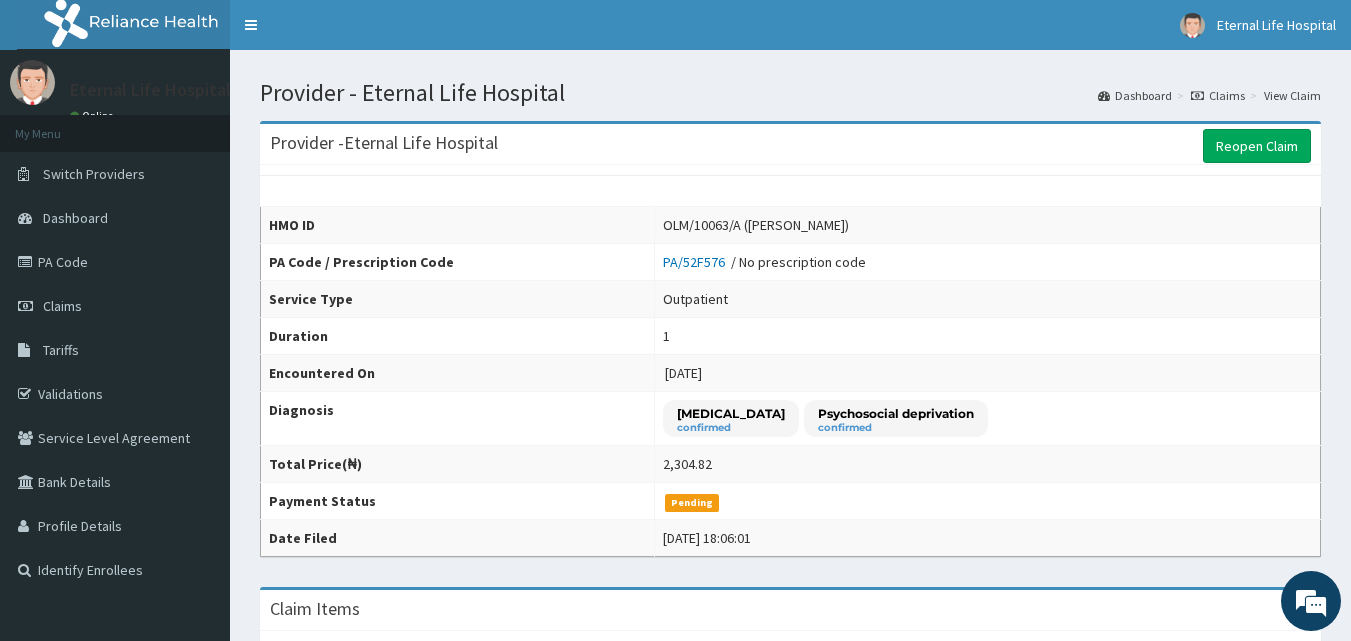 drag, startPoint x: 1365, startPoint y: 186, endPoint x: 1362, endPoint y: 171, distance: 15.297058 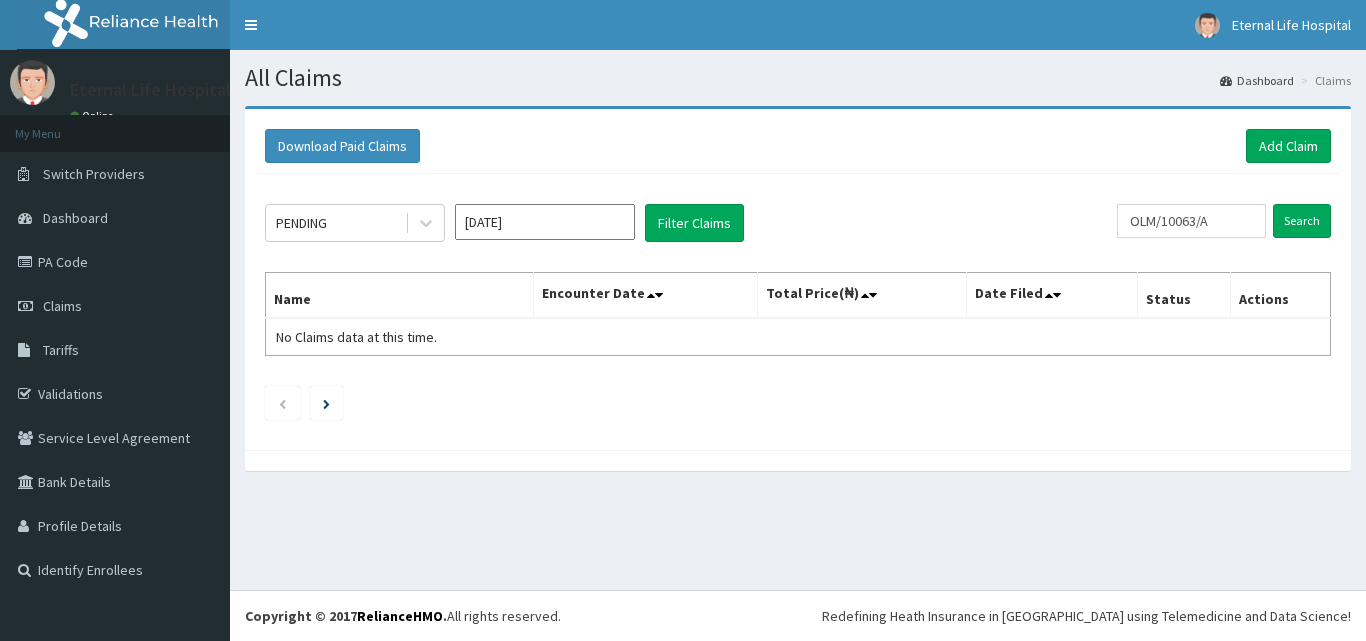 scroll, scrollTop: 0, scrollLeft: 0, axis: both 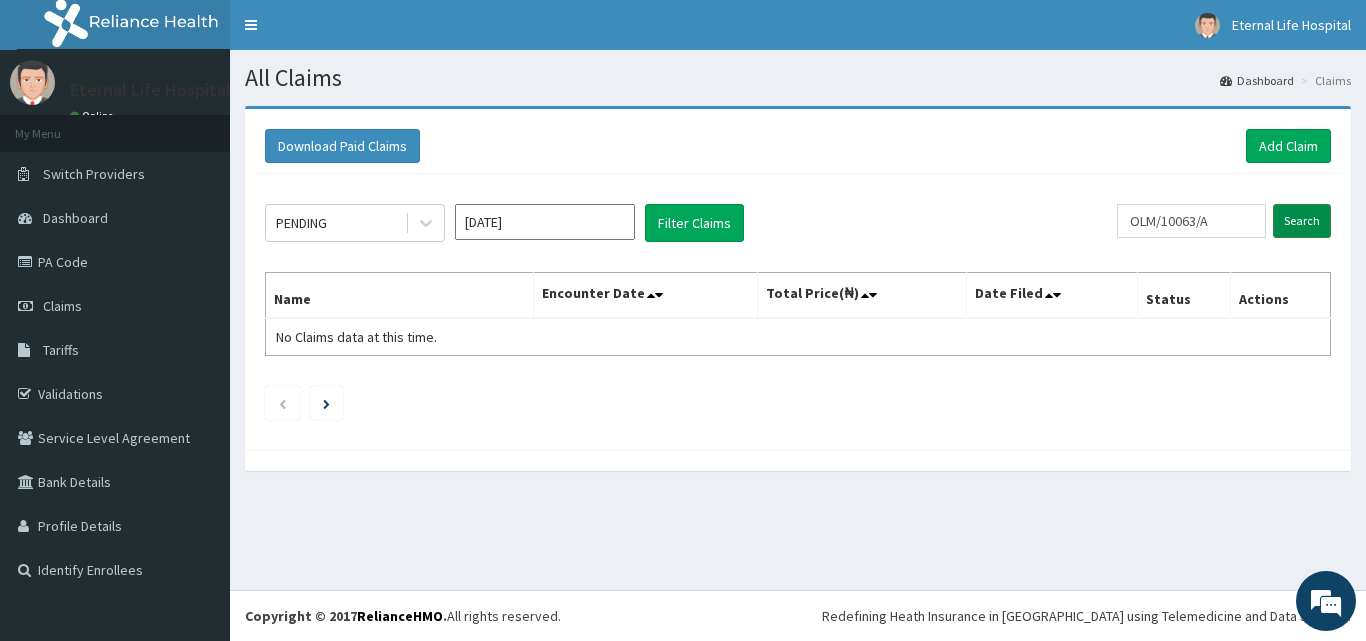 click on "Search" at bounding box center [1302, 221] 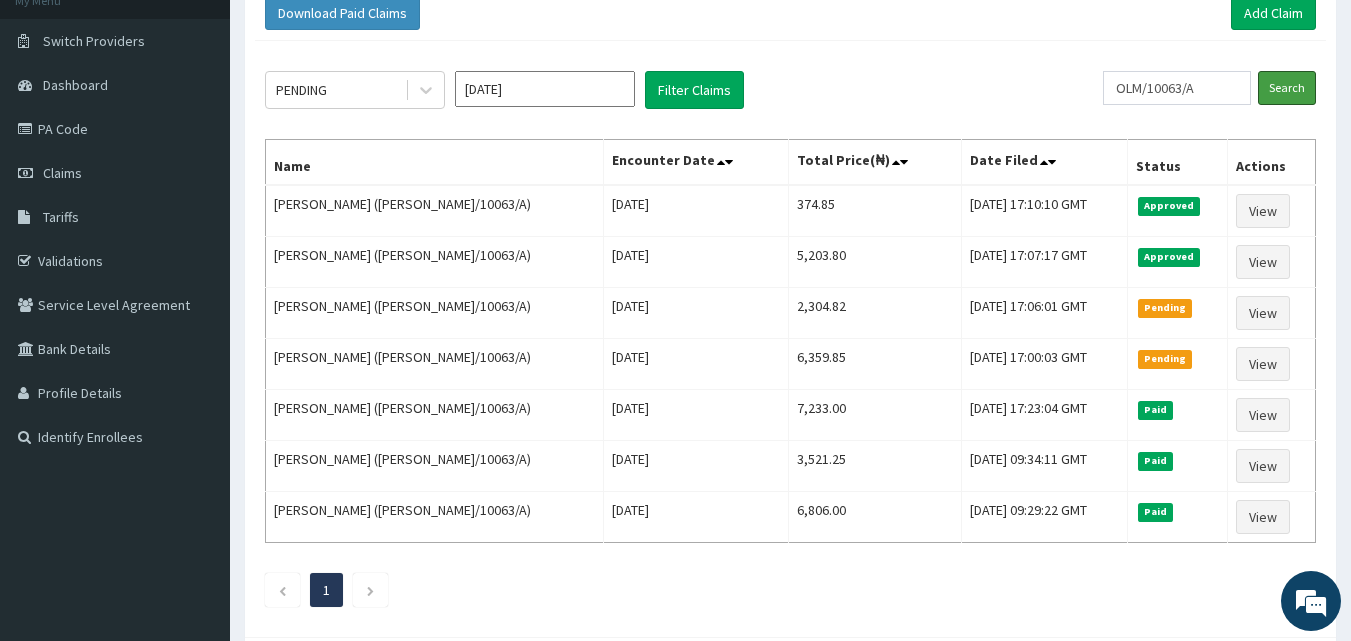scroll, scrollTop: 136, scrollLeft: 0, axis: vertical 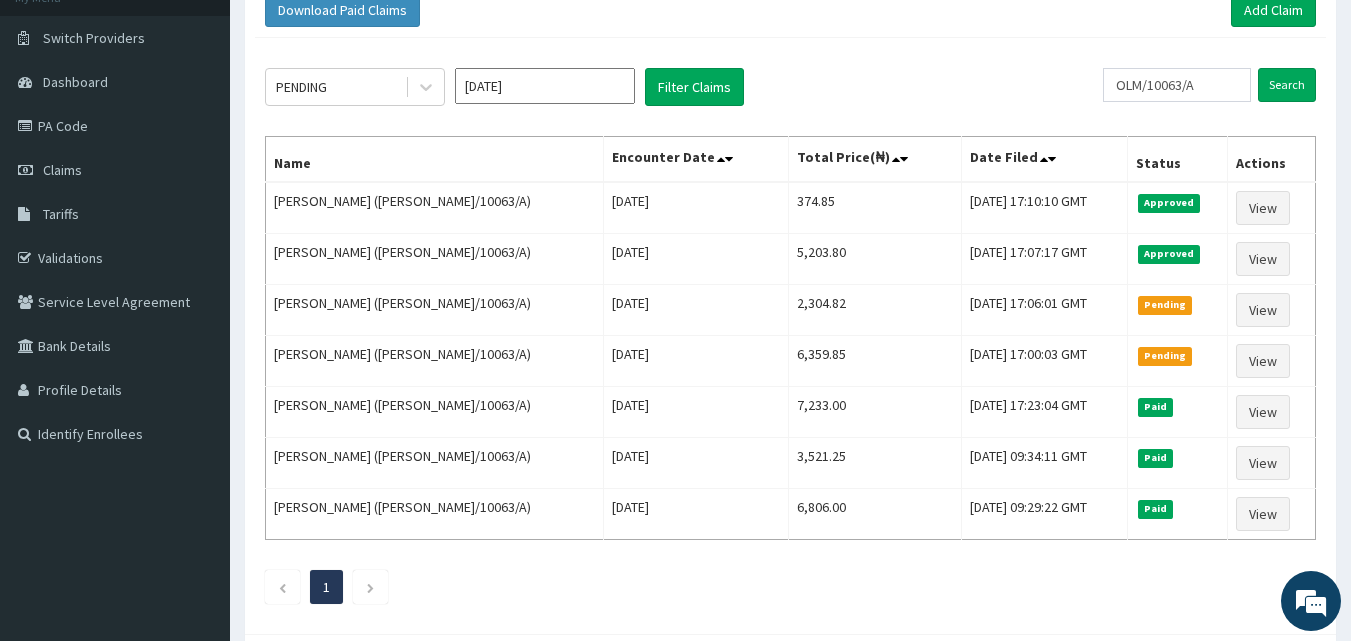 drag, startPoint x: 399, startPoint y: 78, endPoint x: 464, endPoint y: 33, distance: 79.05694 